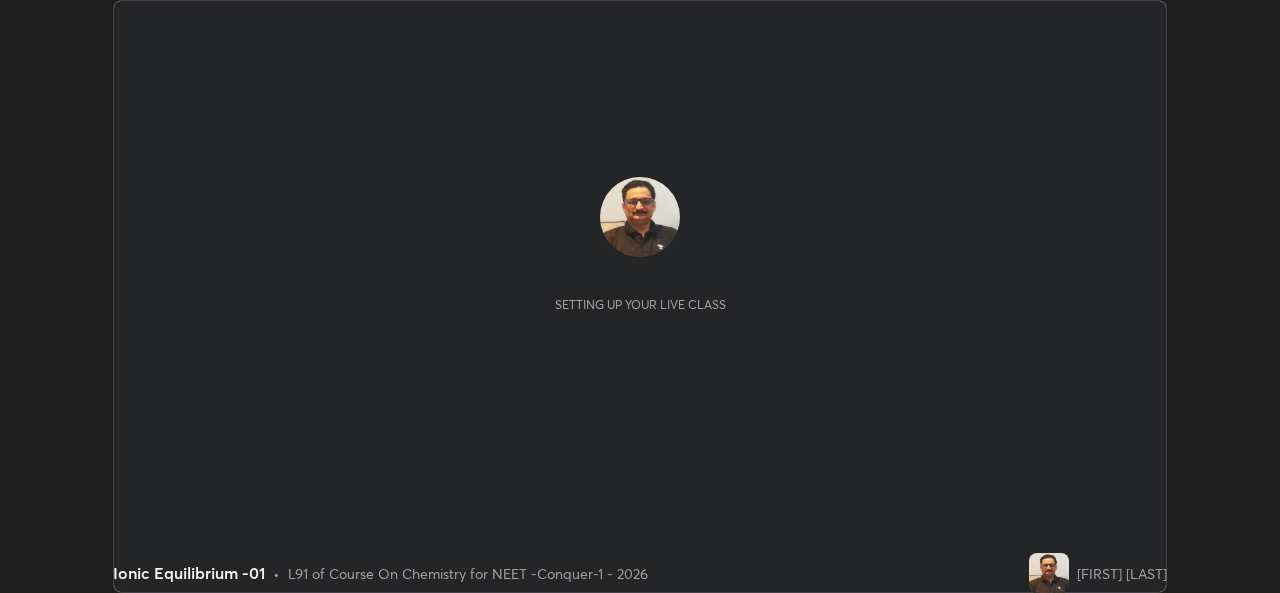 scroll, scrollTop: 0, scrollLeft: 0, axis: both 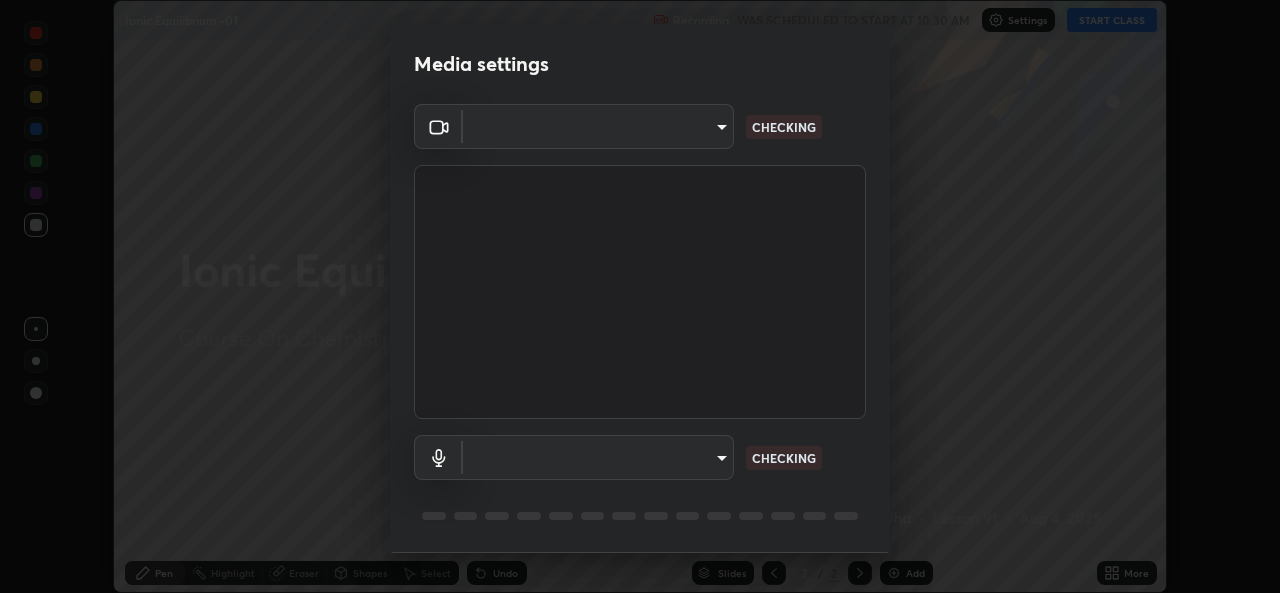 type on "05e0618f62b054dcc40553c7fbd7031c96524e68235480b96fb1515208e4dd7f" 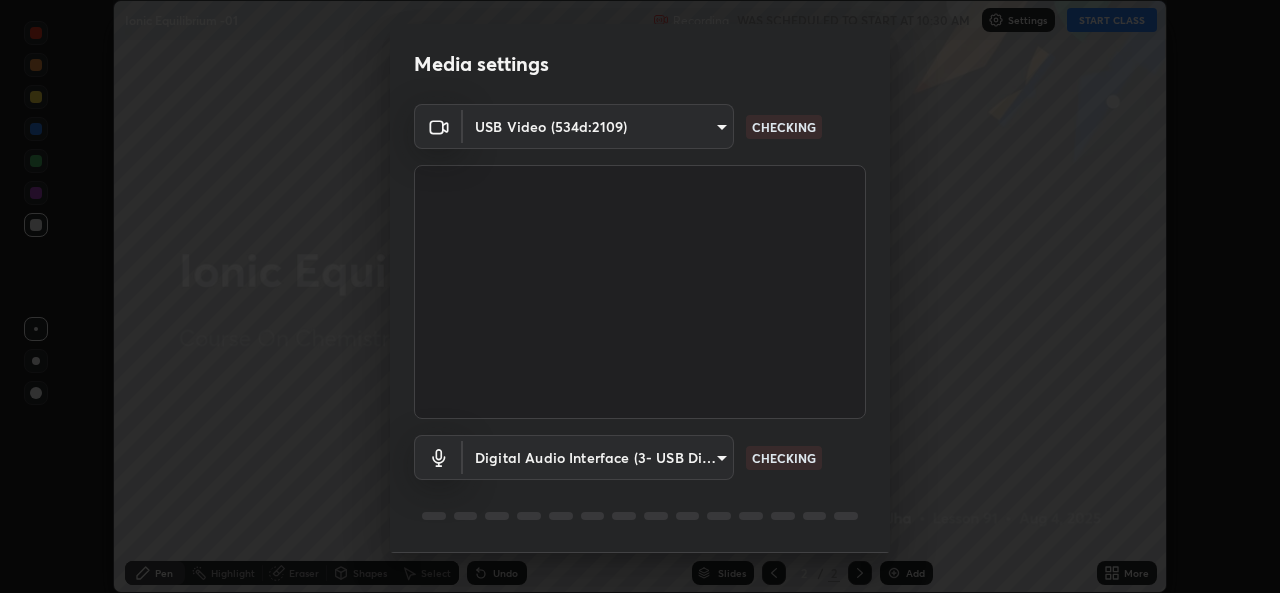 scroll, scrollTop: 63, scrollLeft: 0, axis: vertical 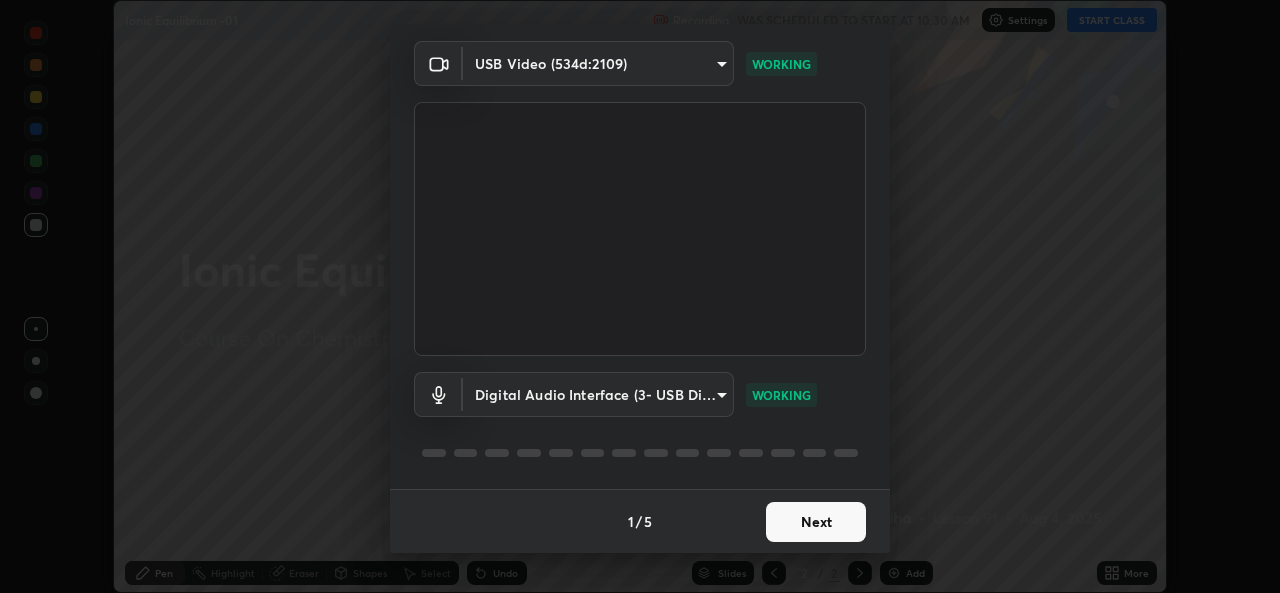 click on "Next" at bounding box center (816, 522) 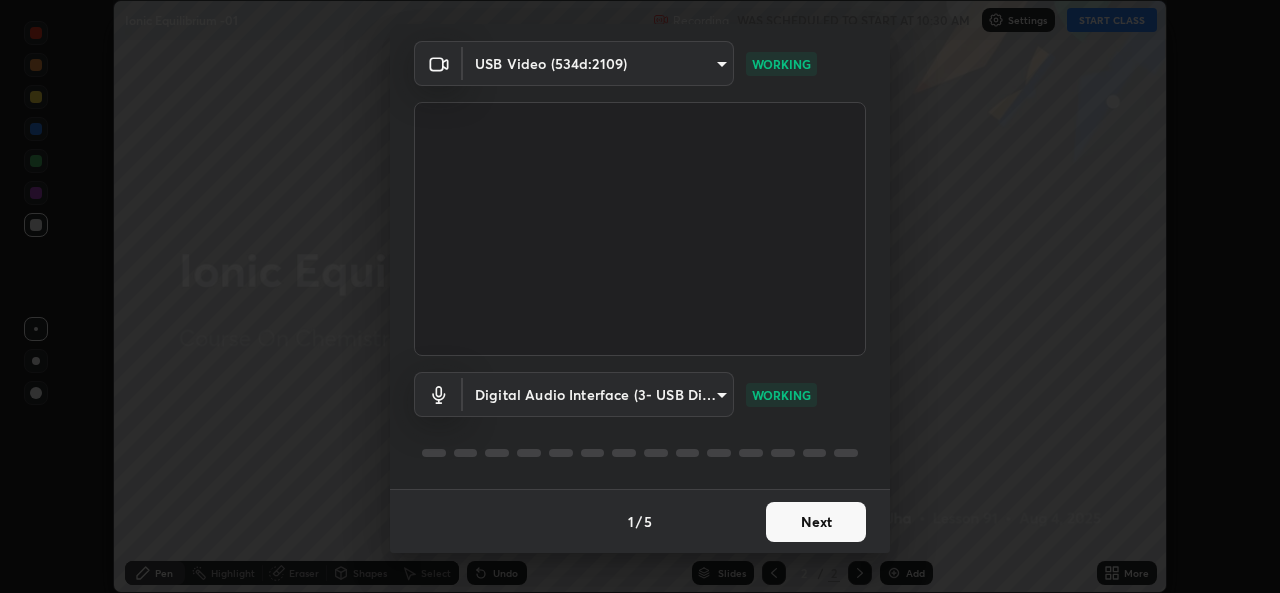 scroll, scrollTop: 0, scrollLeft: 0, axis: both 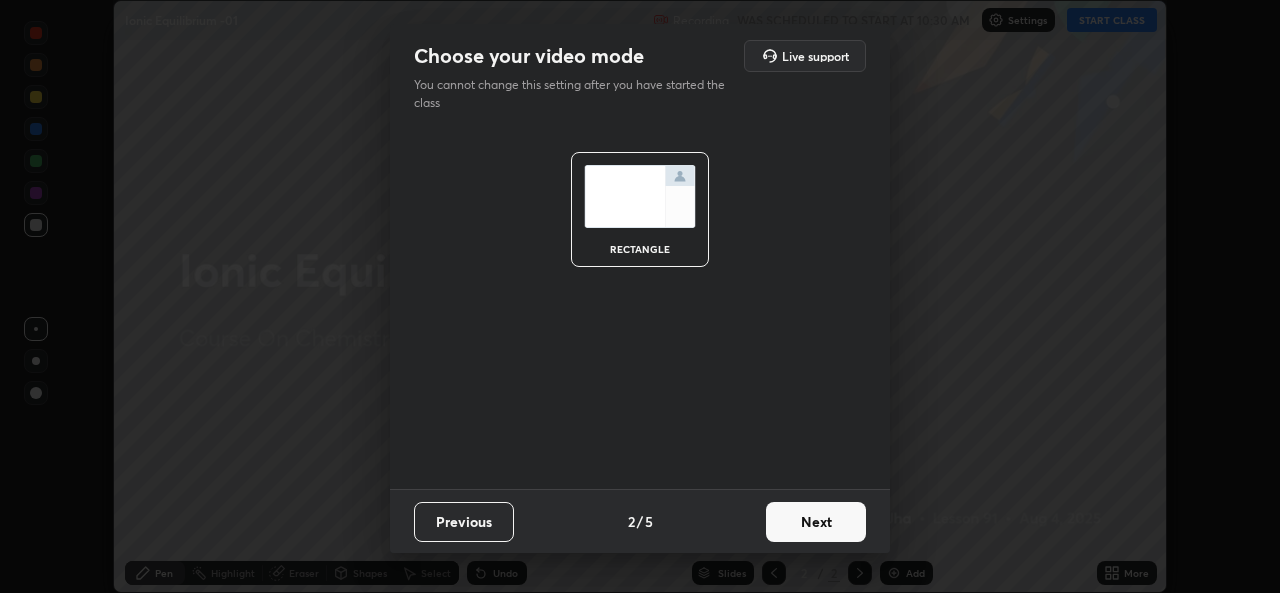 click on "Next" at bounding box center [816, 522] 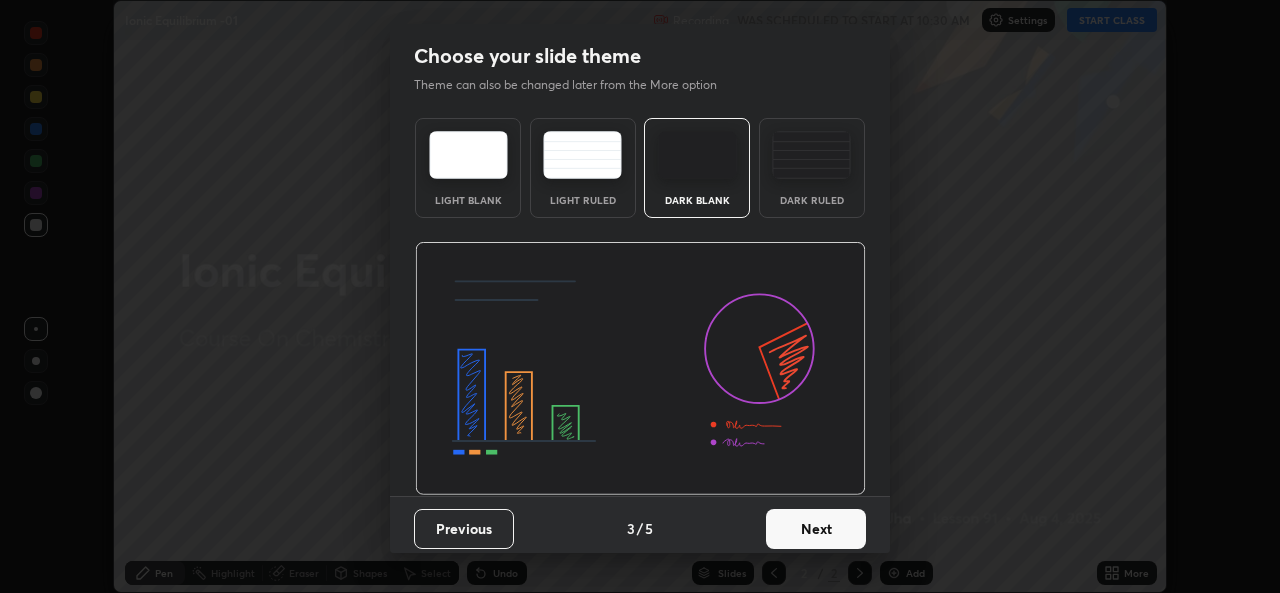 click on "Next" at bounding box center (816, 529) 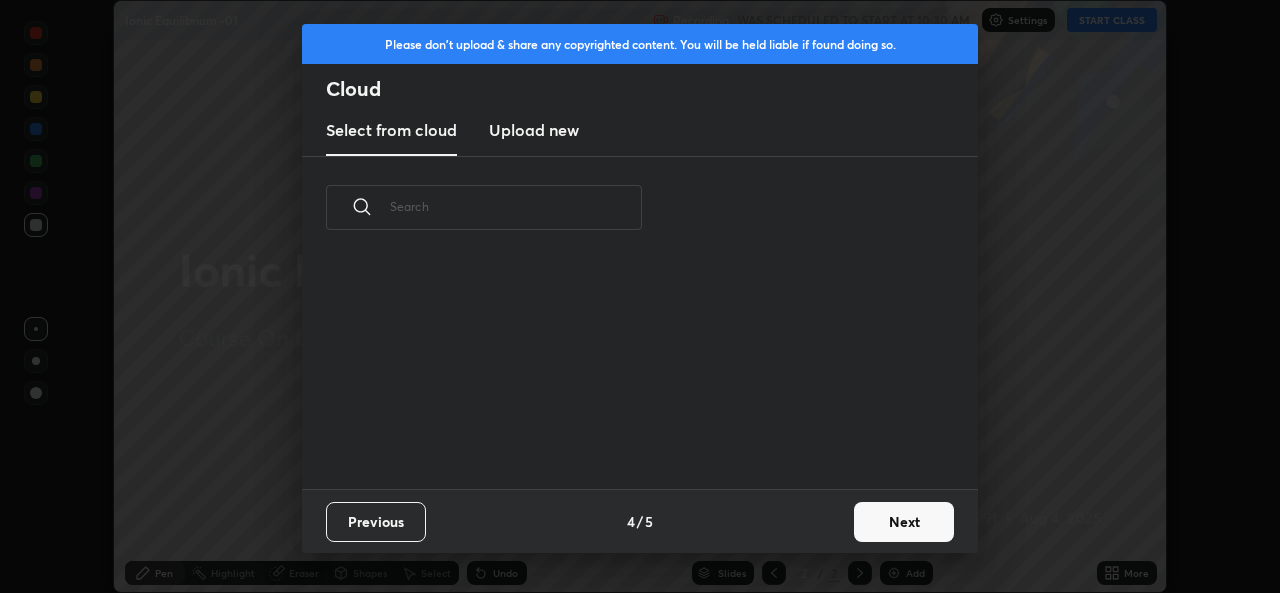 scroll, scrollTop: 7, scrollLeft: 11, axis: both 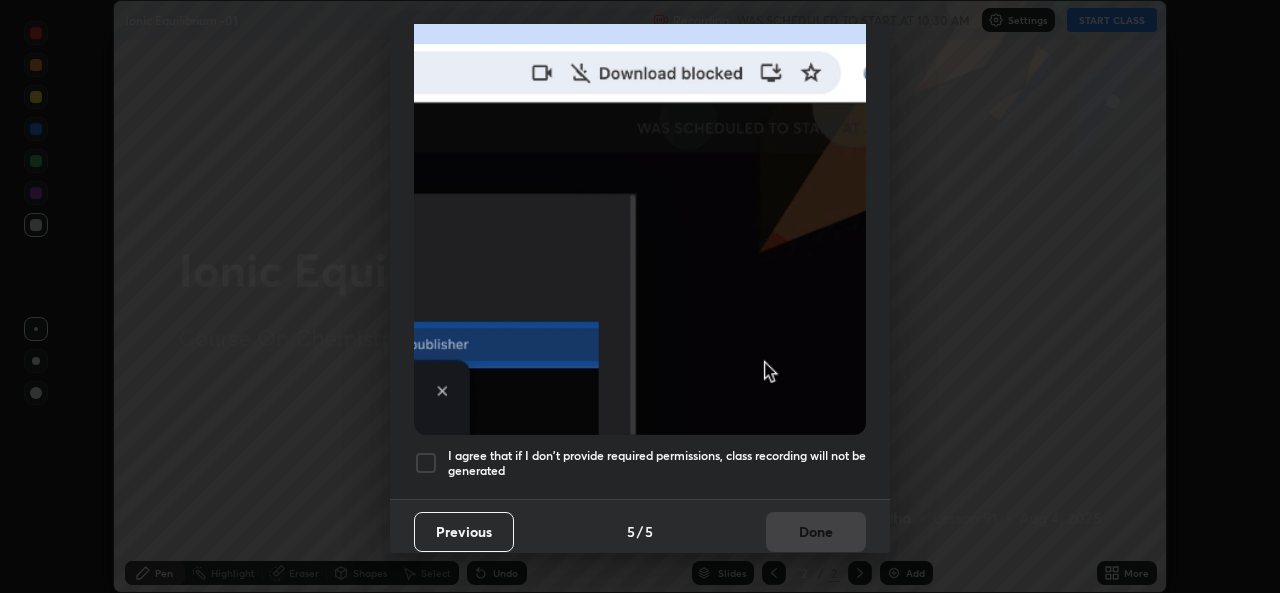 click at bounding box center [426, 463] 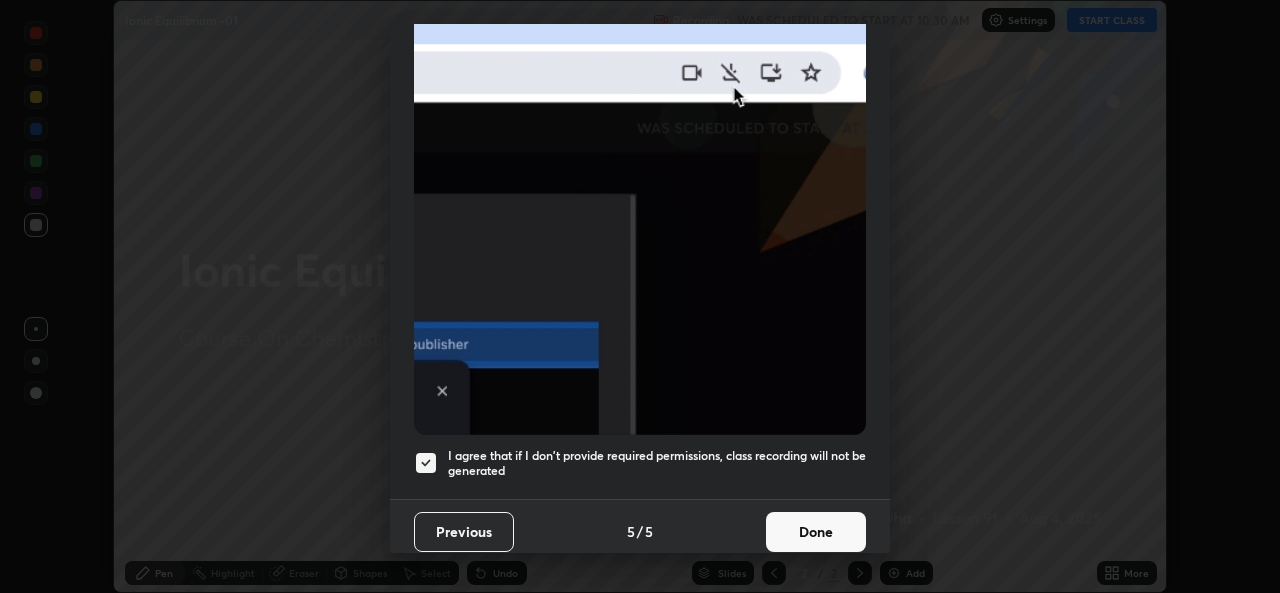 click on "Done" at bounding box center (816, 532) 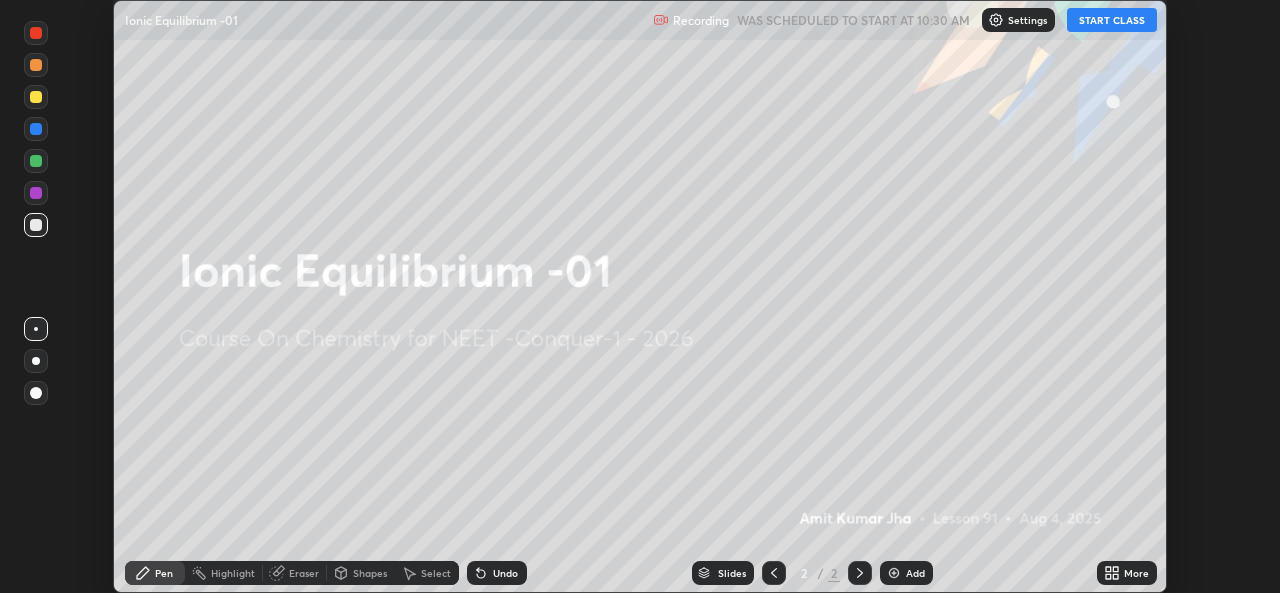 click on "START CLASS" at bounding box center [1112, 20] 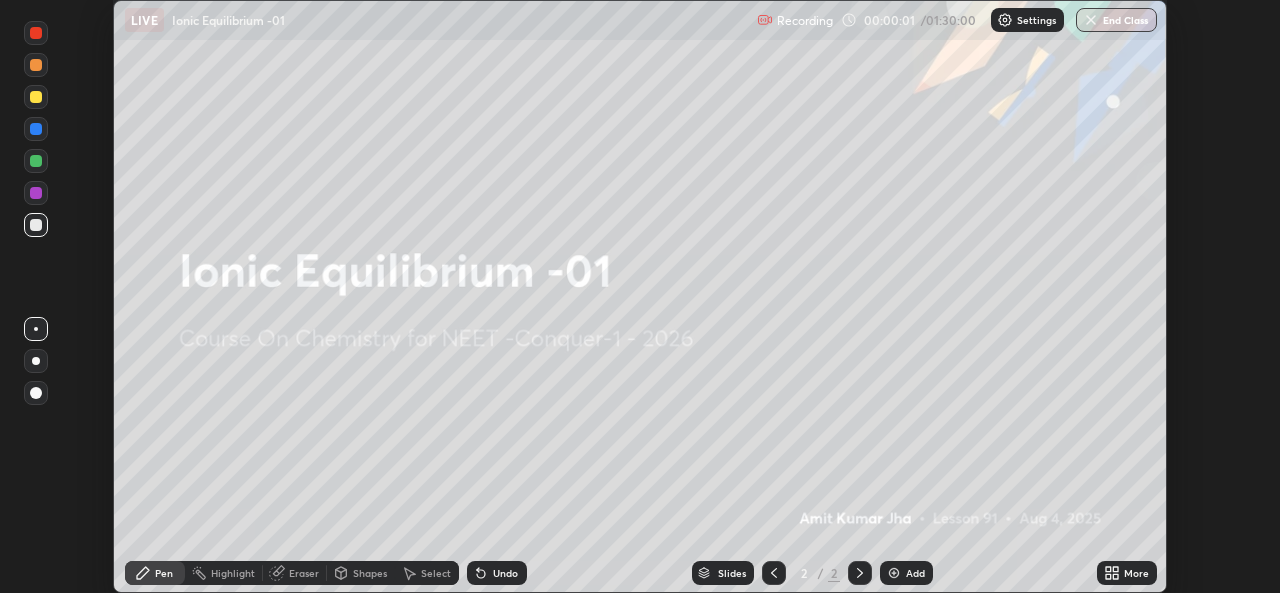 click 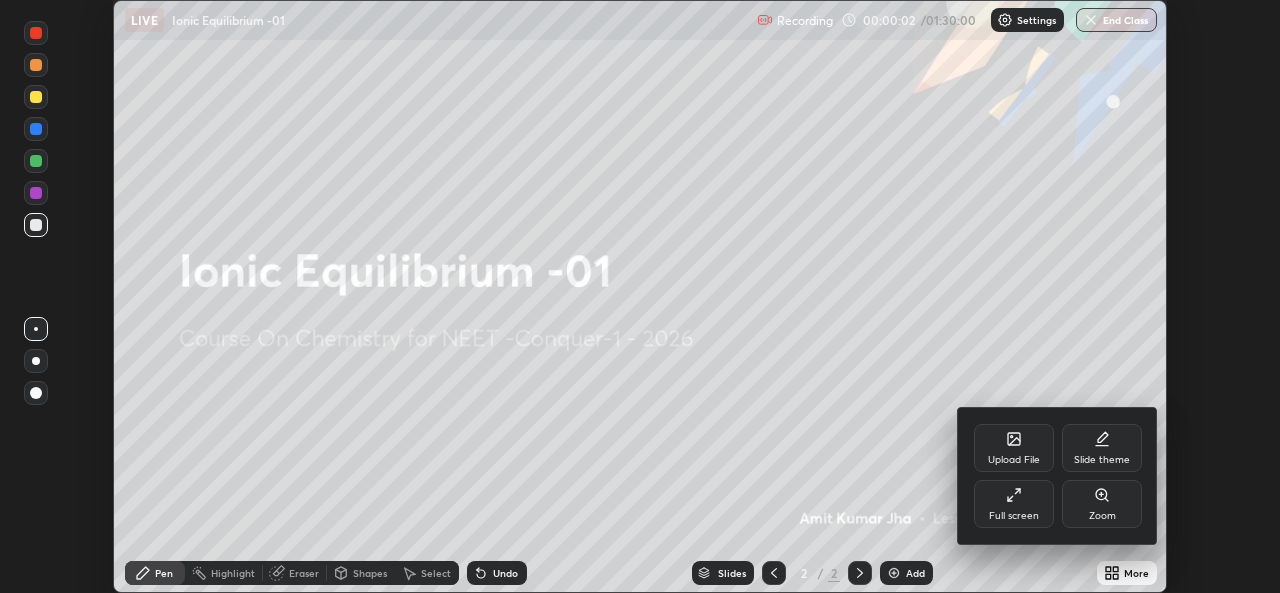 click on "Full screen" at bounding box center [1014, 516] 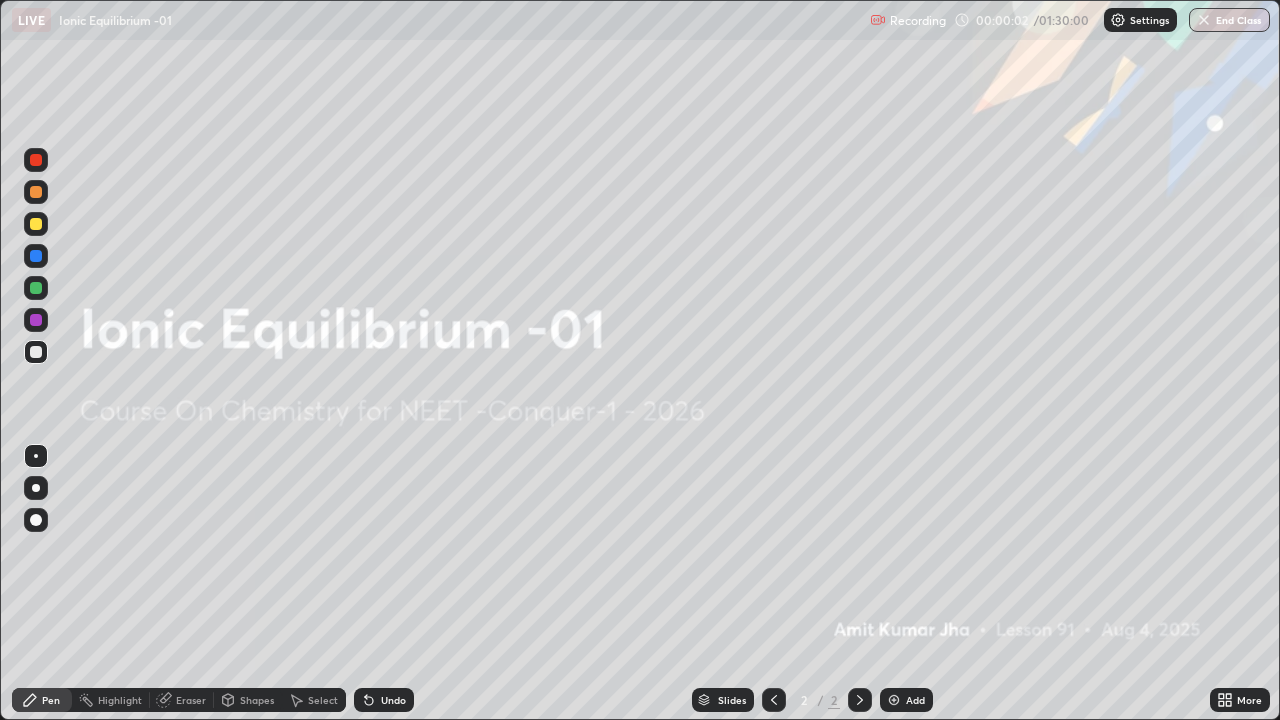 scroll, scrollTop: 99280, scrollLeft: 98720, axis: both 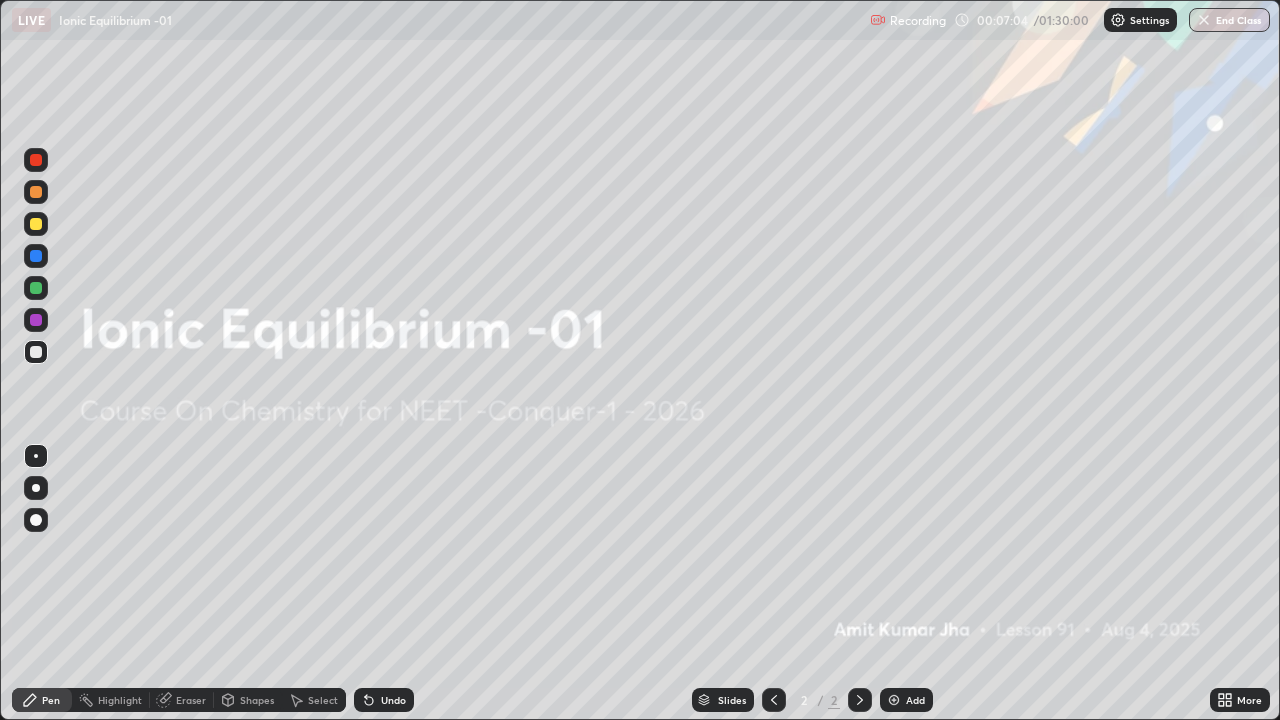 click at bounding box center (894, 700) 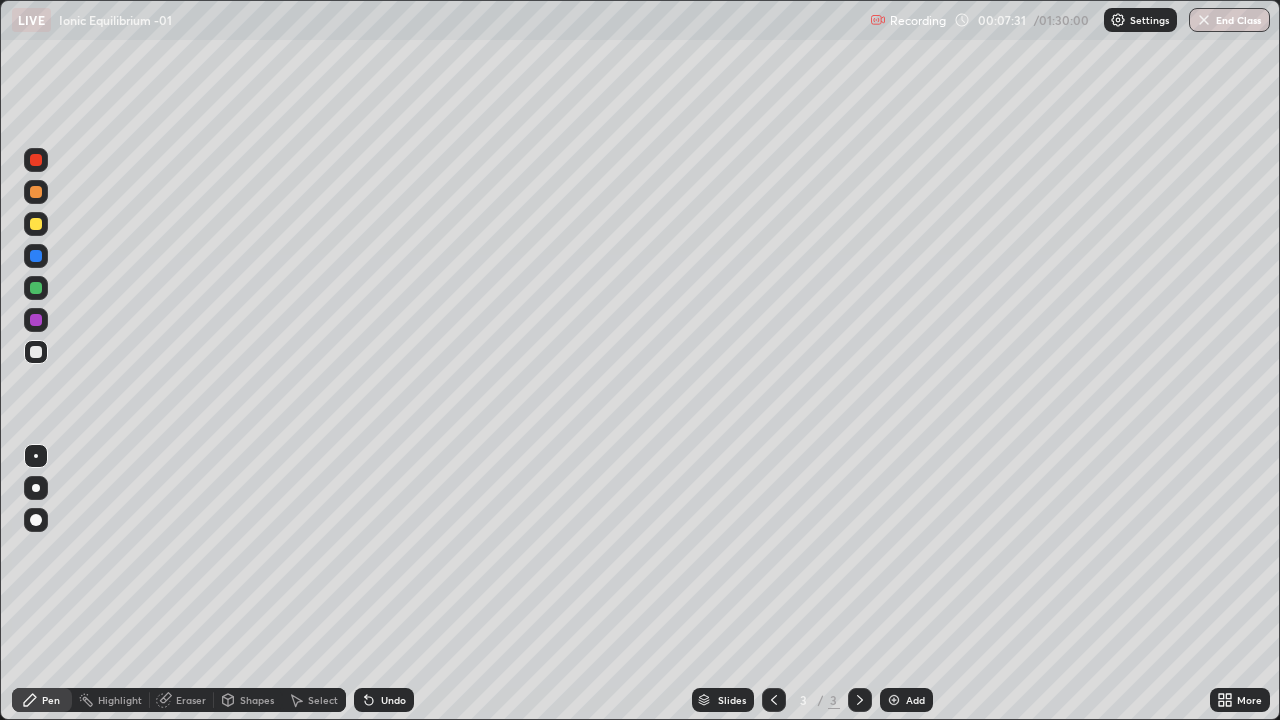 click at bounding box center (36, 224) 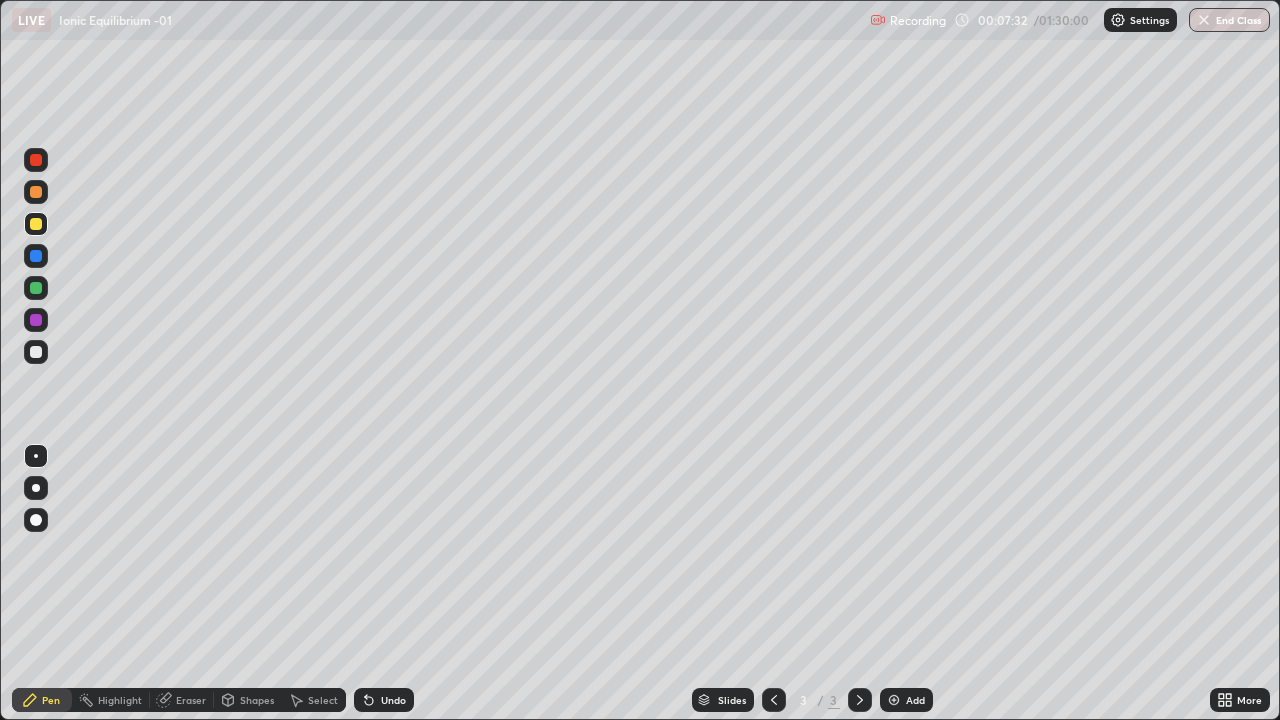 click at bounding box center (36, 520) 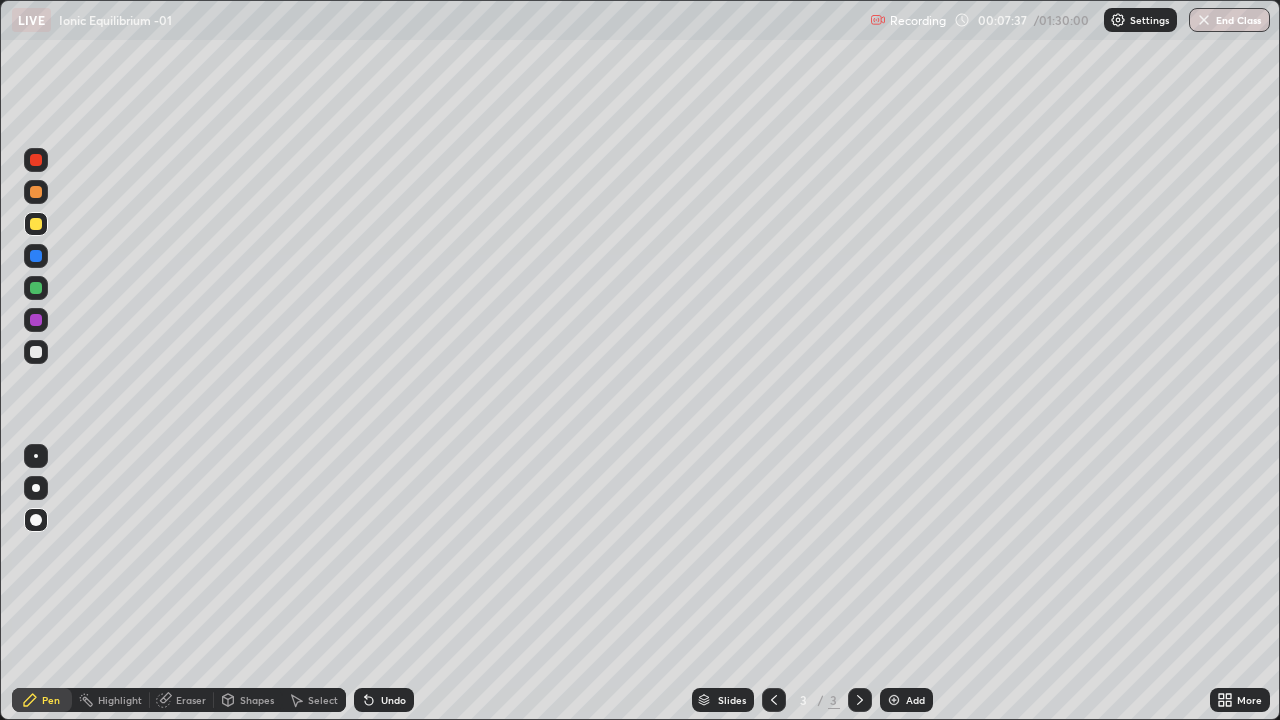 click at bounding box center (36, 224) 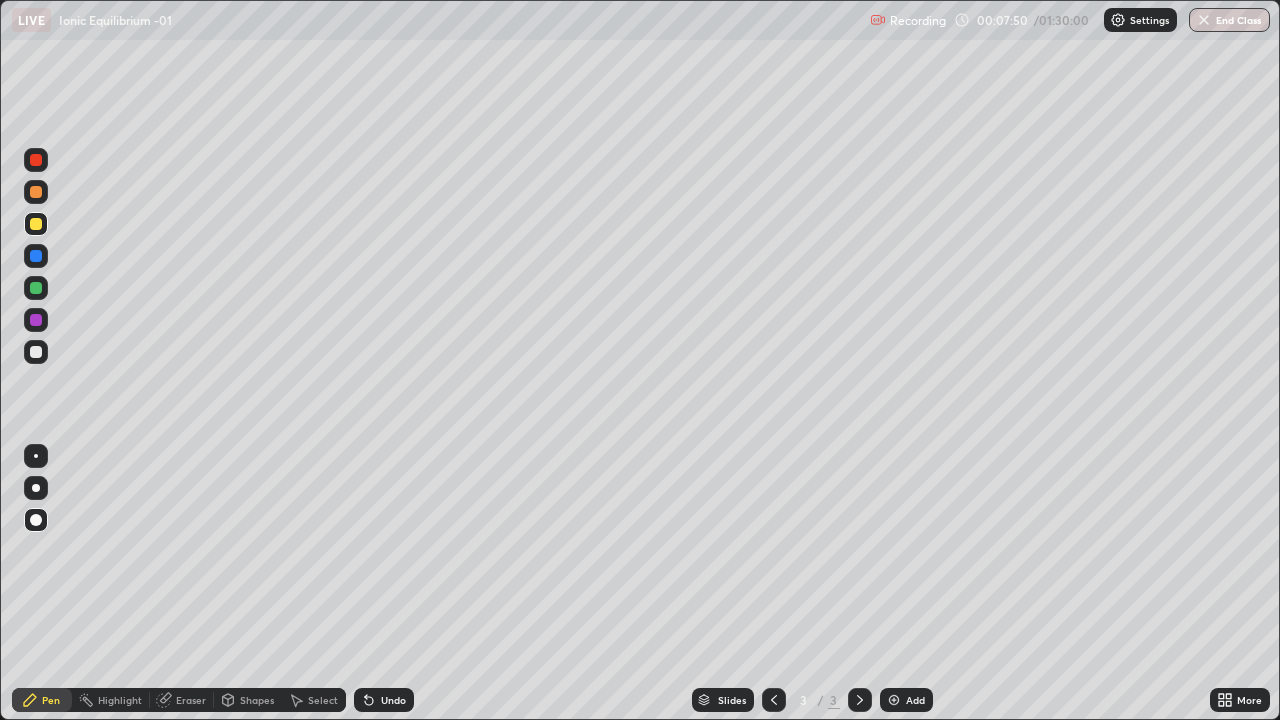 click 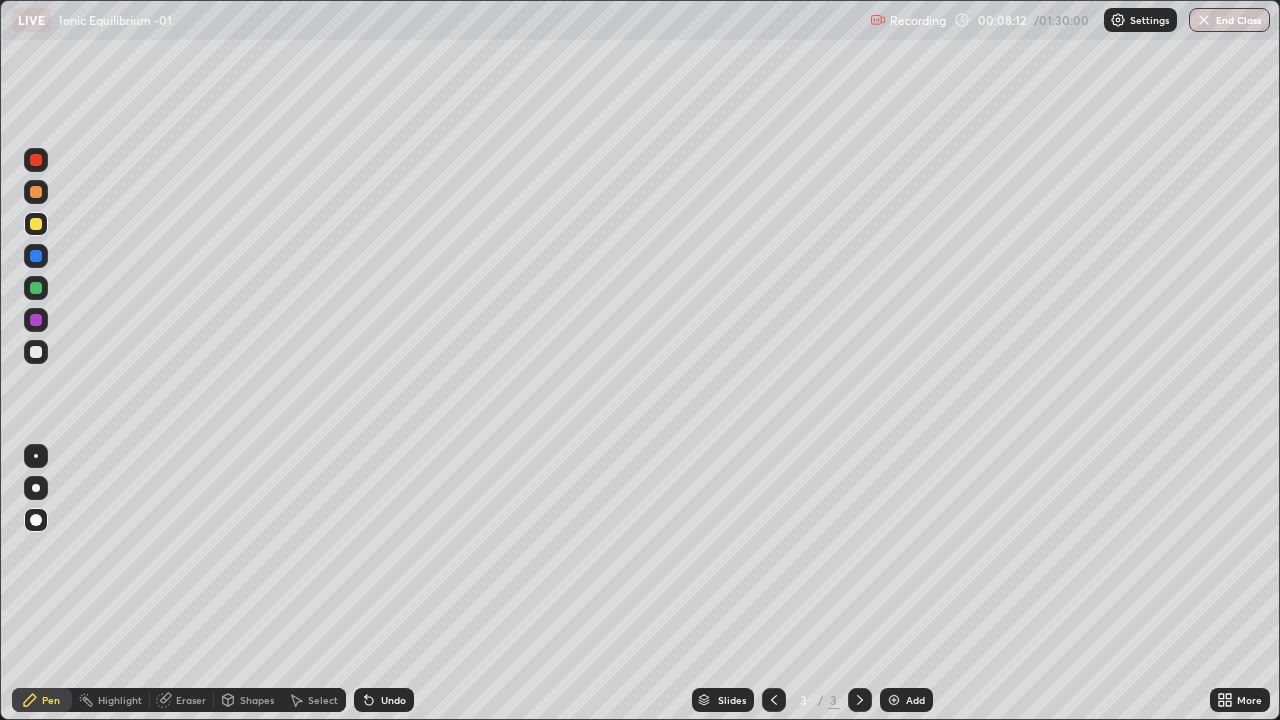 click at bounding box center [36, 520] 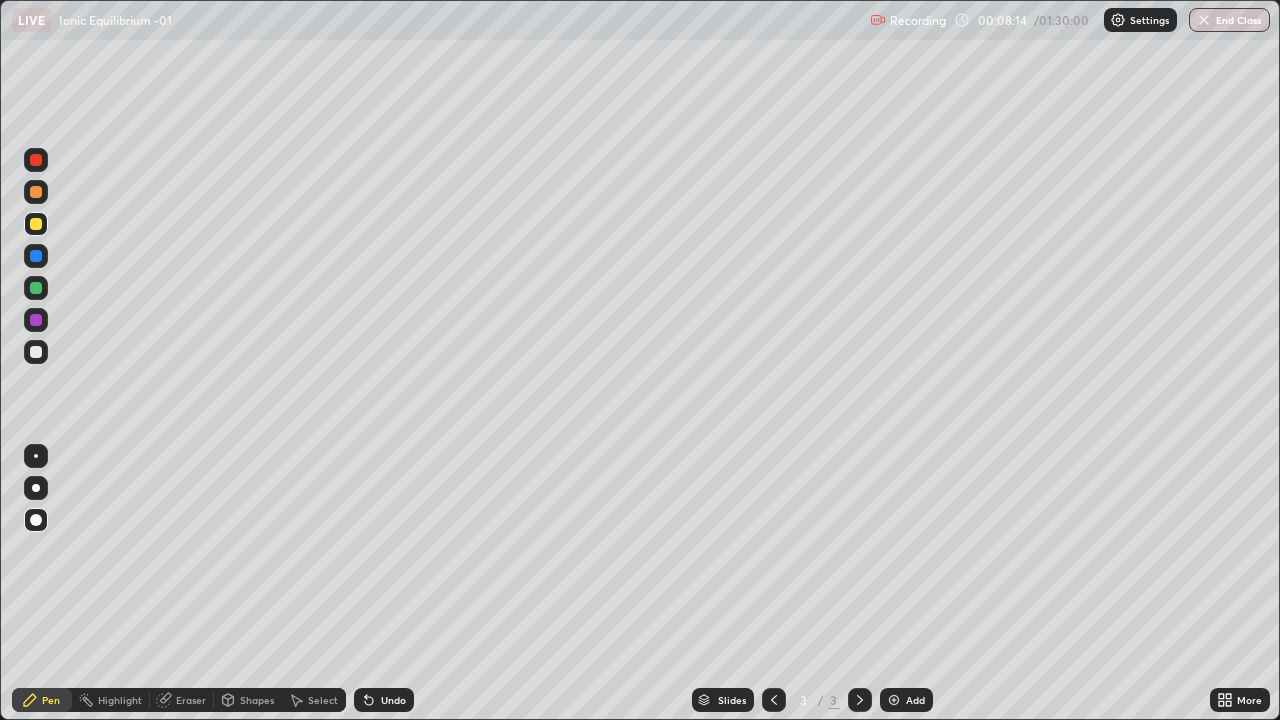 click at bounding box center (36, 192) 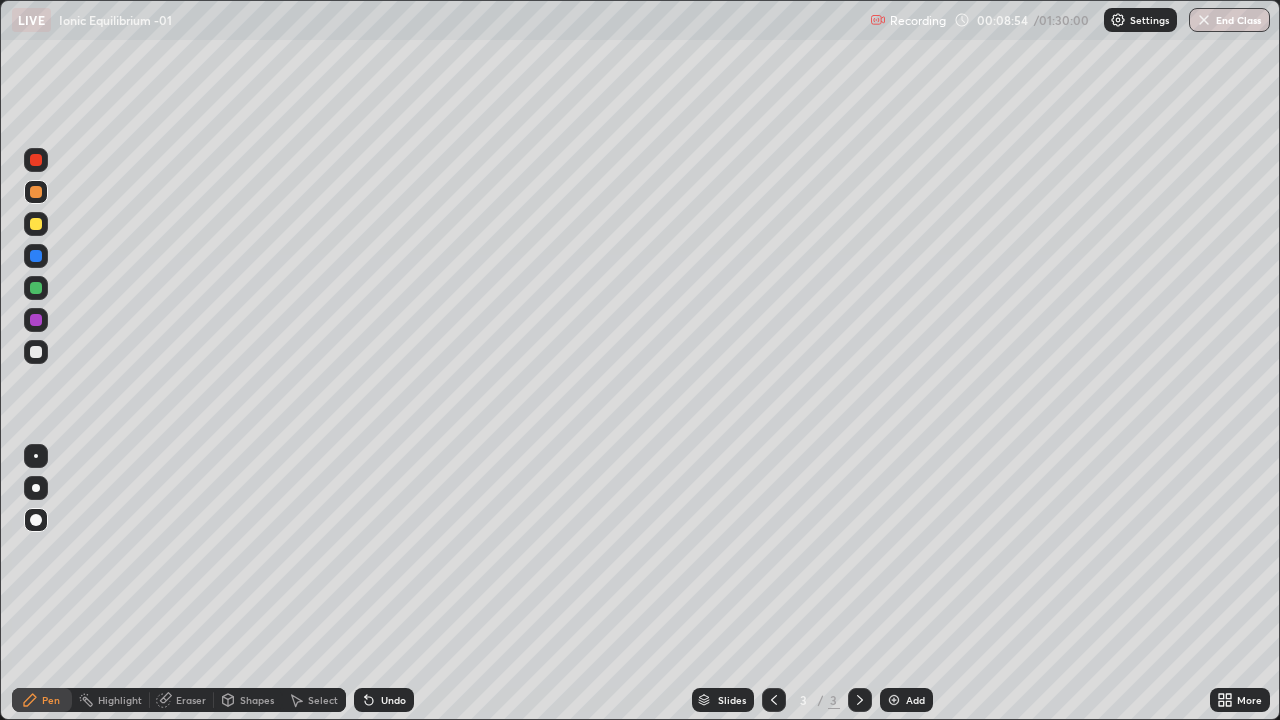 click at bounding box center (36, 224) 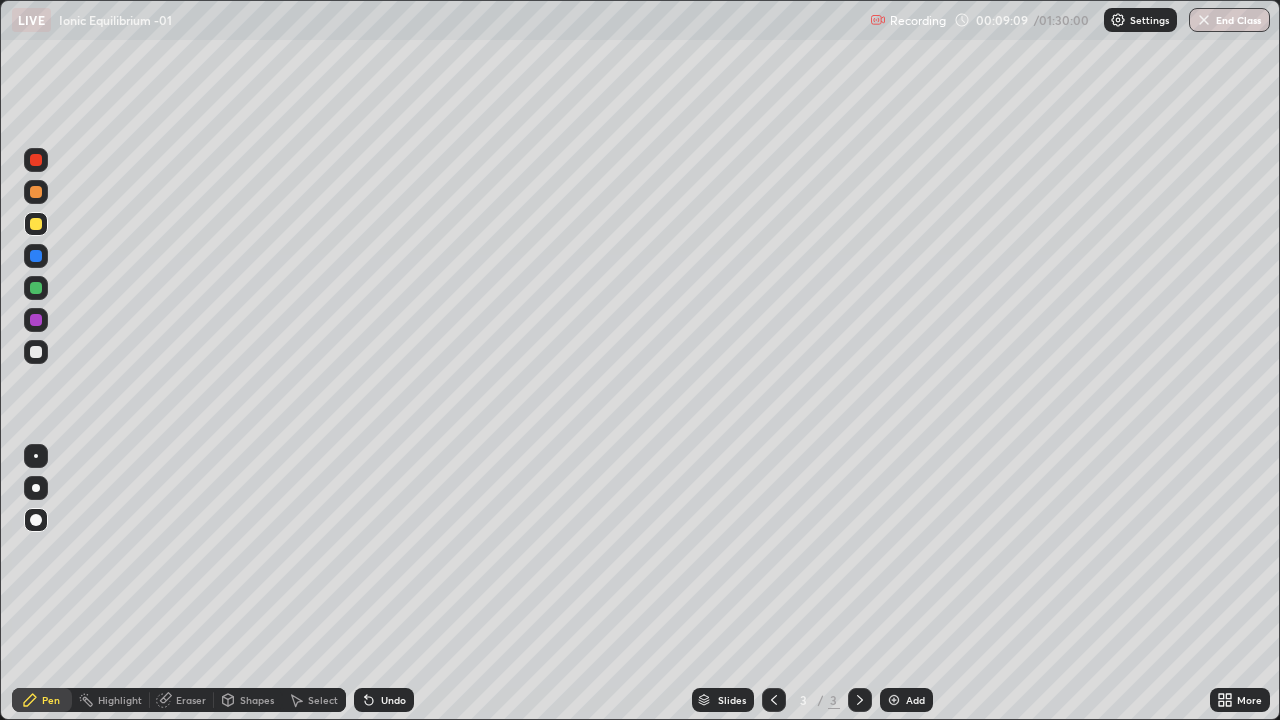 click on "Eraser" at bounding box center (191, 700) 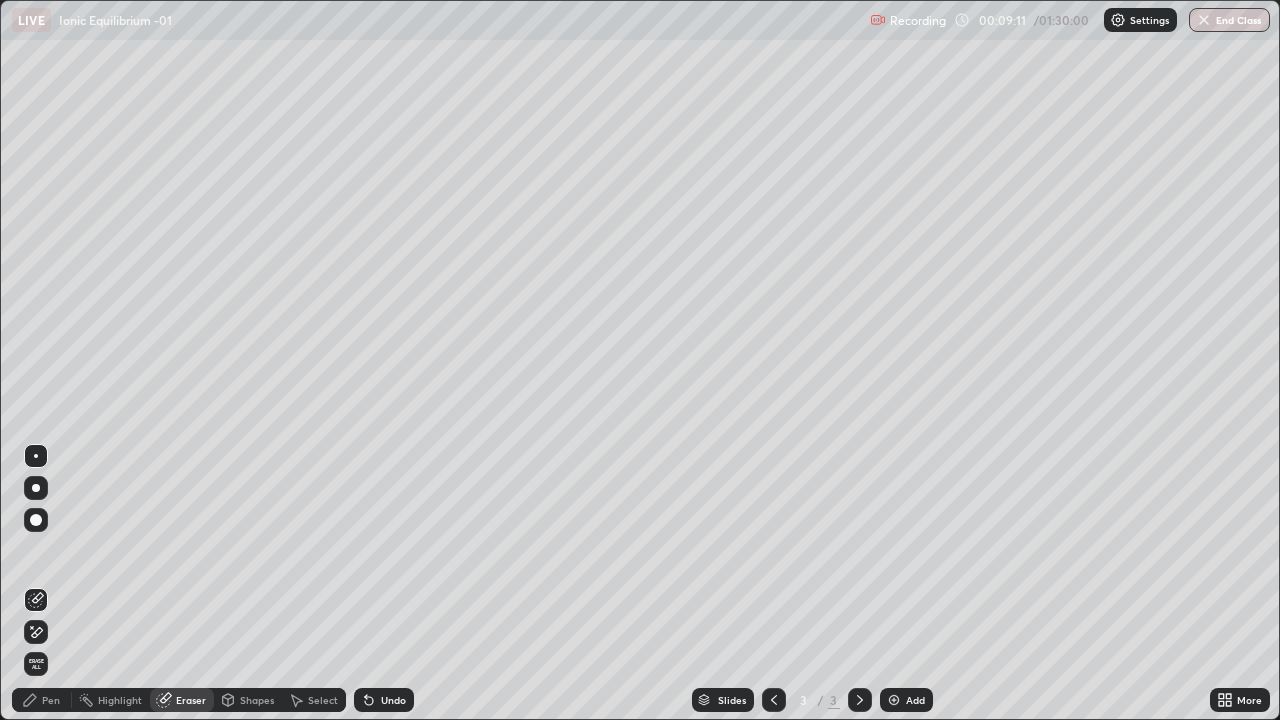 click on "Pen" at bounding box center [42, 700] 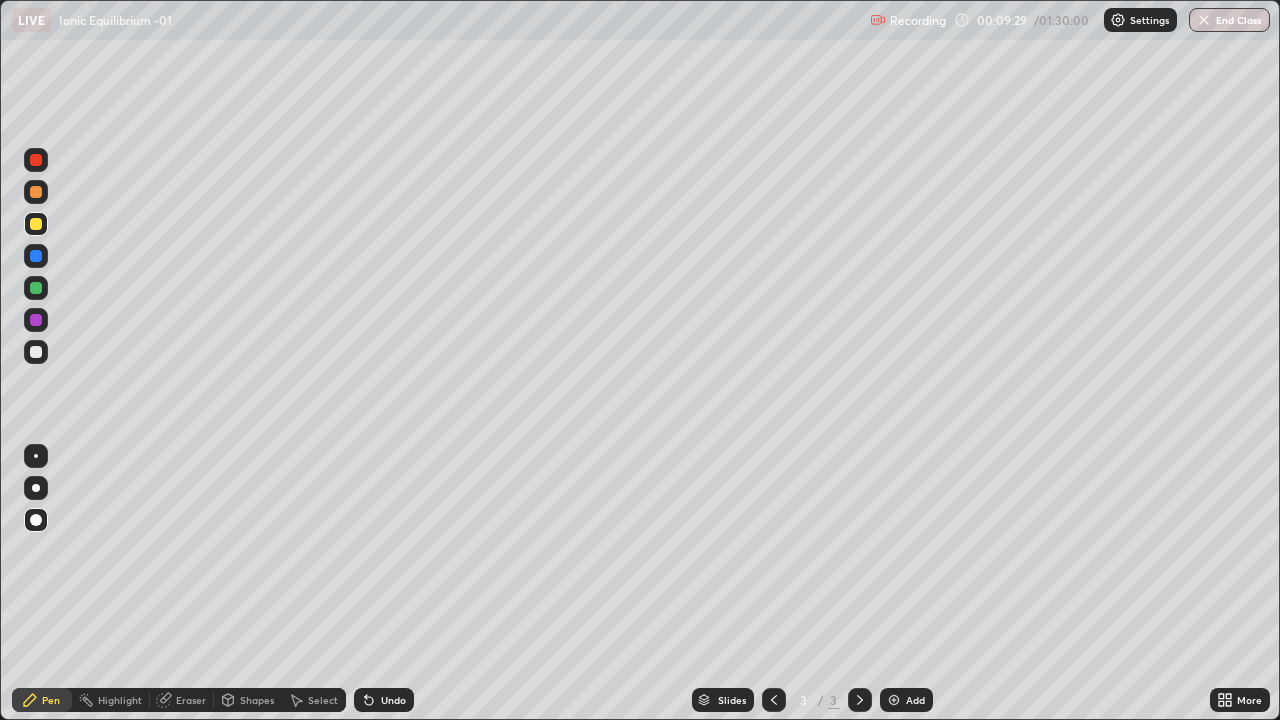 click 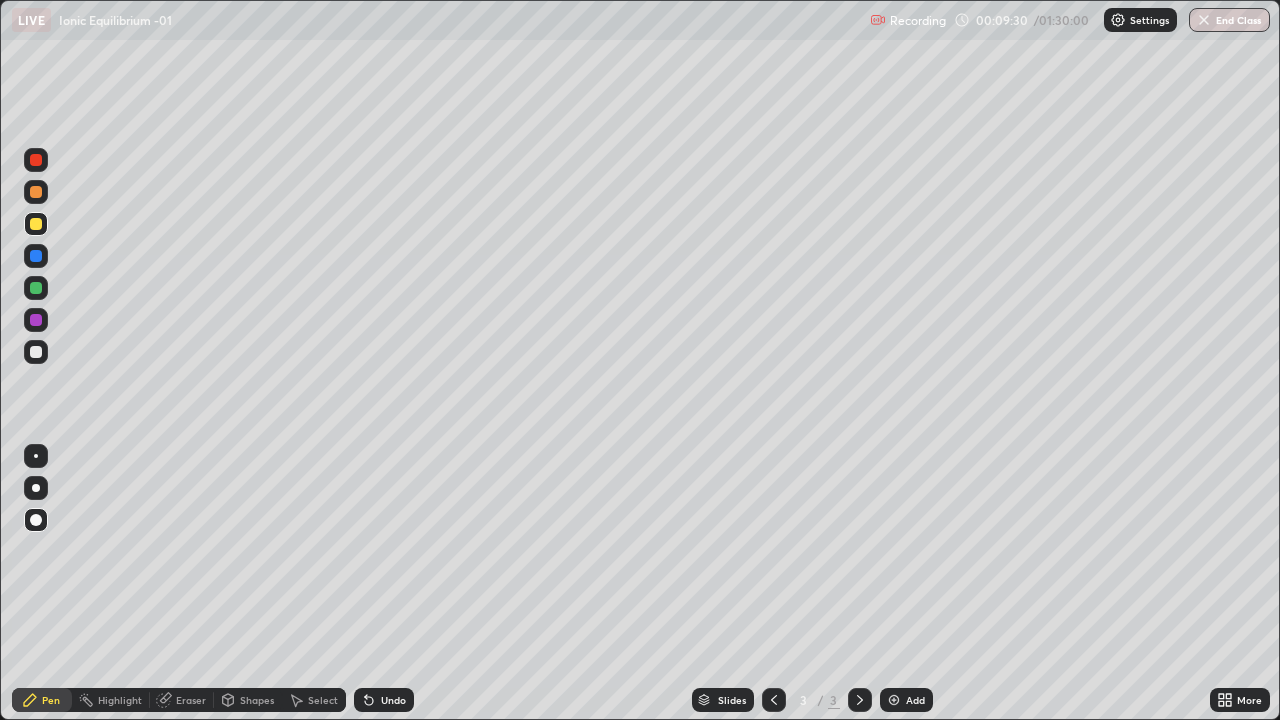 click on "Undo" at bounding box center [384, 700] 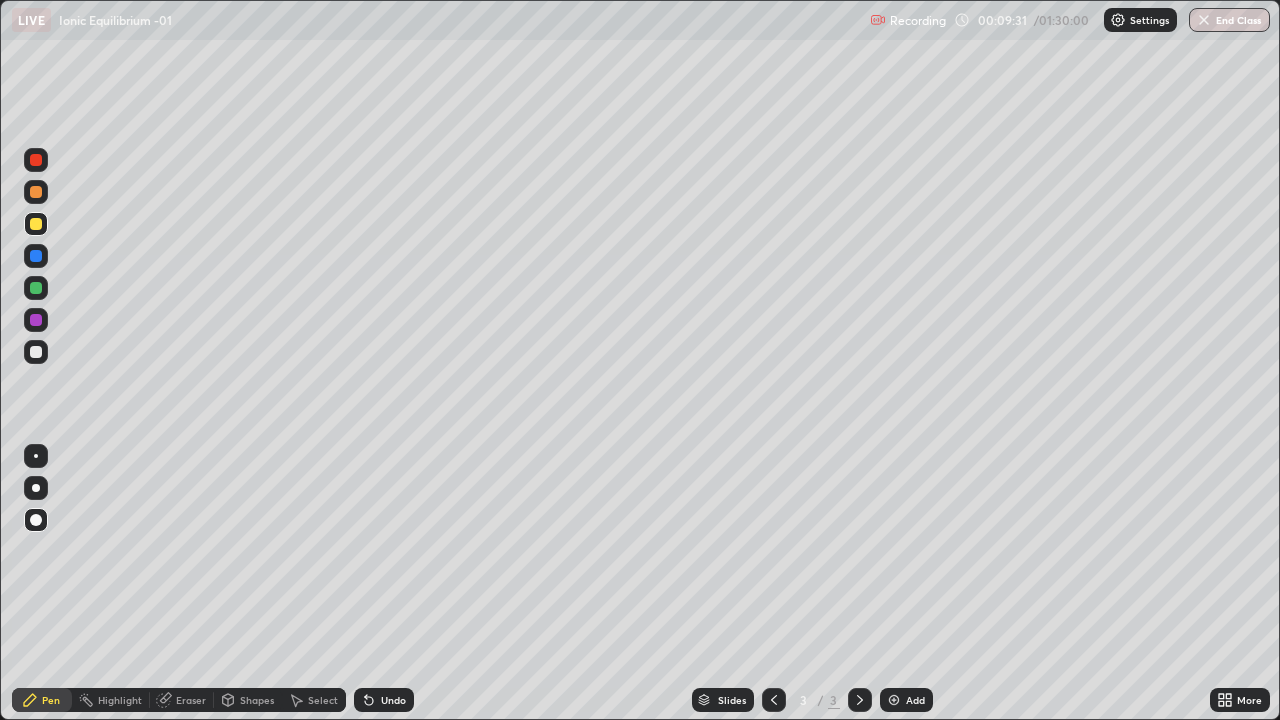 click at bounding box center [36, 288] 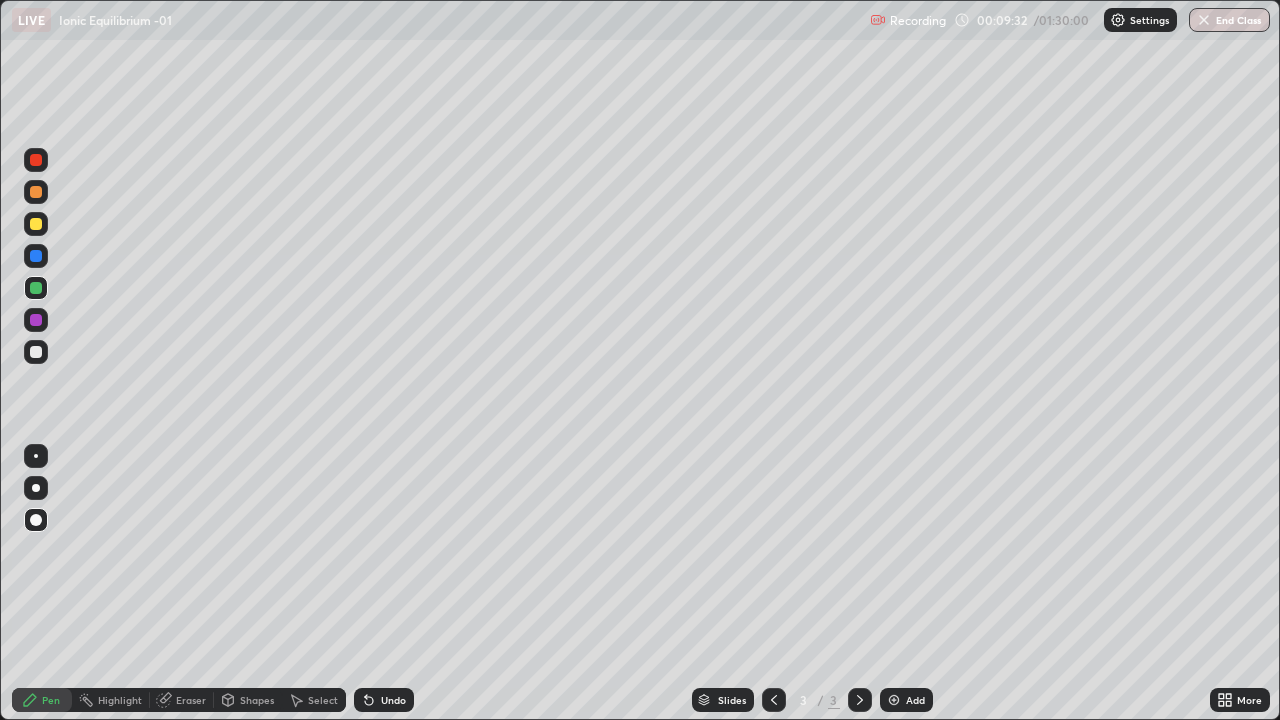 click at bounding box center (36, 488) 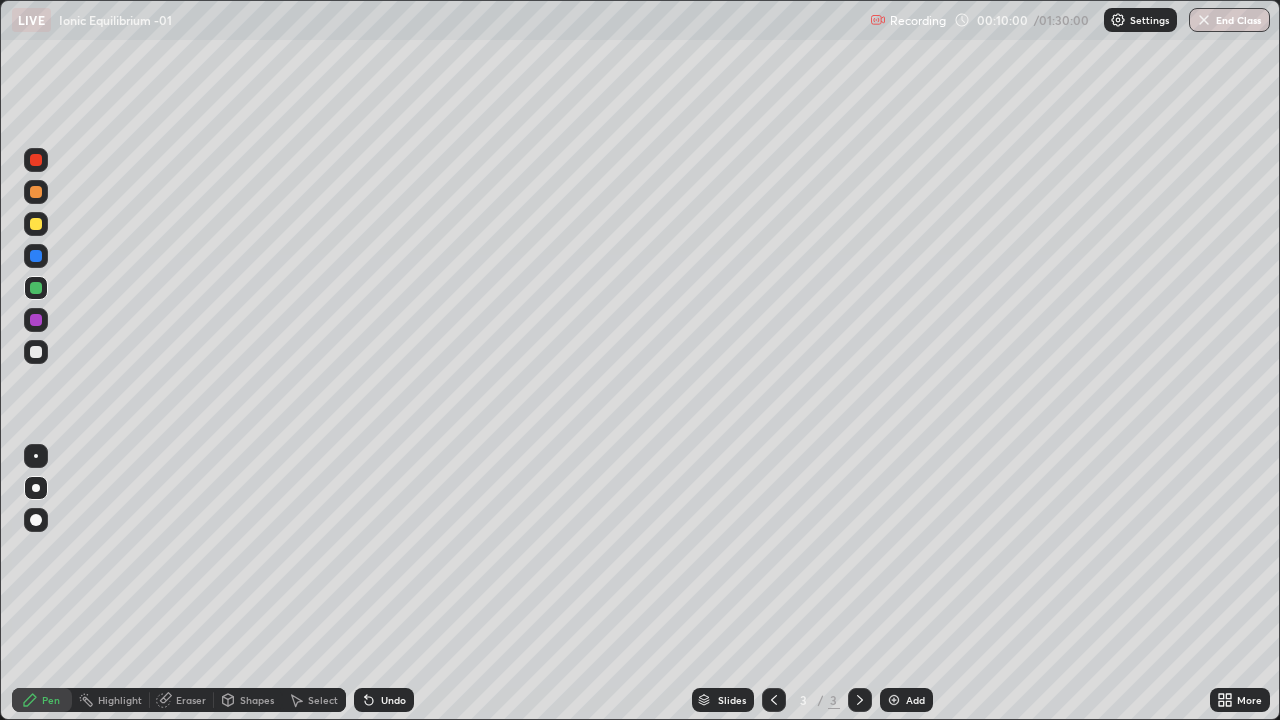 click at bounding box center (36, 224) 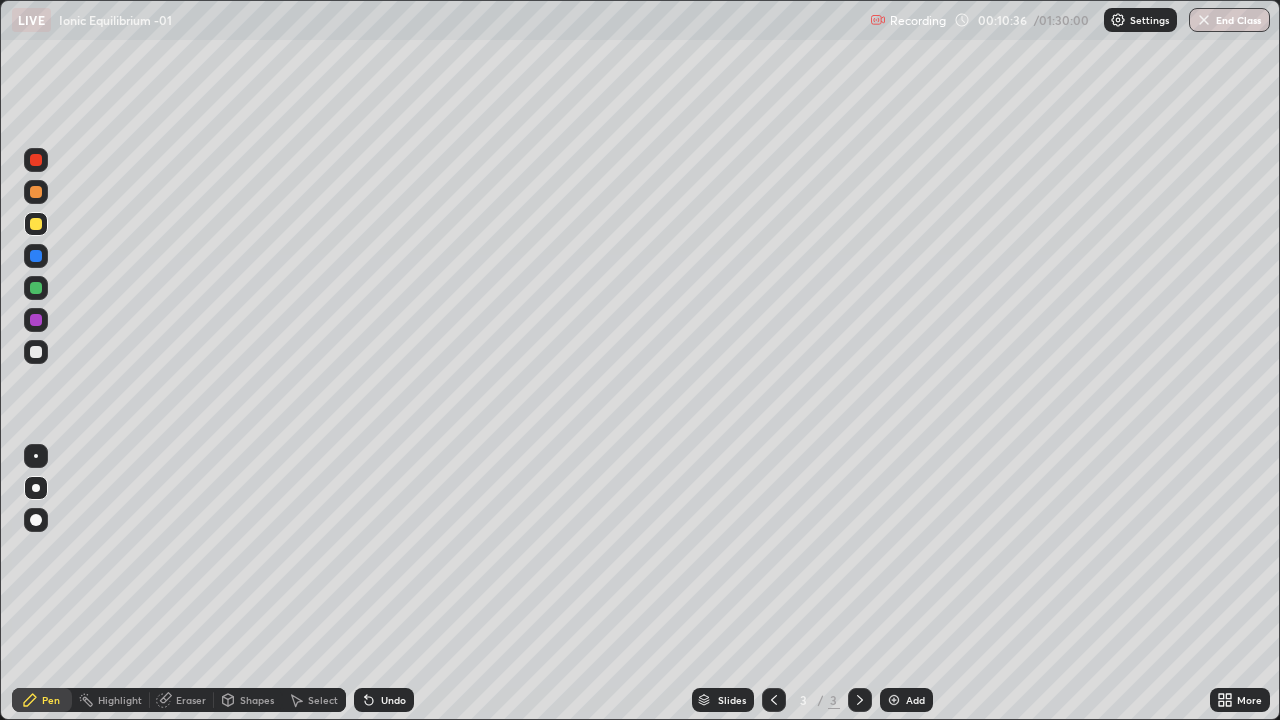 click 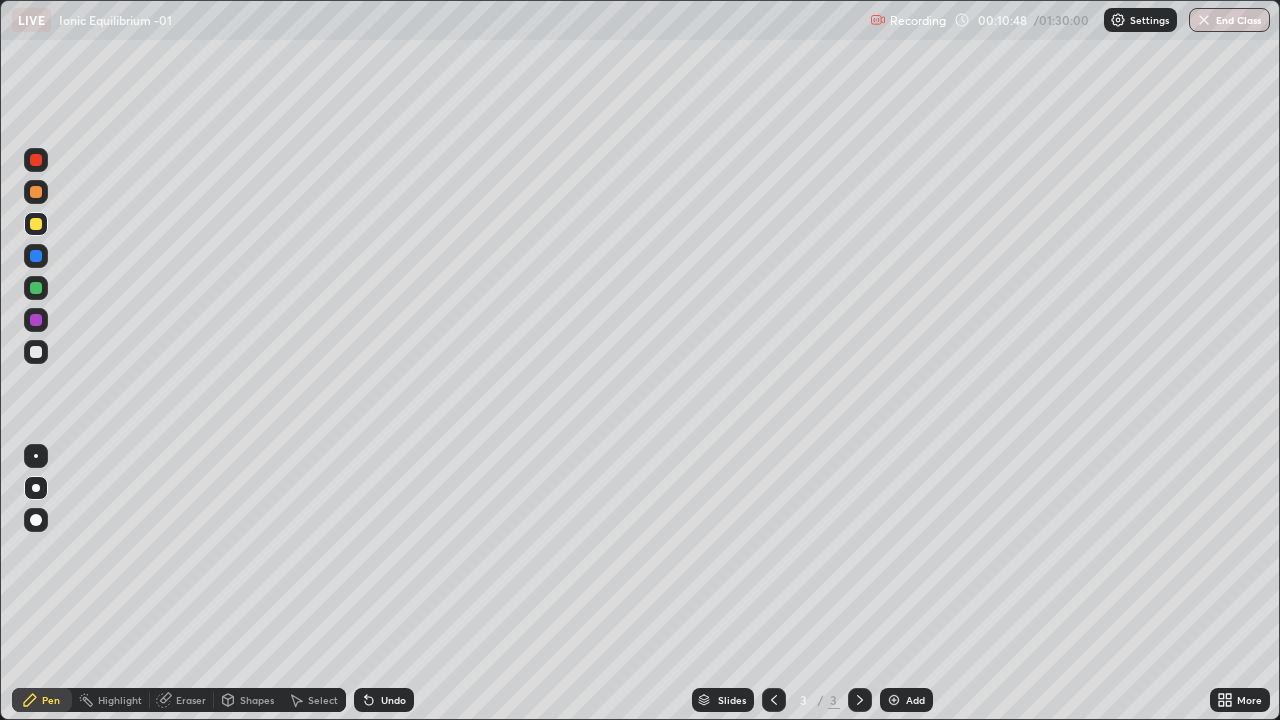 click at bounding box center (36, 352) 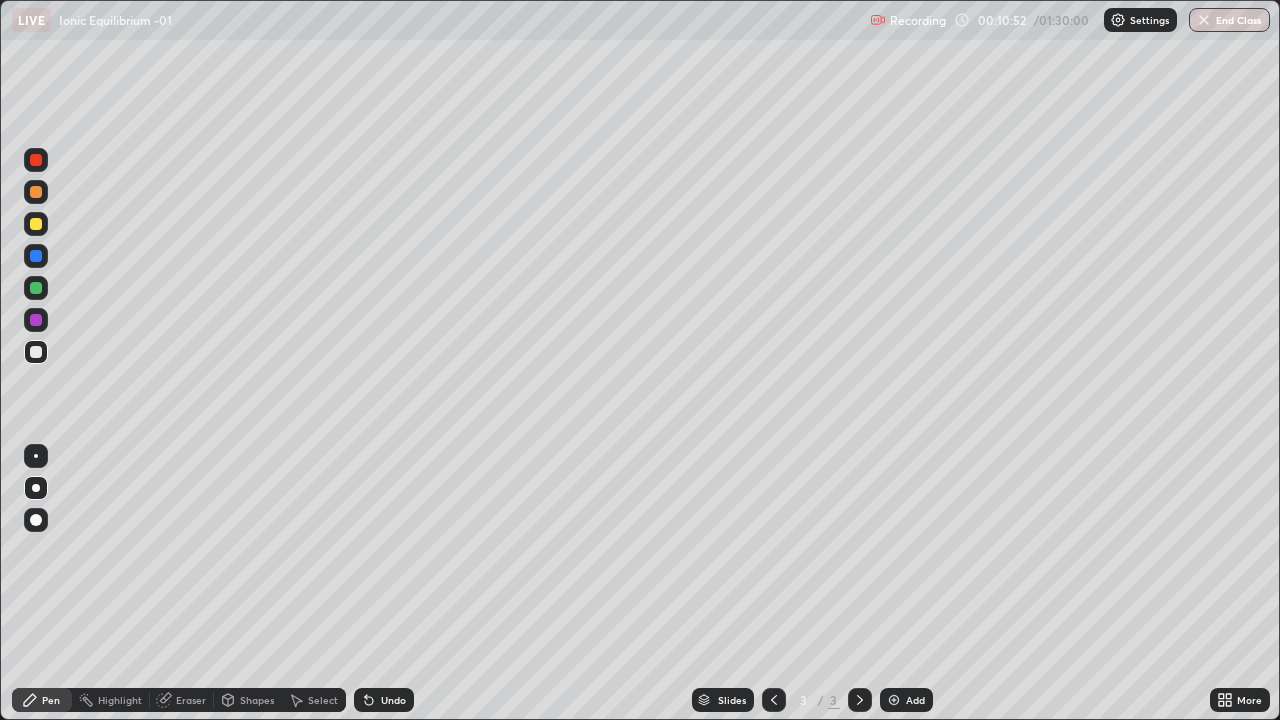 click at bounding box center (36, 520) 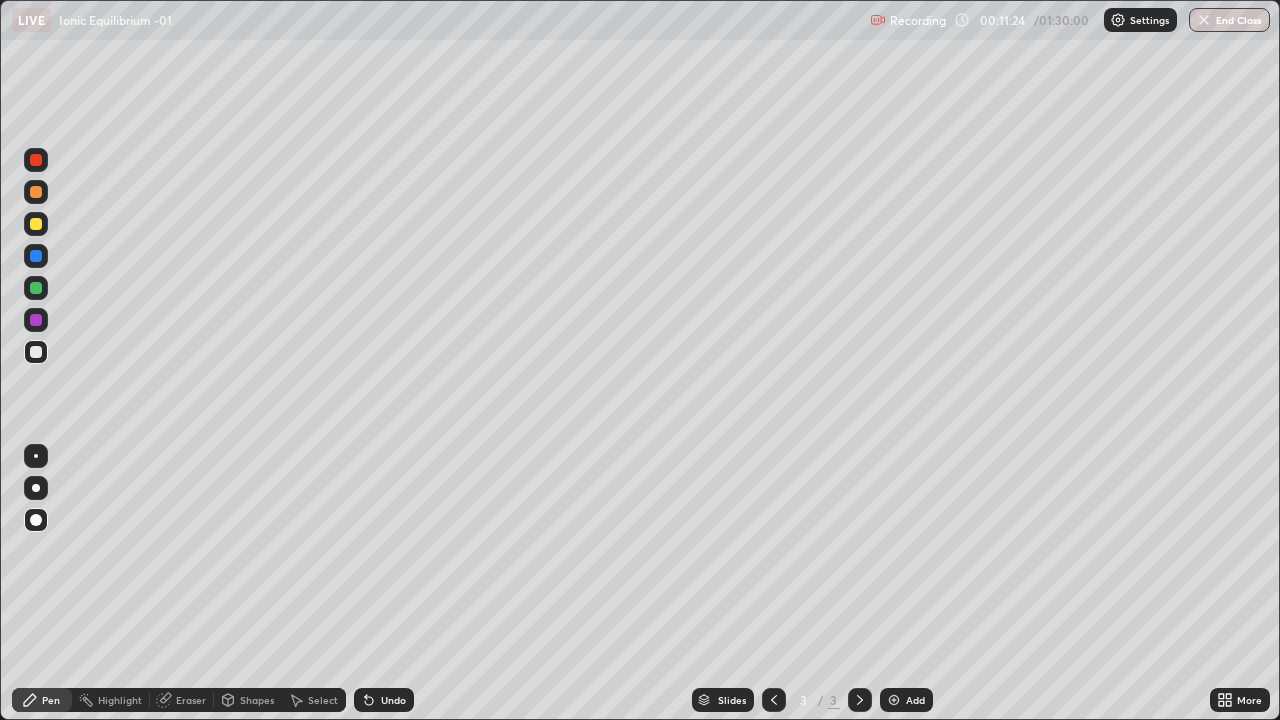 click 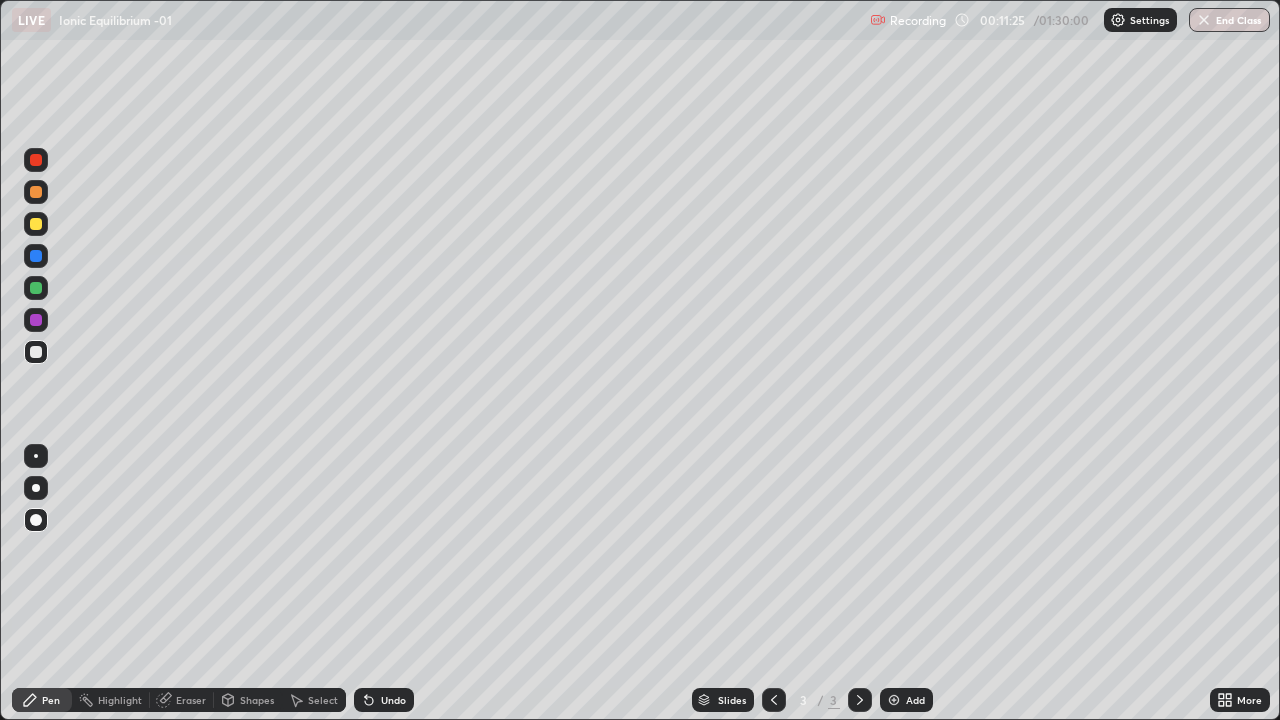 click 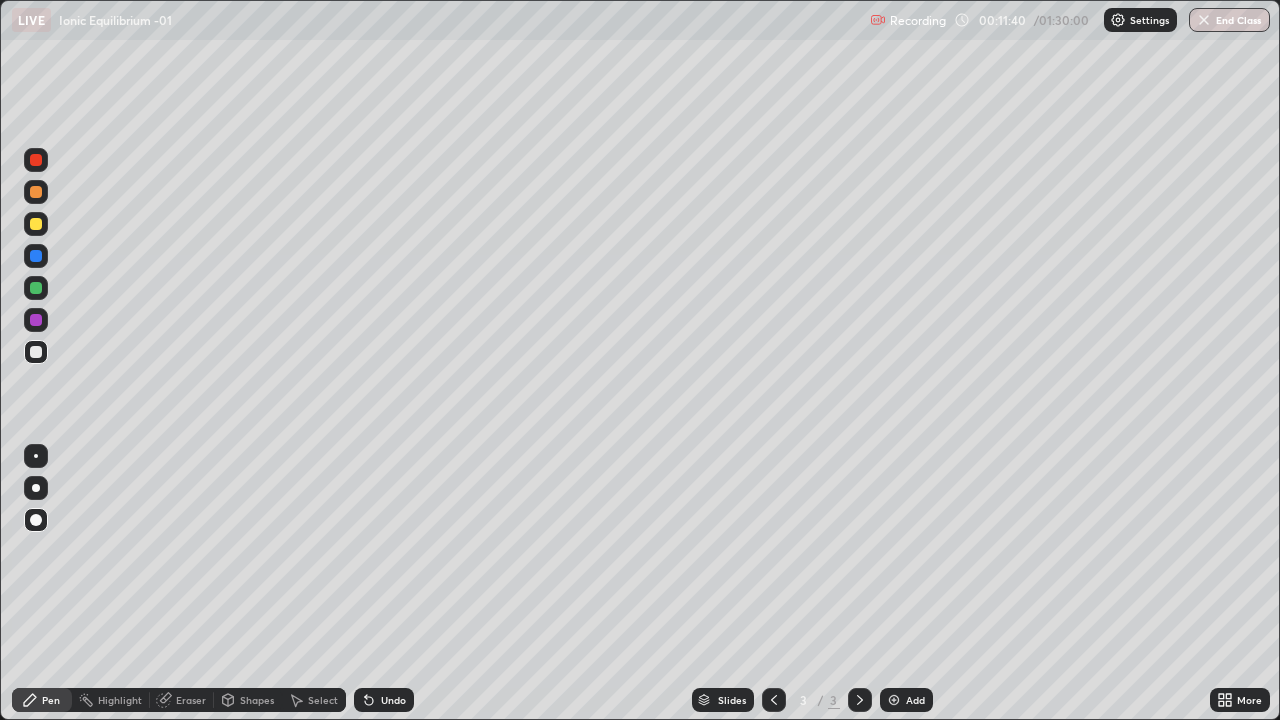 click at bounding box center (36, 224) 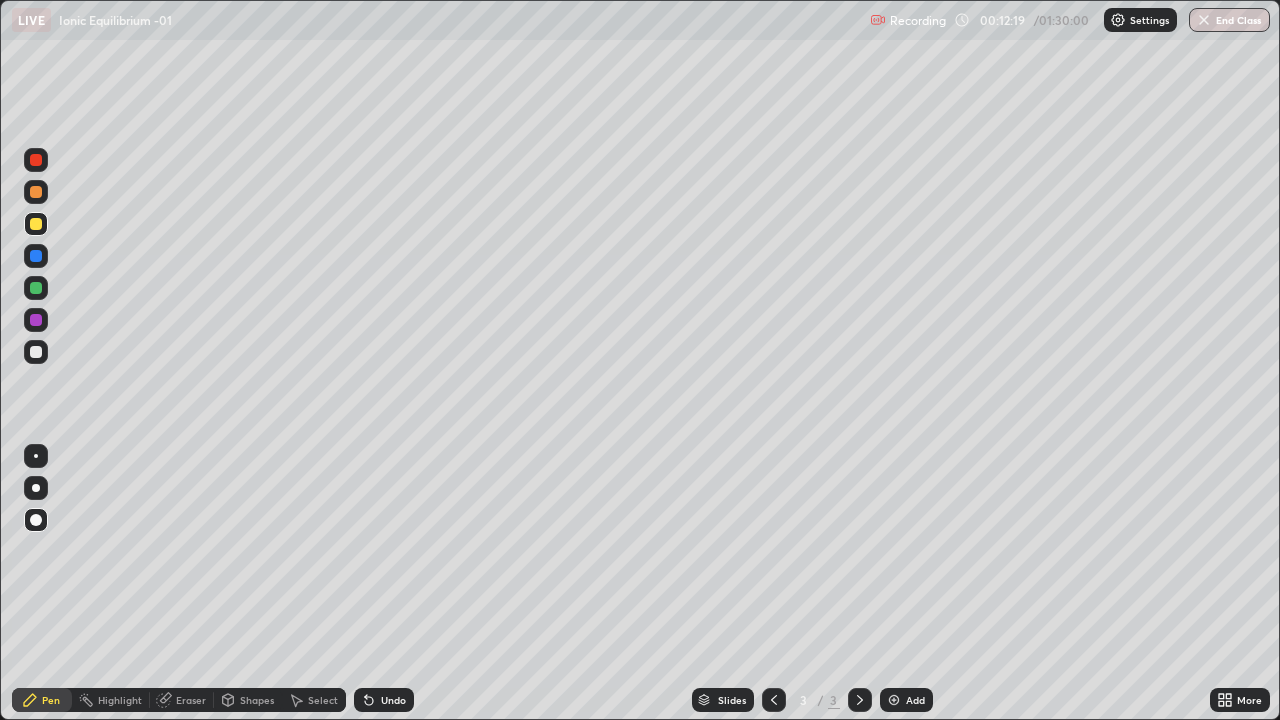 click at bounding box center (36, 352) 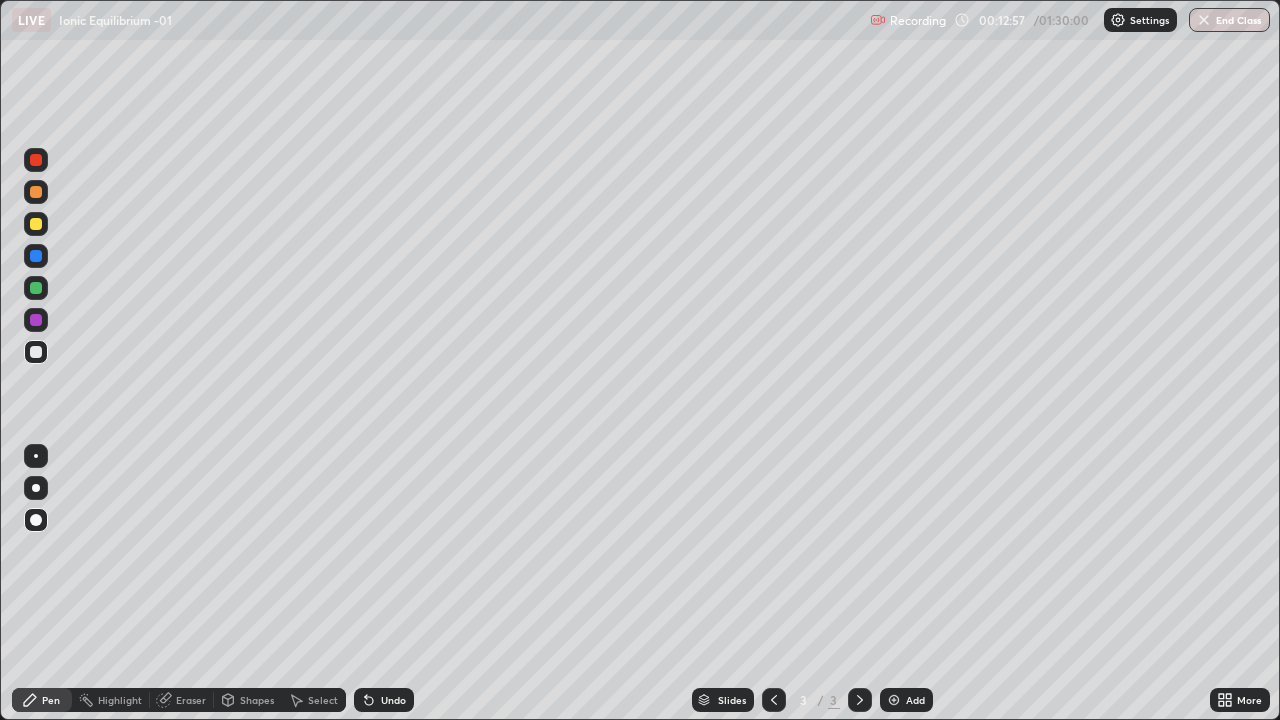 click at bounding box center (36, 224) 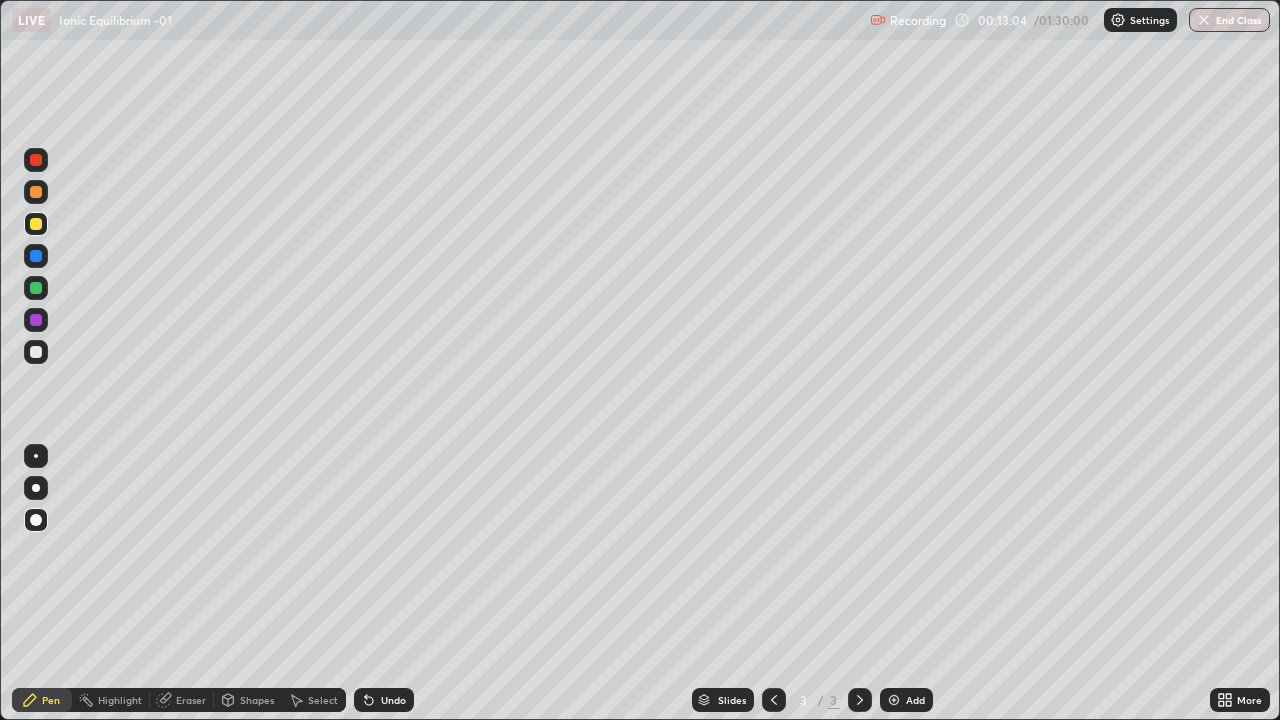 click at bounding box center (36, 352) 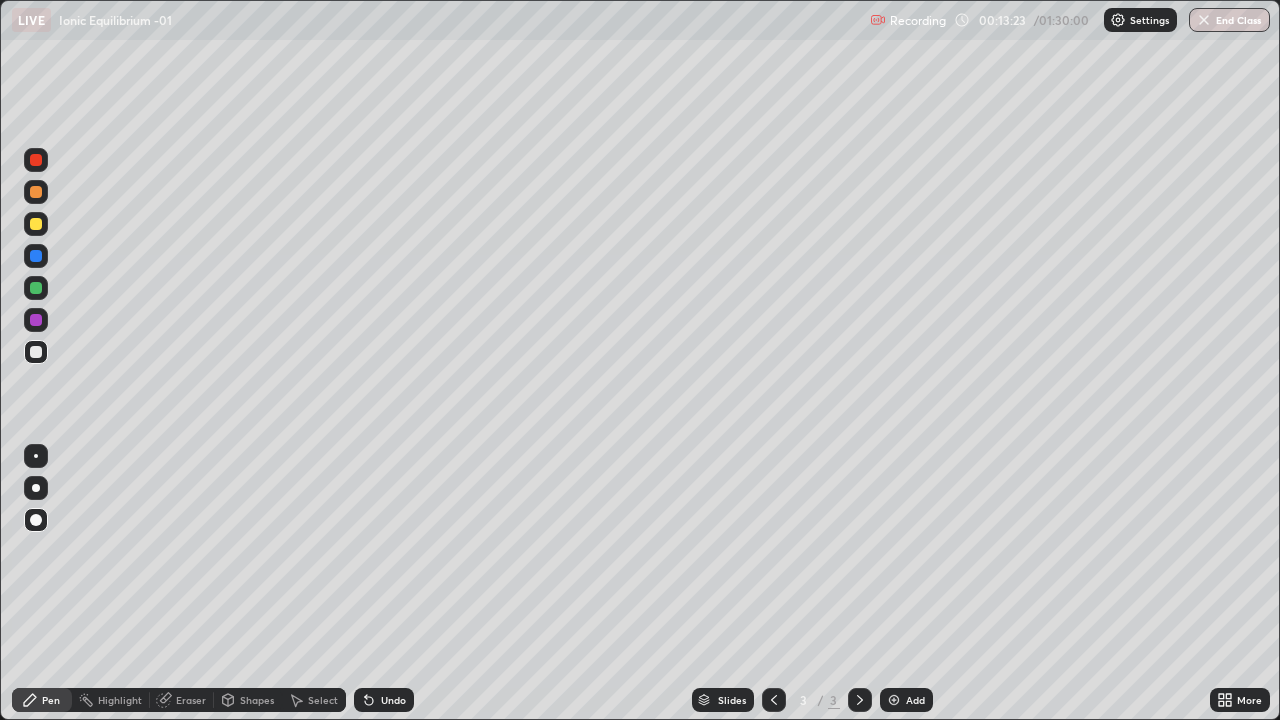 click on "Undo" at bounding box center [393, 700] 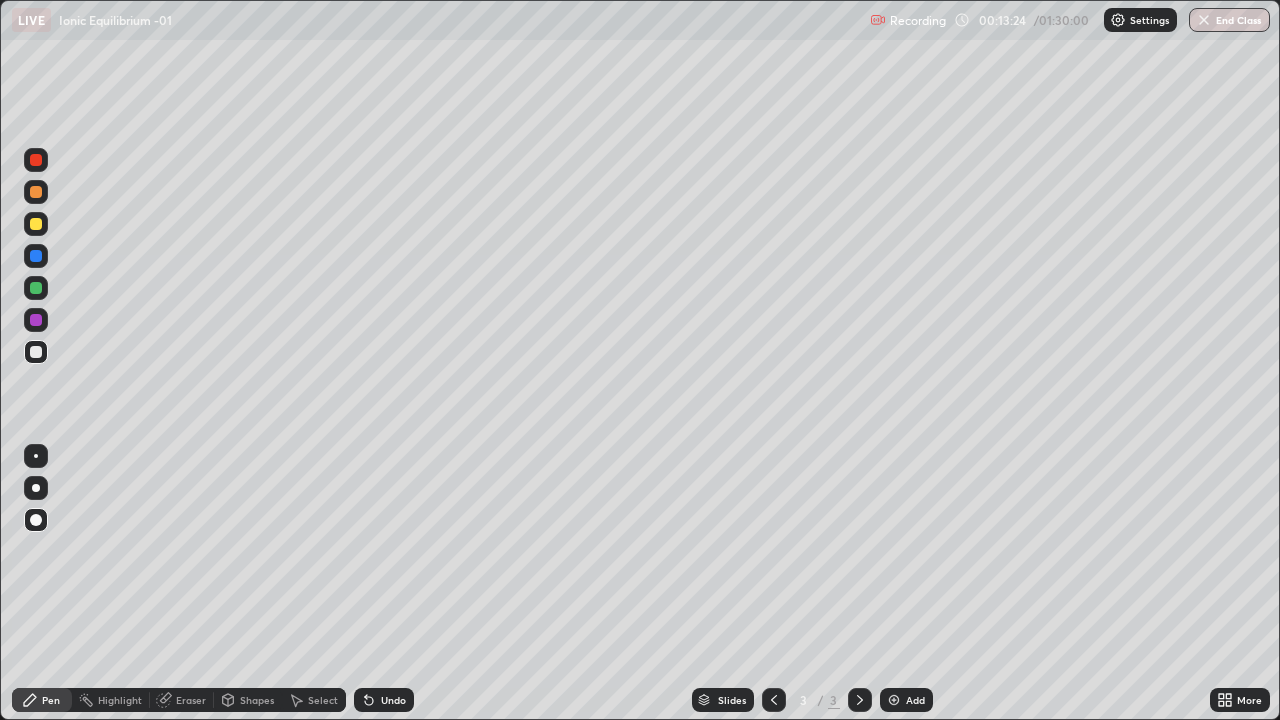 click on "Undo" at bounding box center (393, 700) 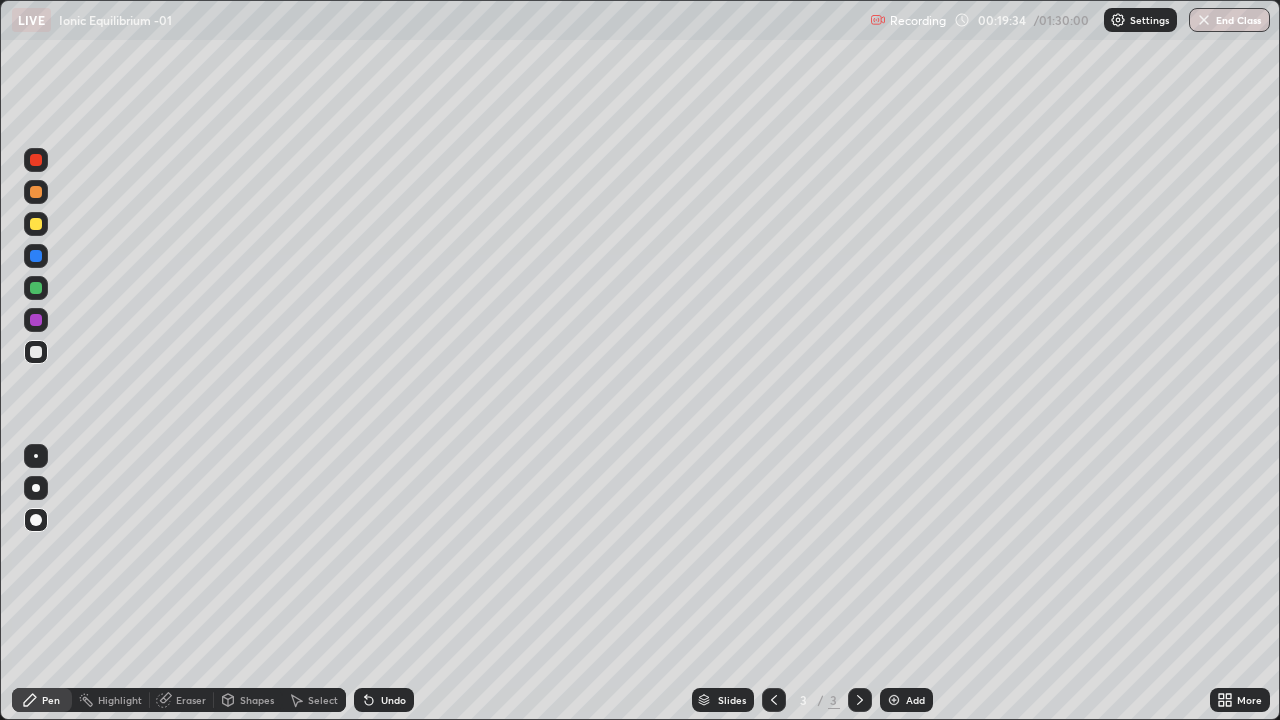 click at bounding box center (894, 700) 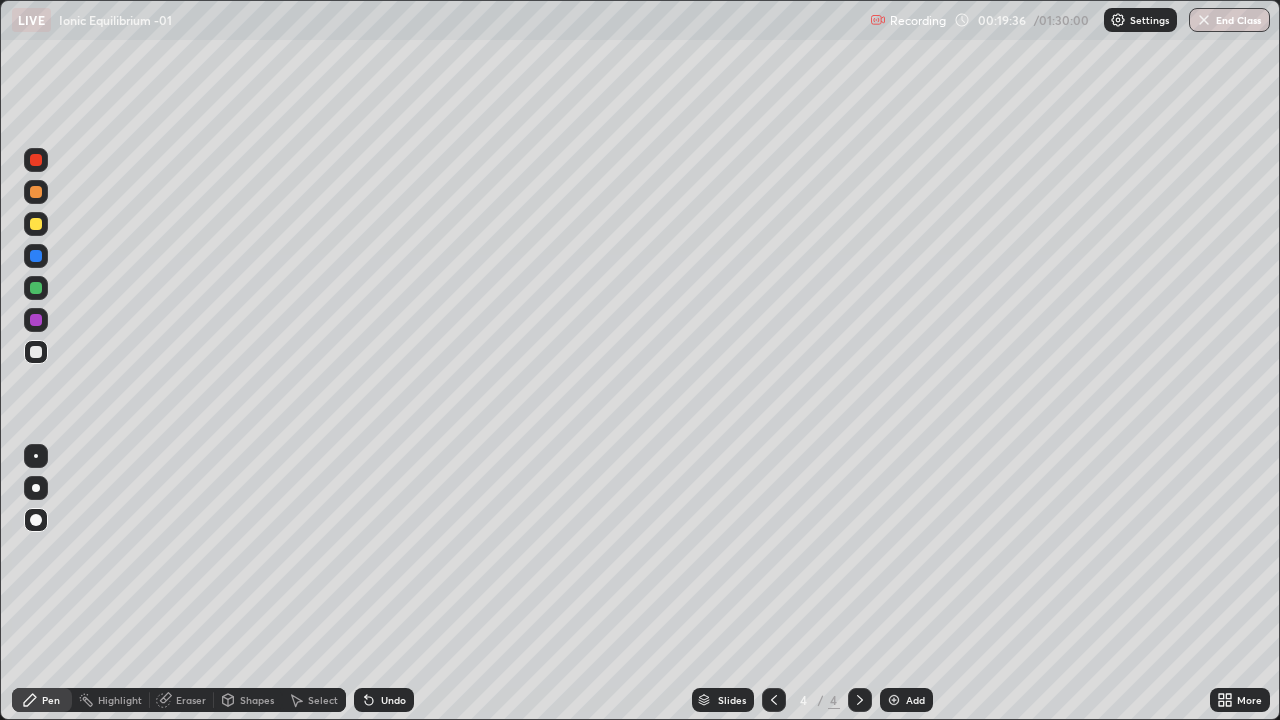 click at bounding box center [36, 224] 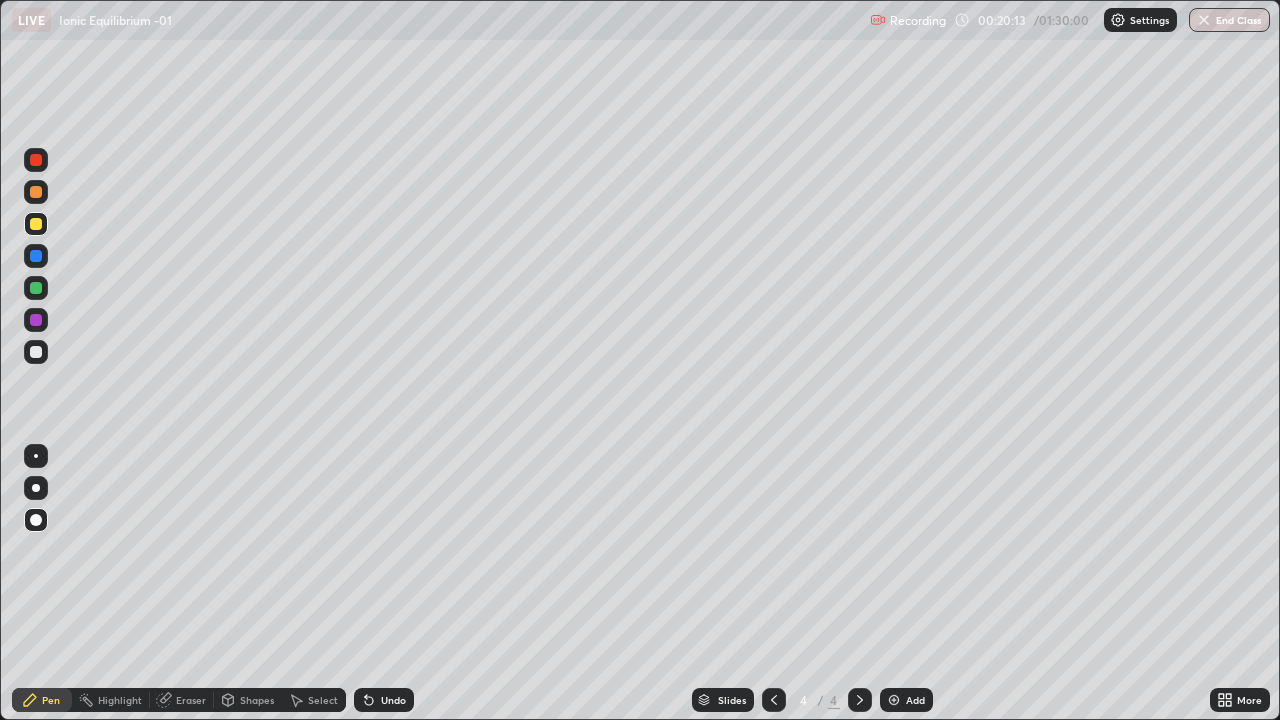 click at bounding box center [36, 352] 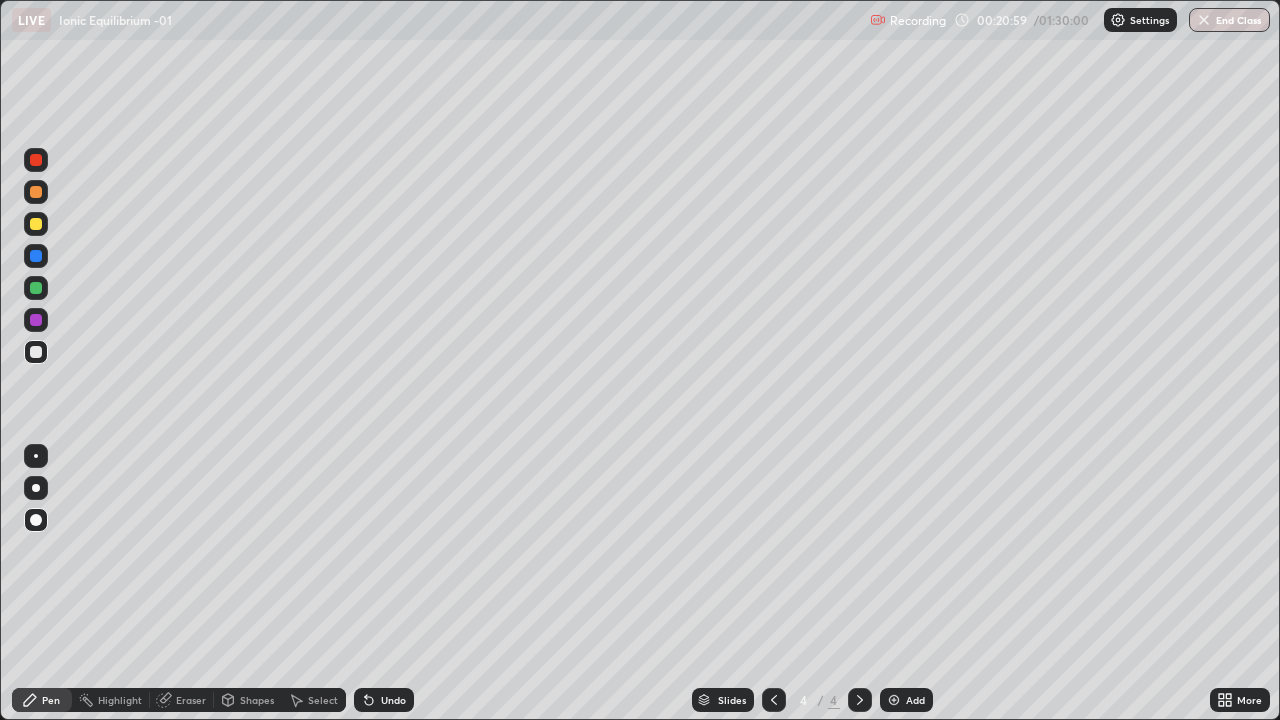 click on "Undo" at bounding box center (393, 700) 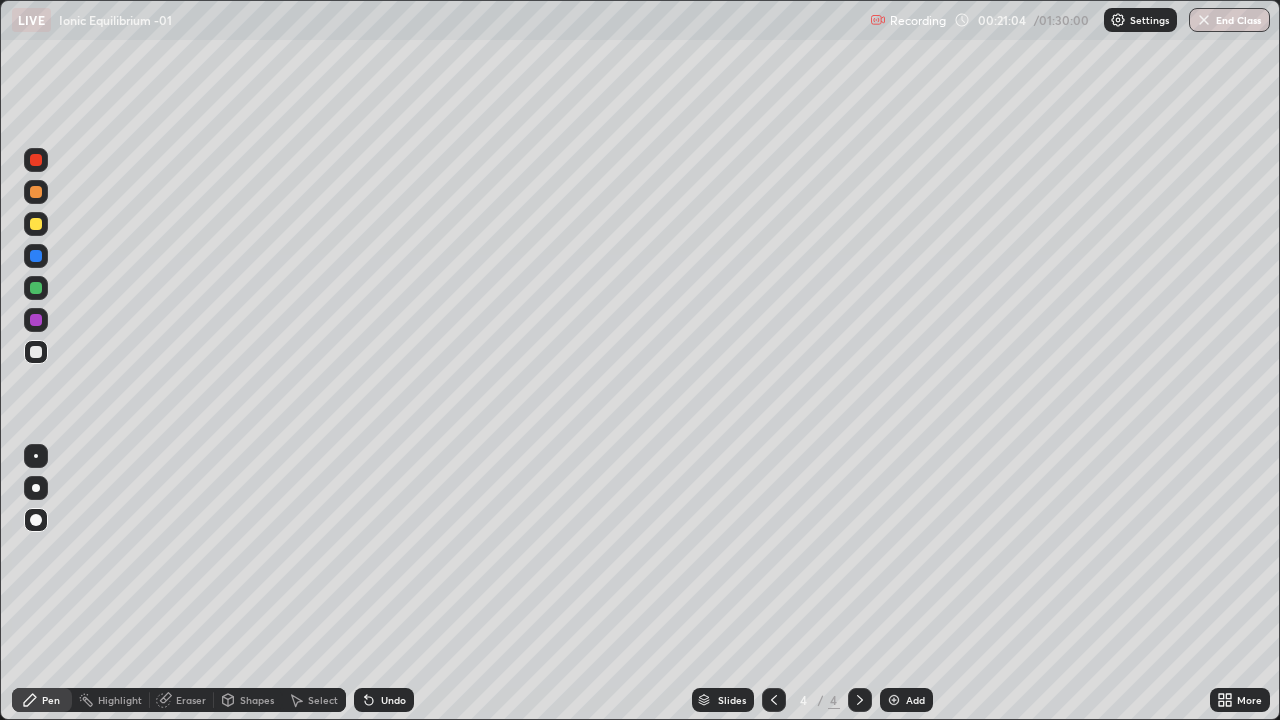 click at bounding box center (36, 224) 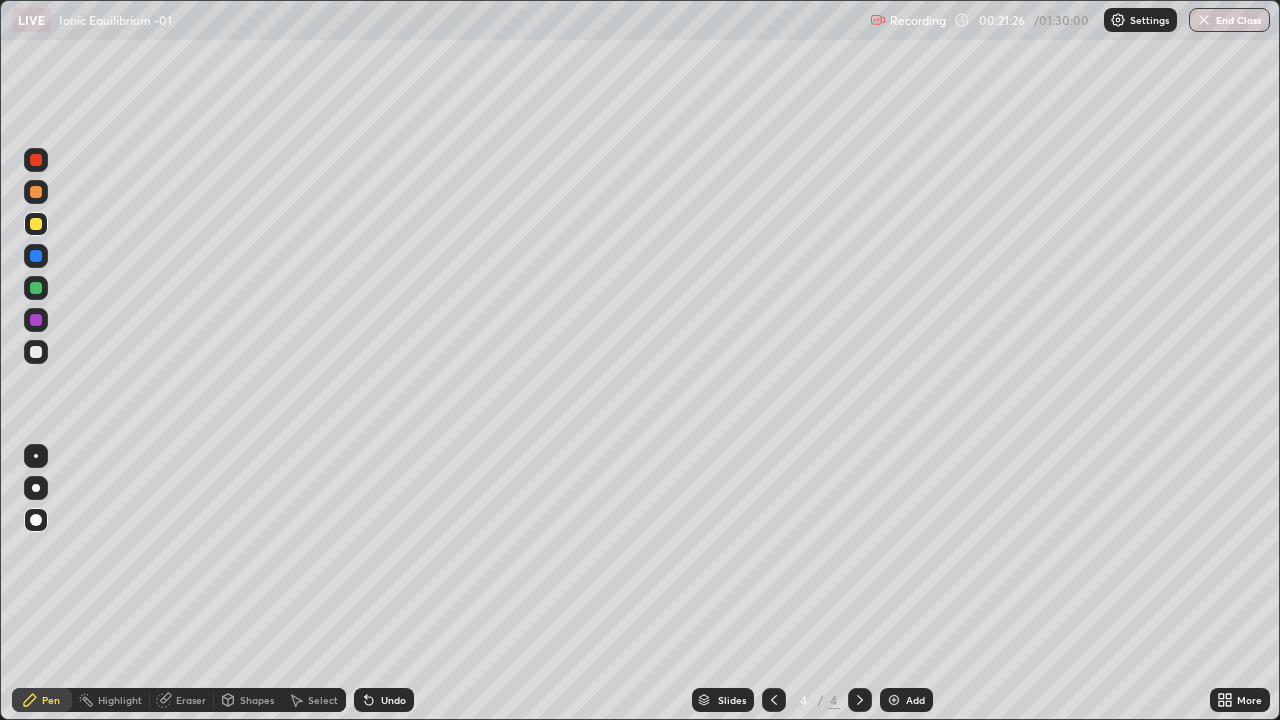 click at bounding box center [36, 352] 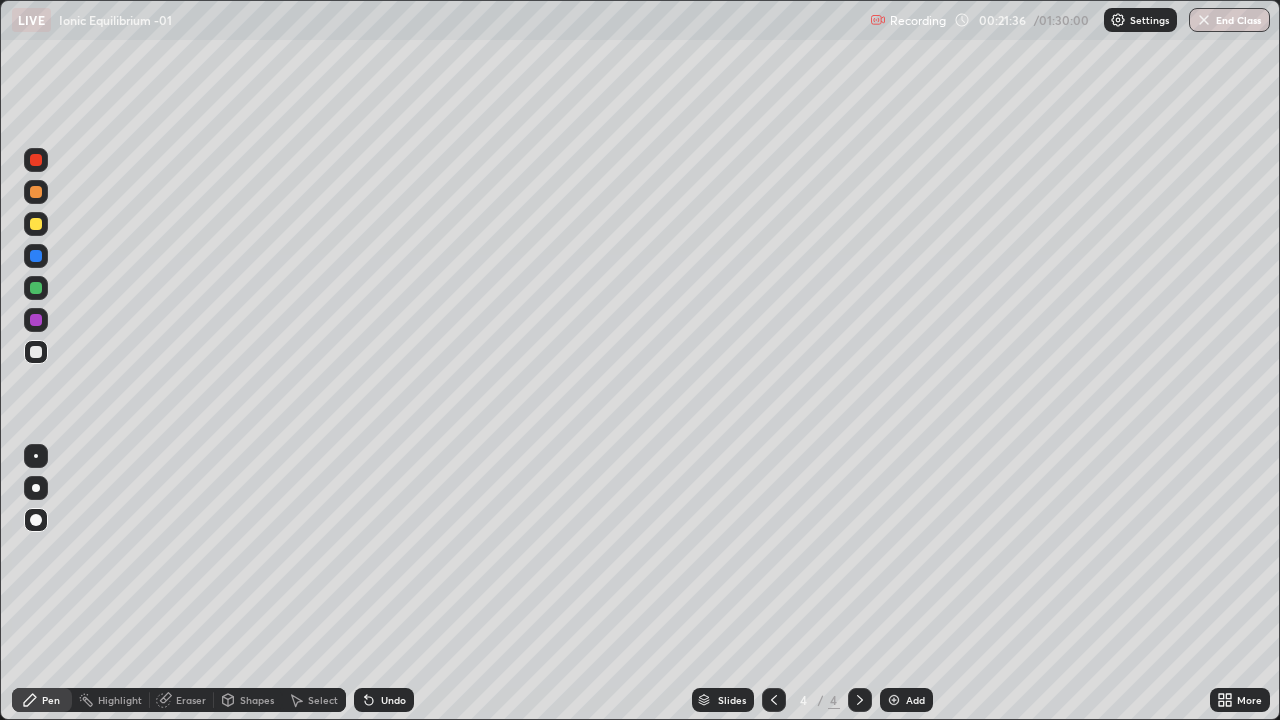 click on "Undo" at bounding box center (384, 700) 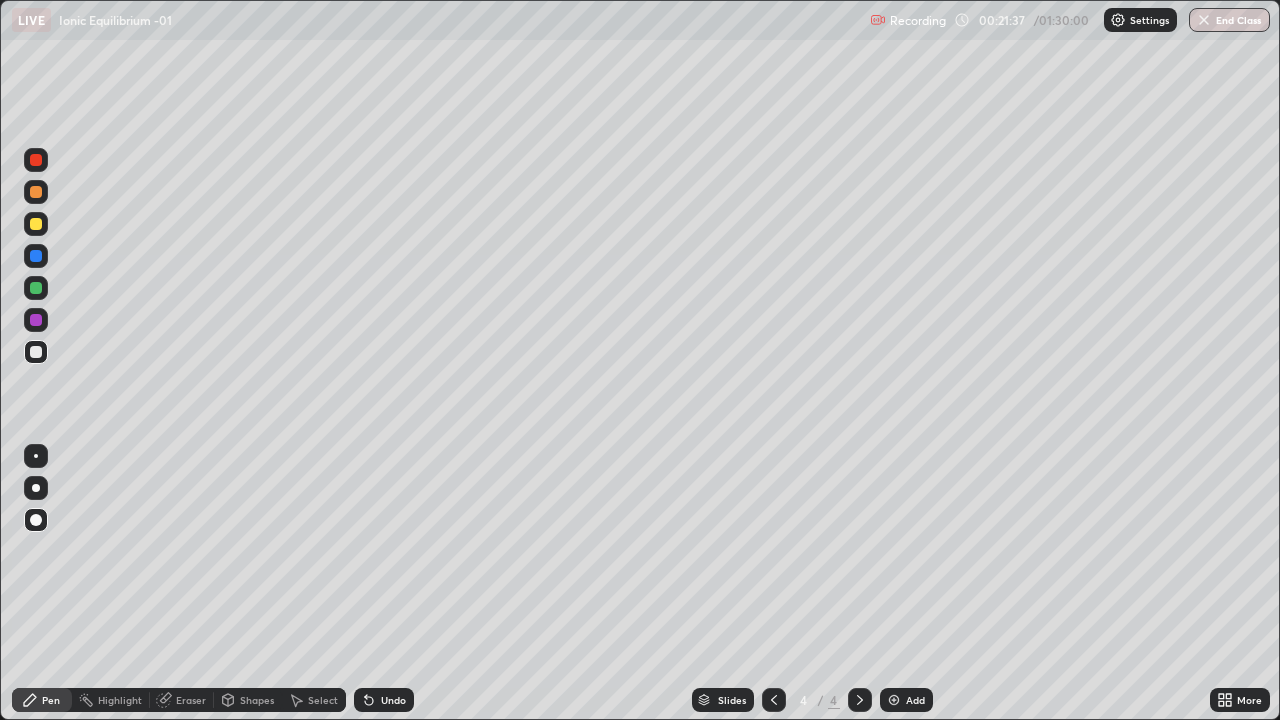 click on "Undo" at bounding box center [384, 700] 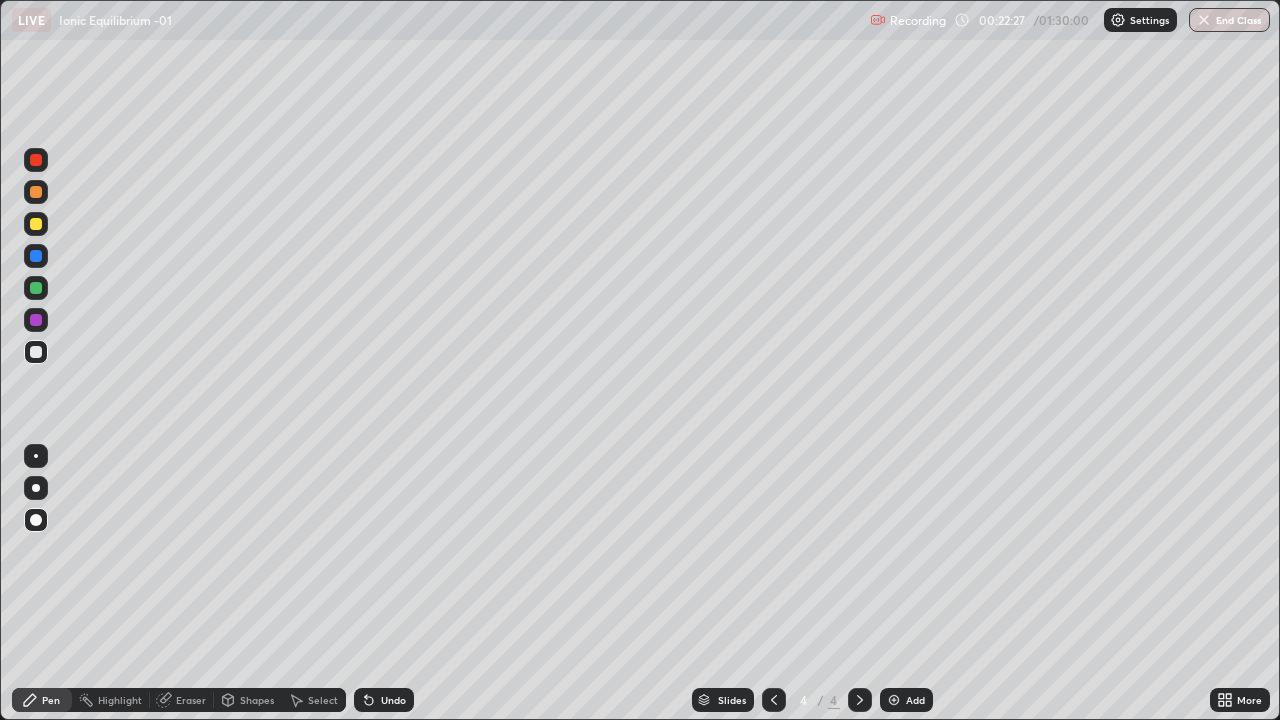 click at bounding box center (36, 224) 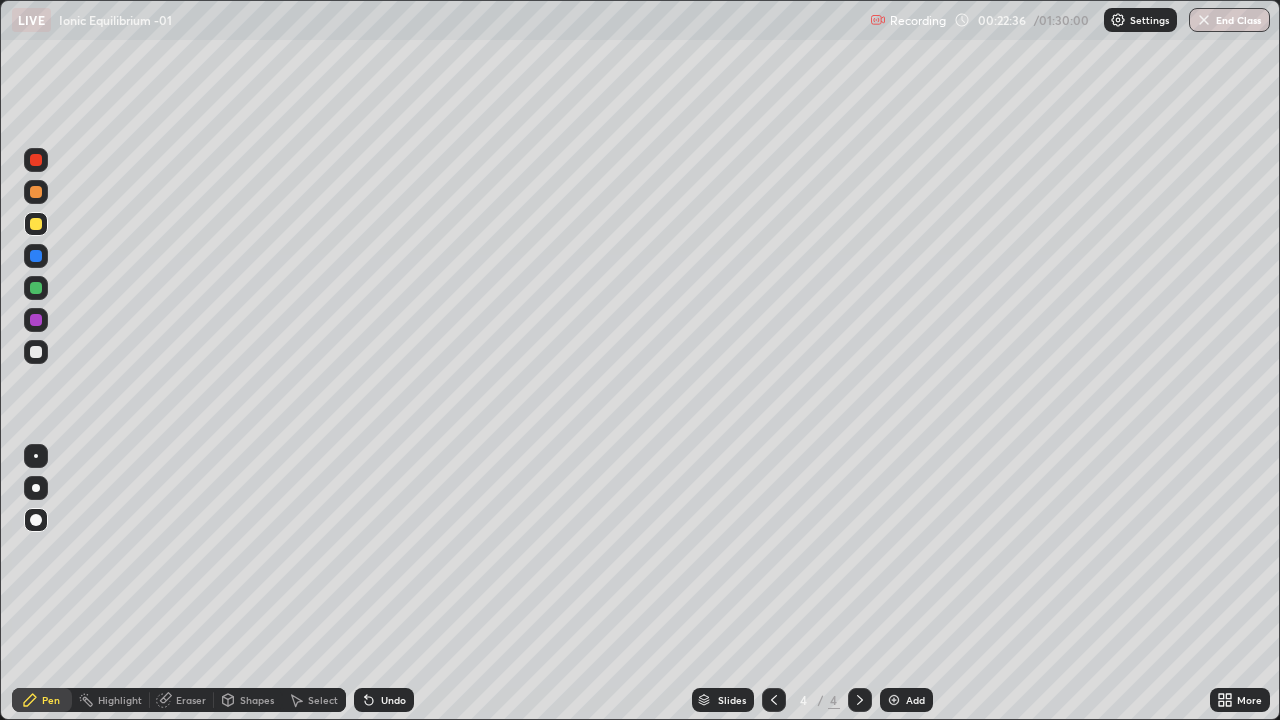 click at bounding box center (36, 288) 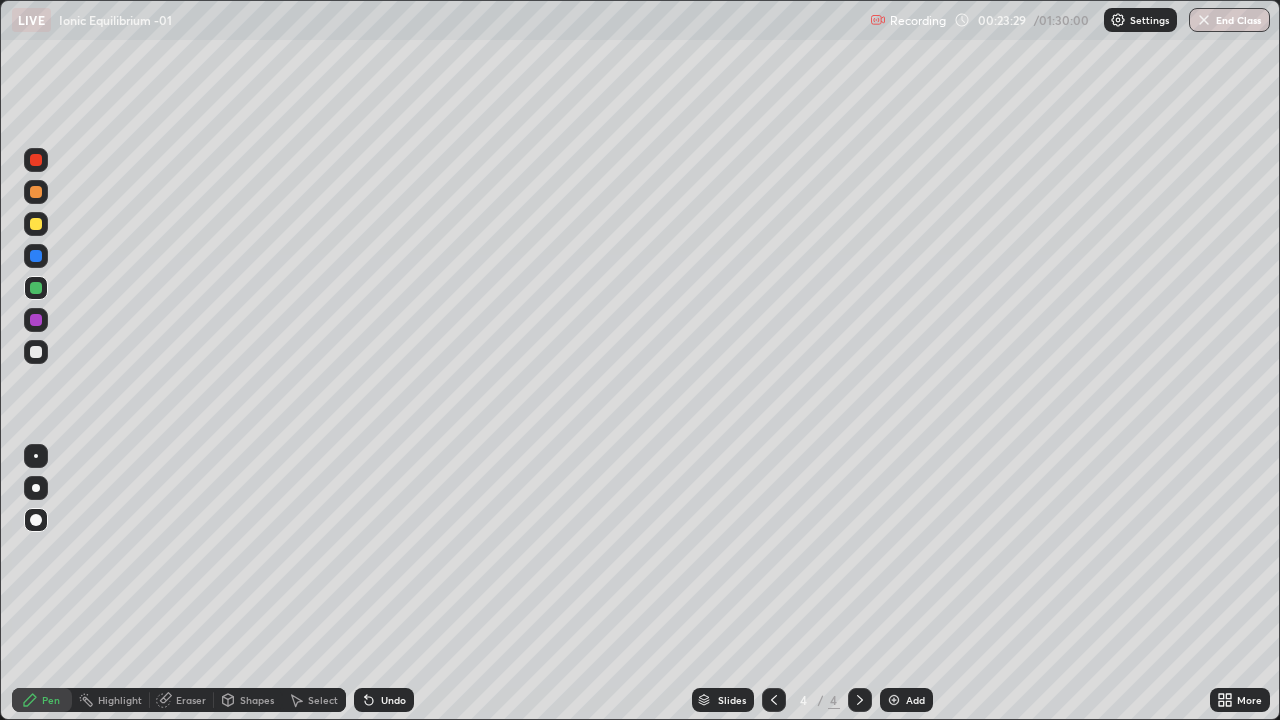 click at bounding box center [36, 224] 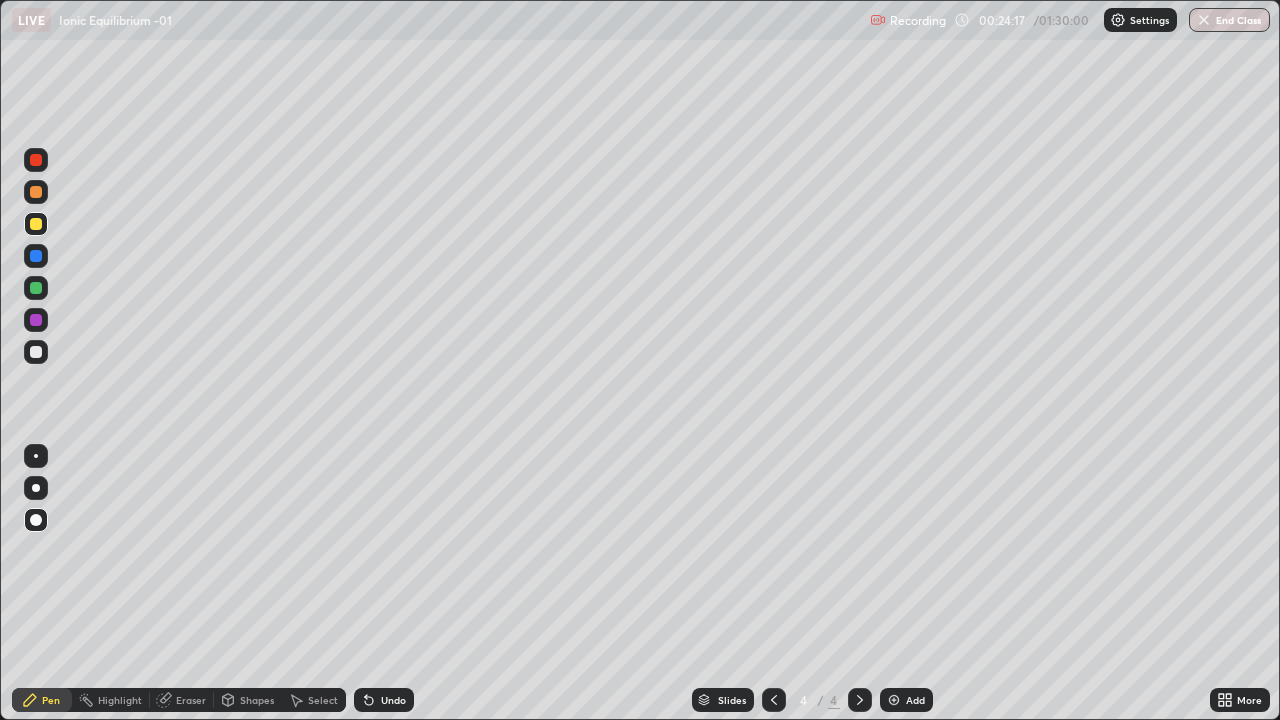 click at bounding box center [36, 192] 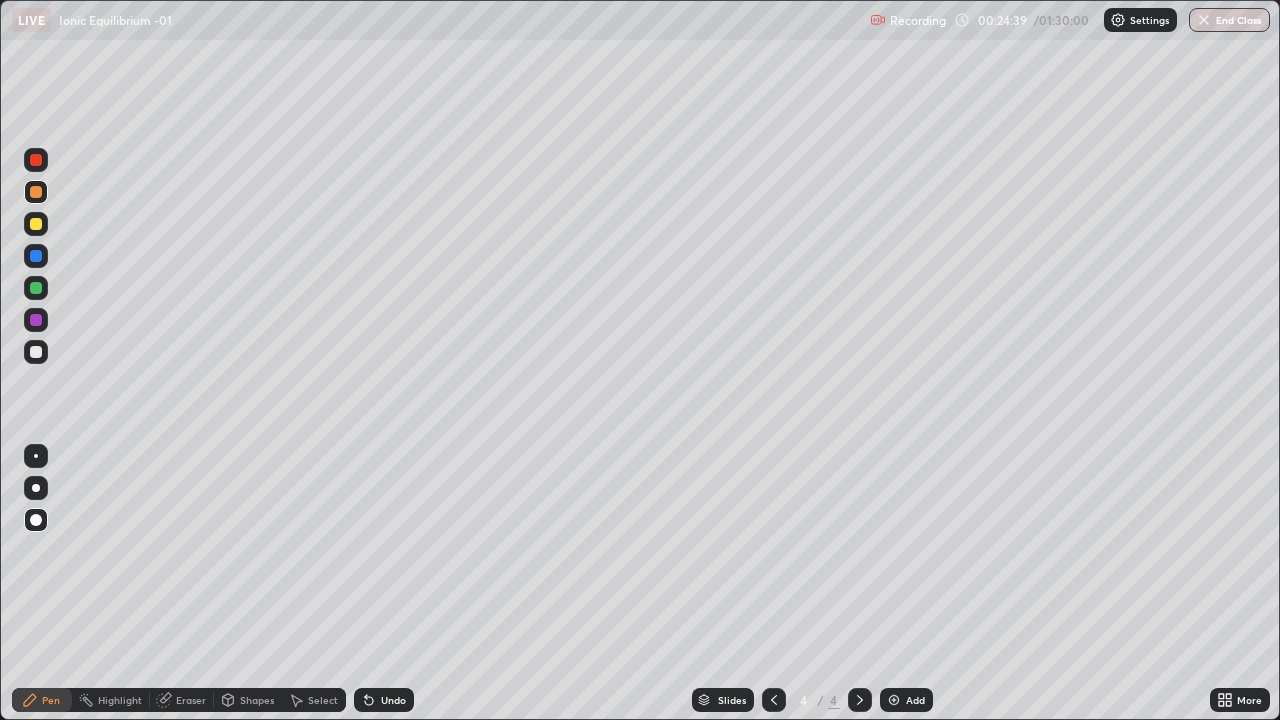click at bounding box center [36, 352] 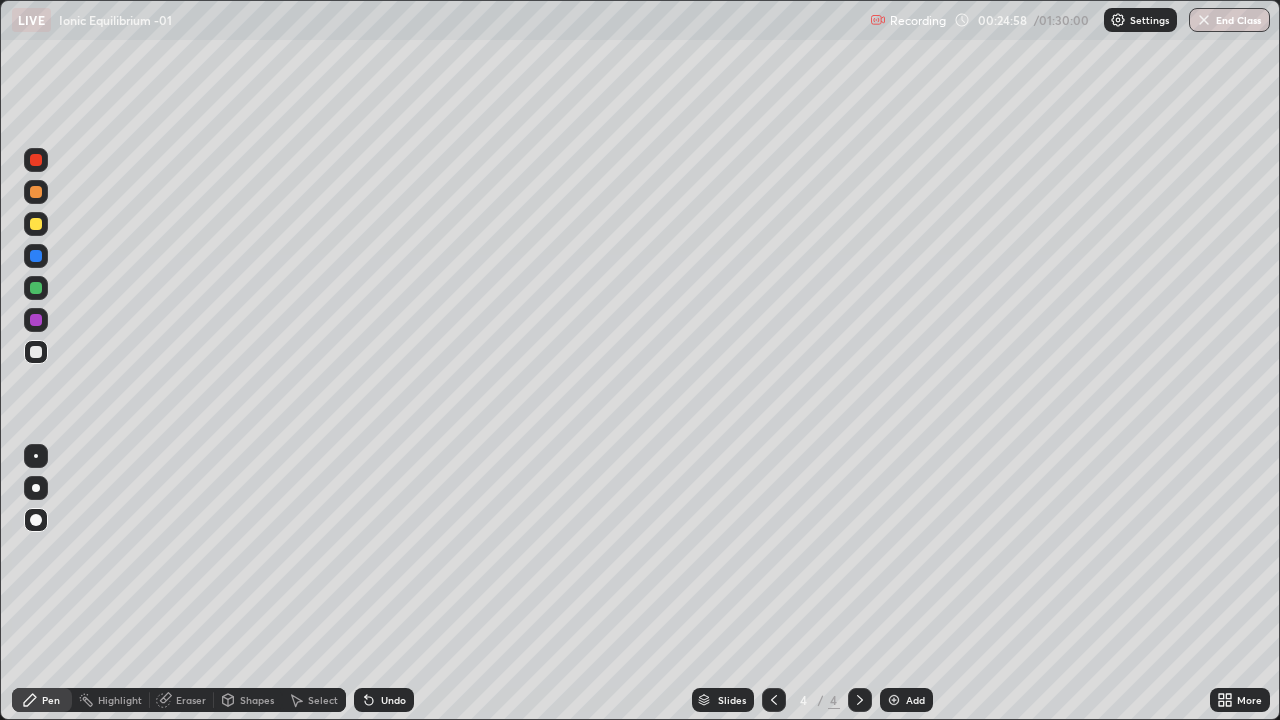 click on "Undo" at bounding box center (393, 700) 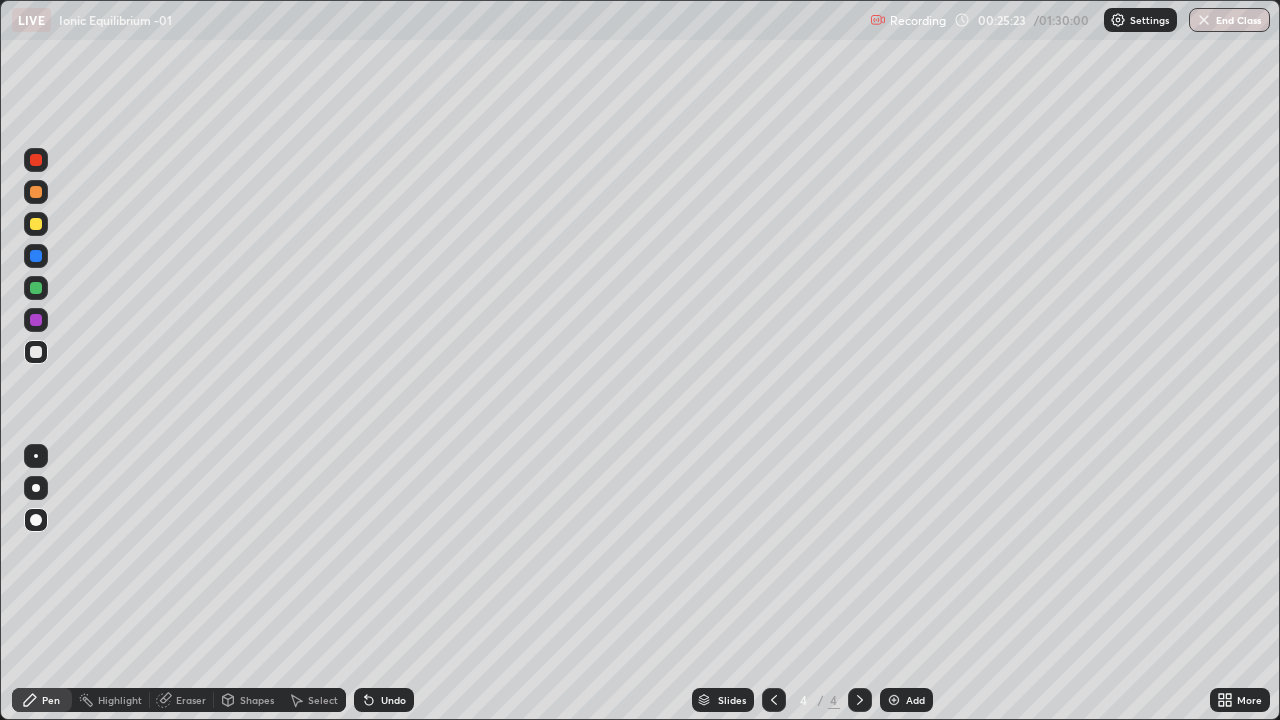 click 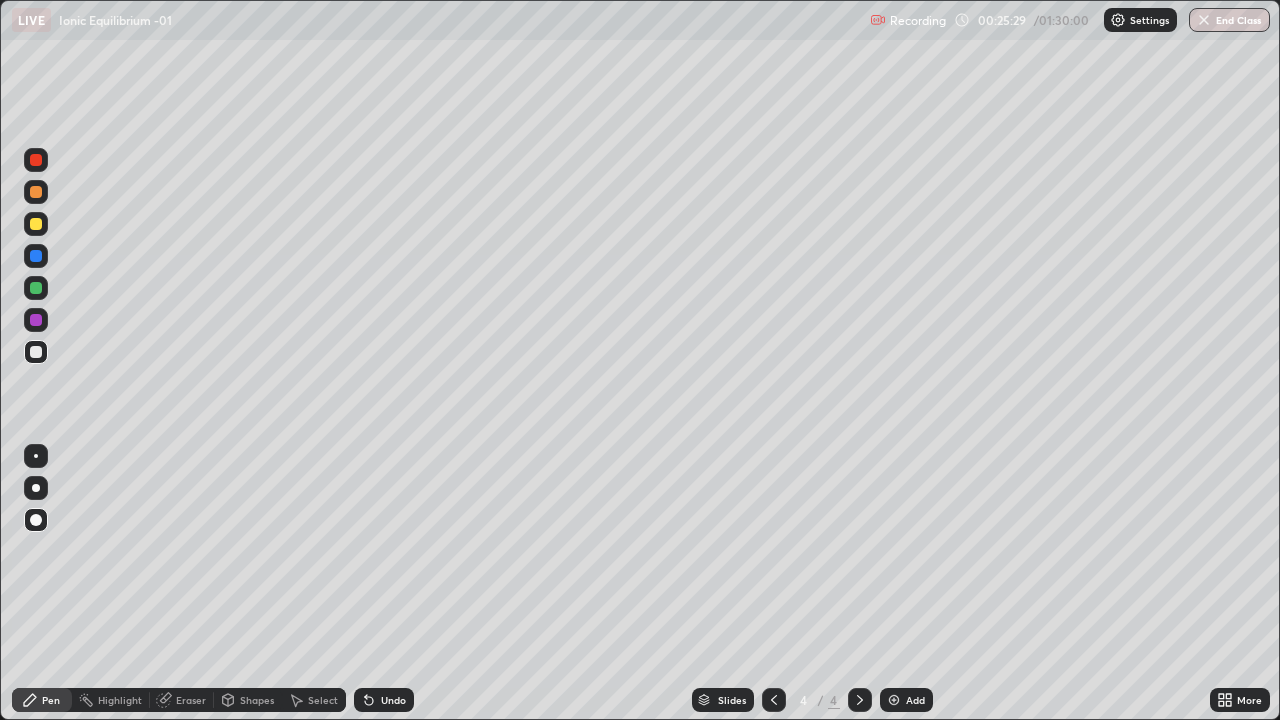 click on "Eraser" at bounding box center (191, 700) 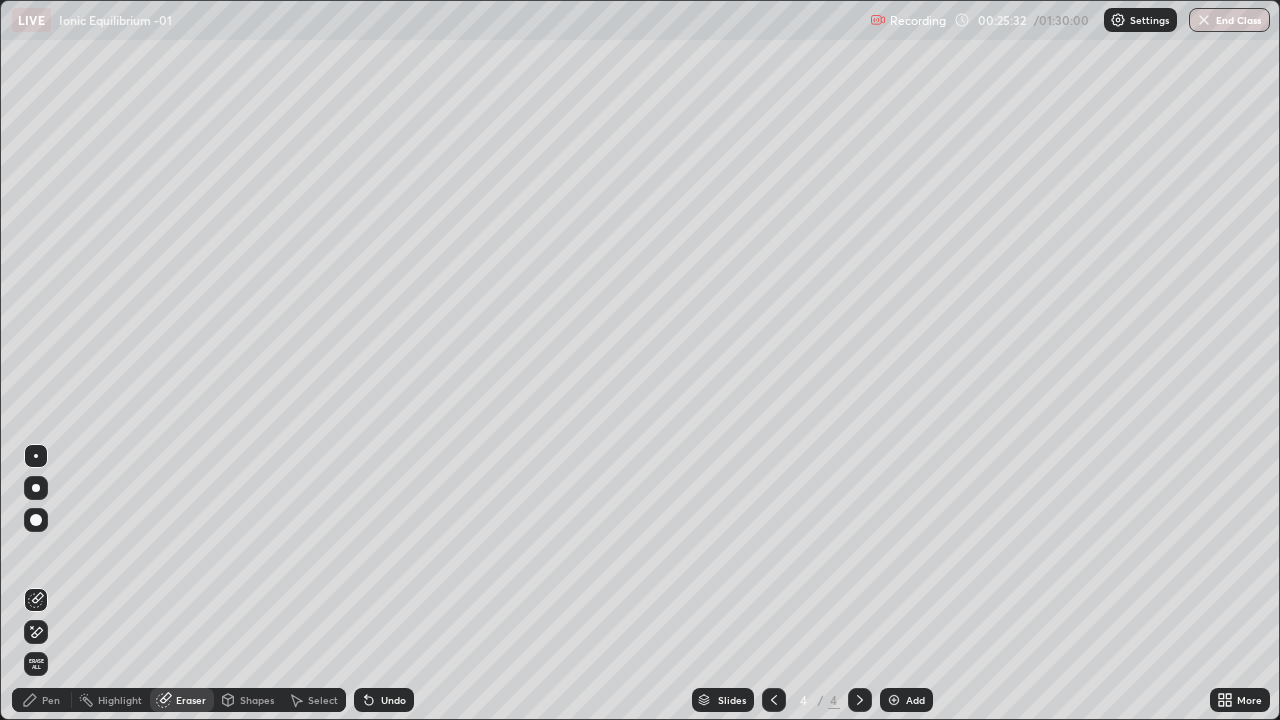 click on "Pen" at bounding box center [51, 700] 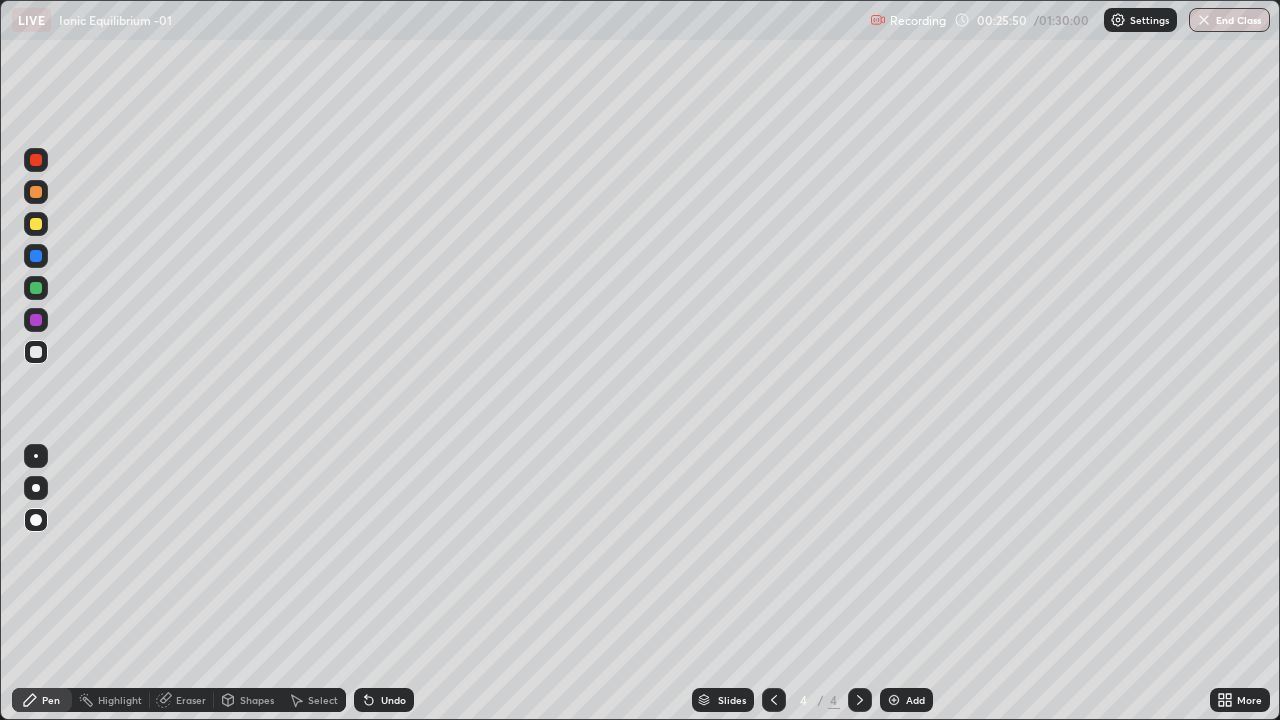 click at bounding box center (36, 224) 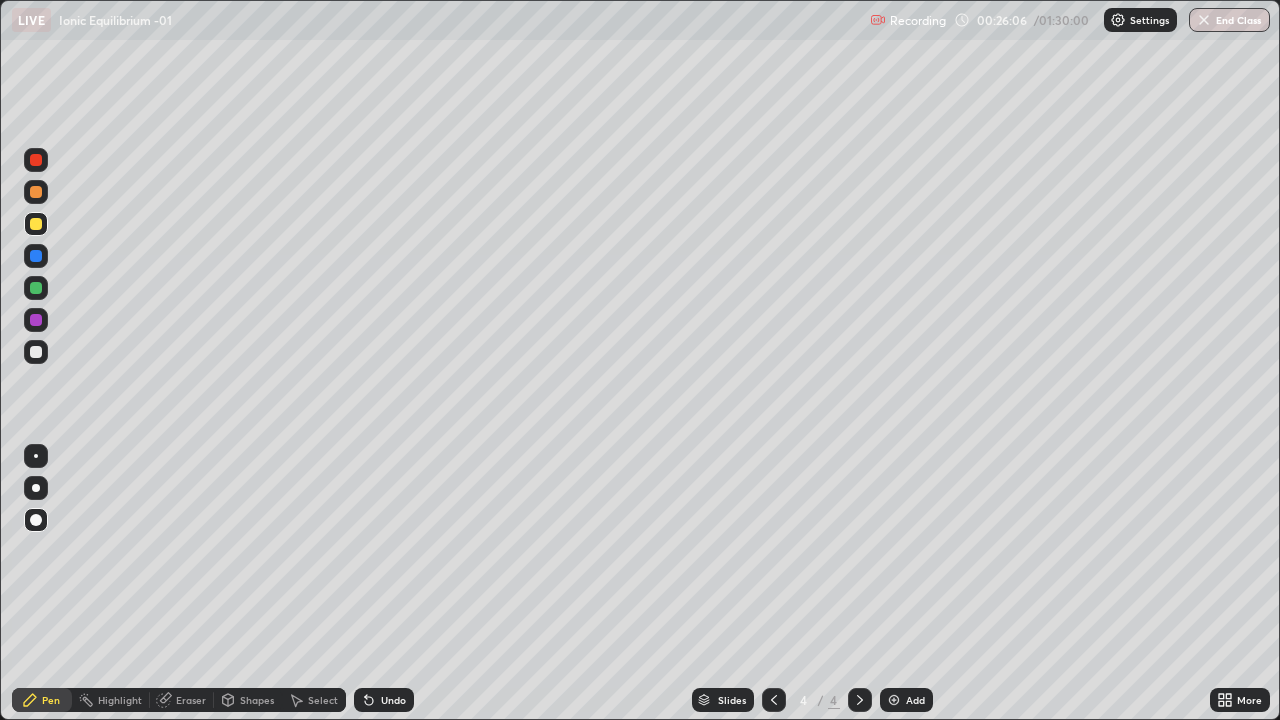 click on "Undo" at bounding box center (384, 700) 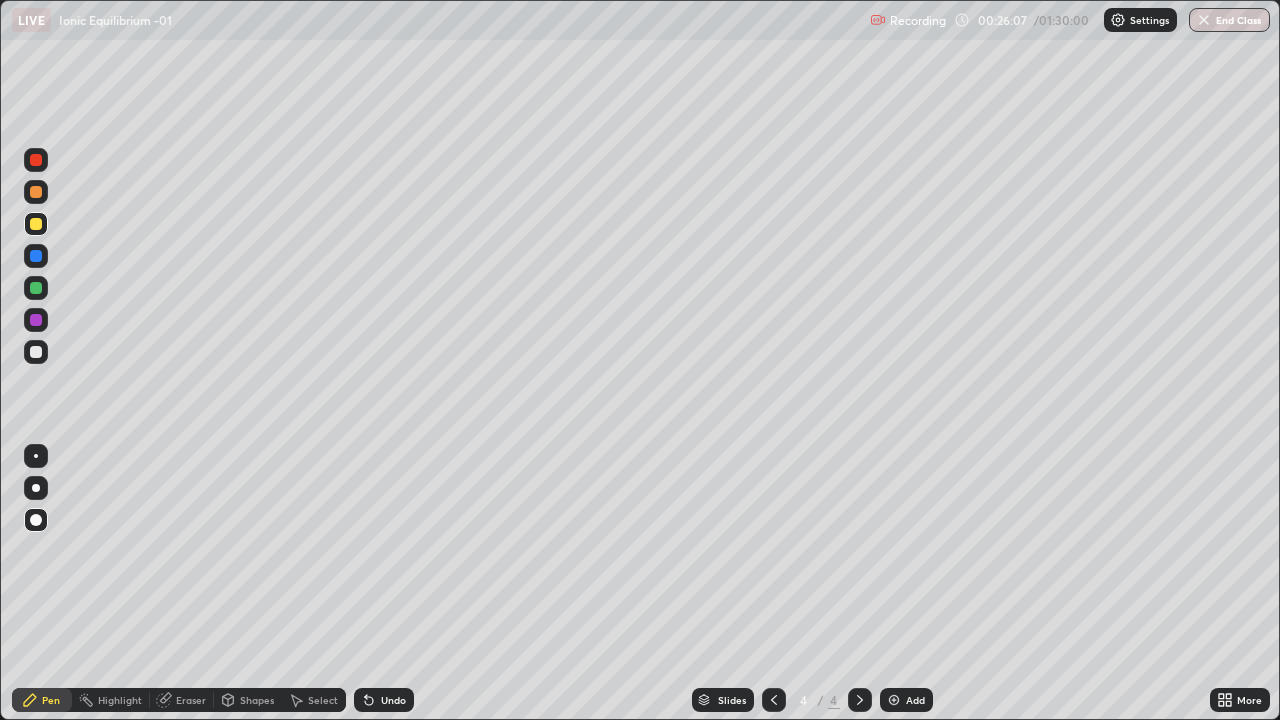 click 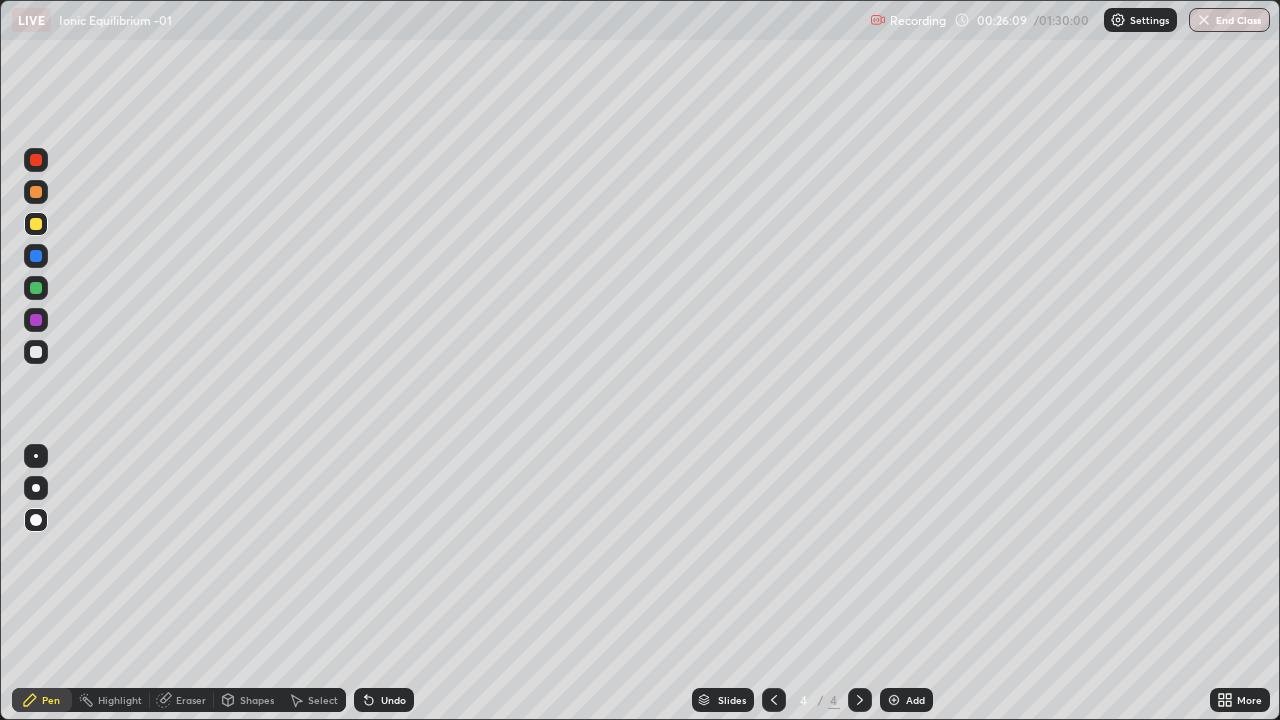 click at bounding box center [36, 352] 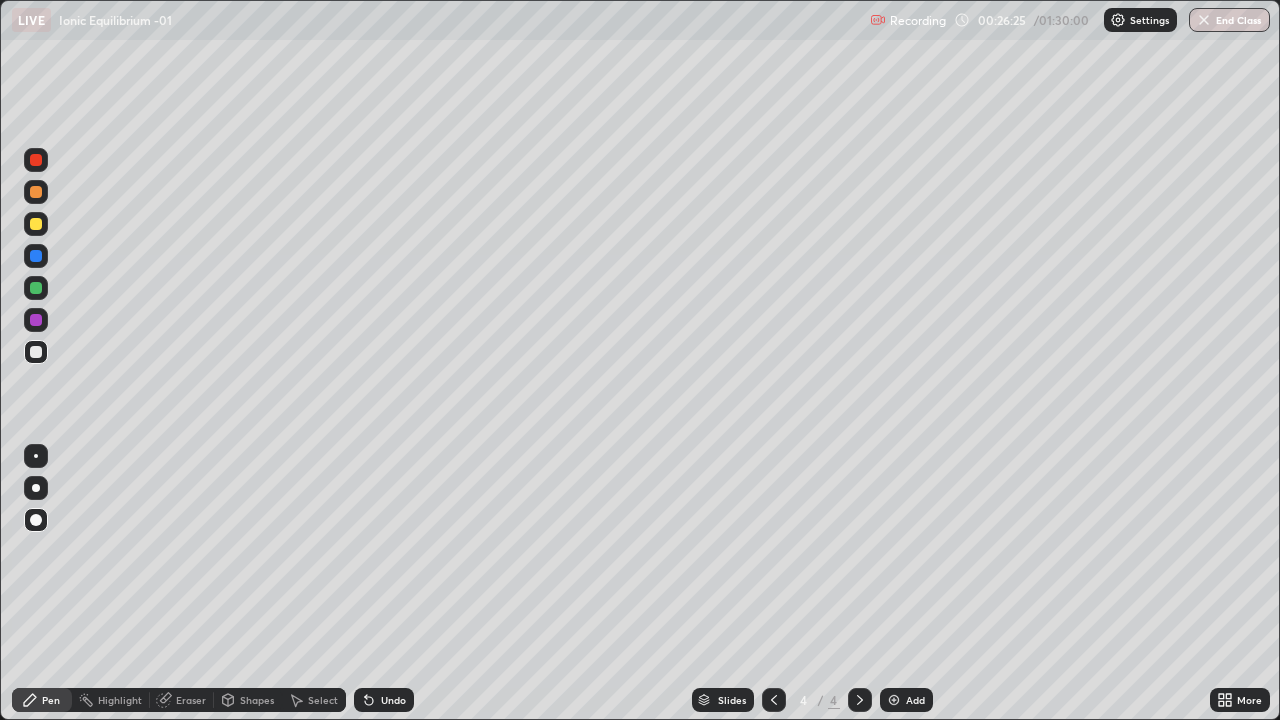 click at bounding box center [36, 224] 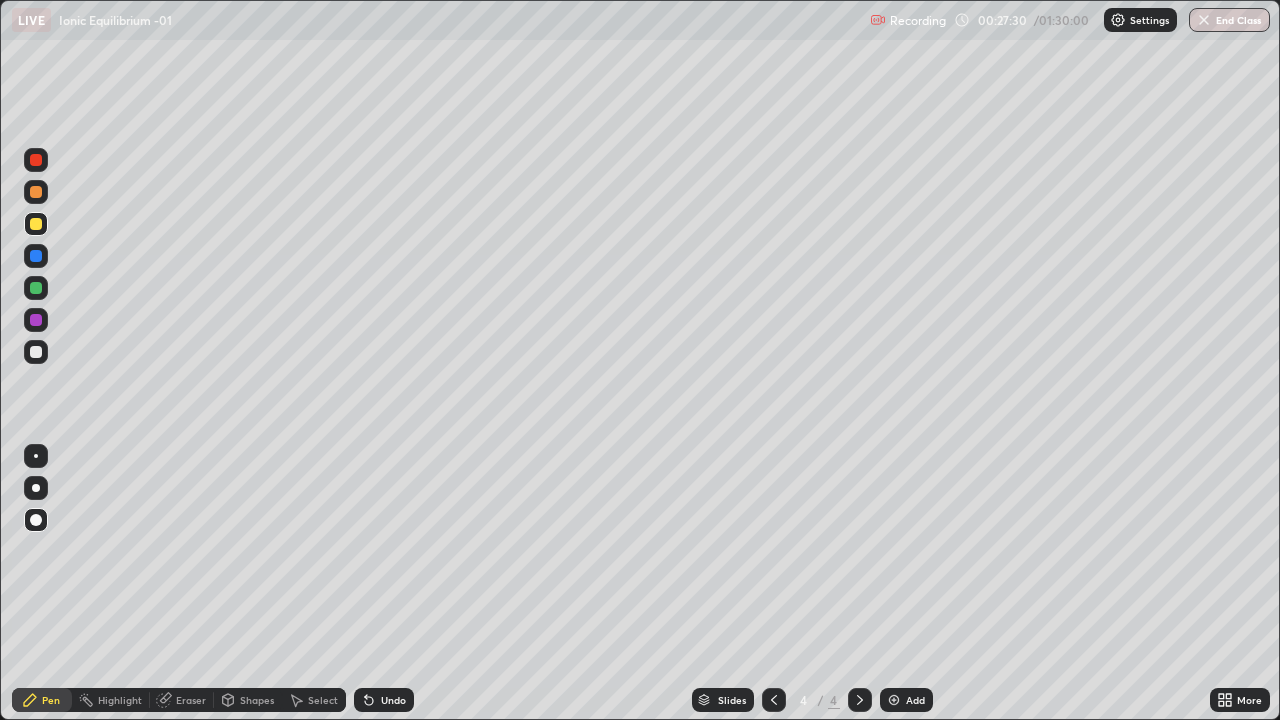 click 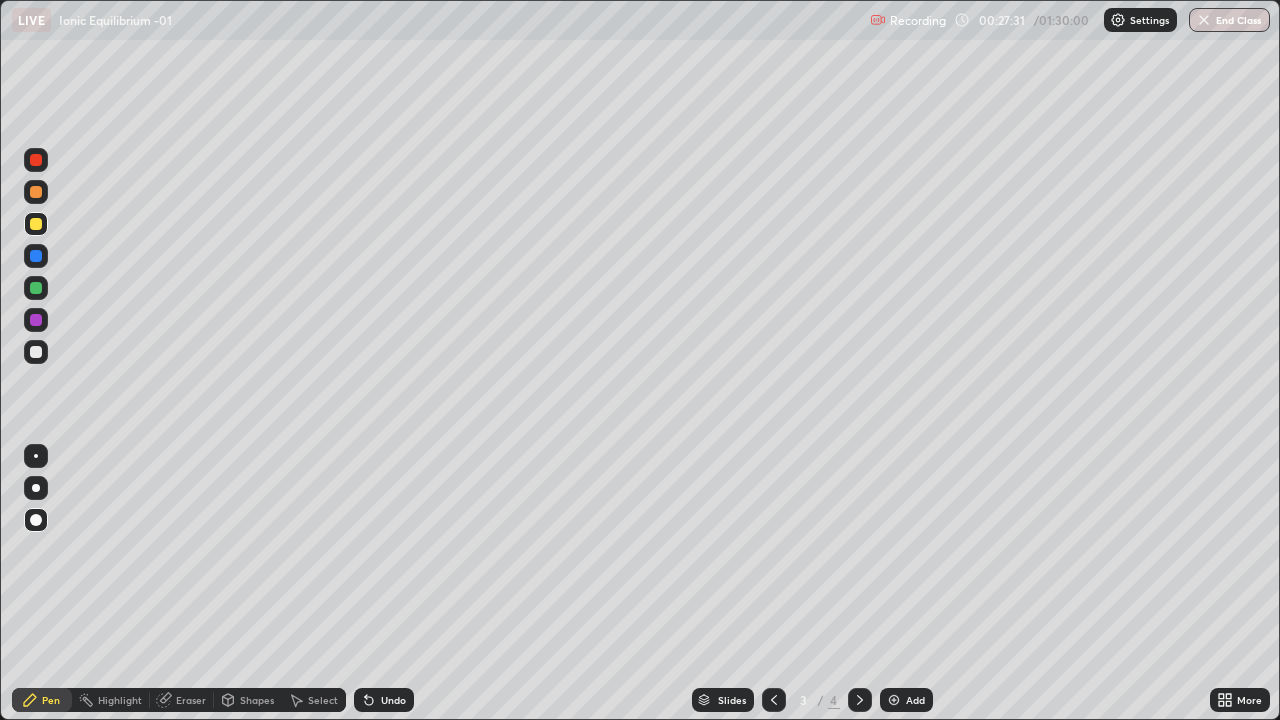 click 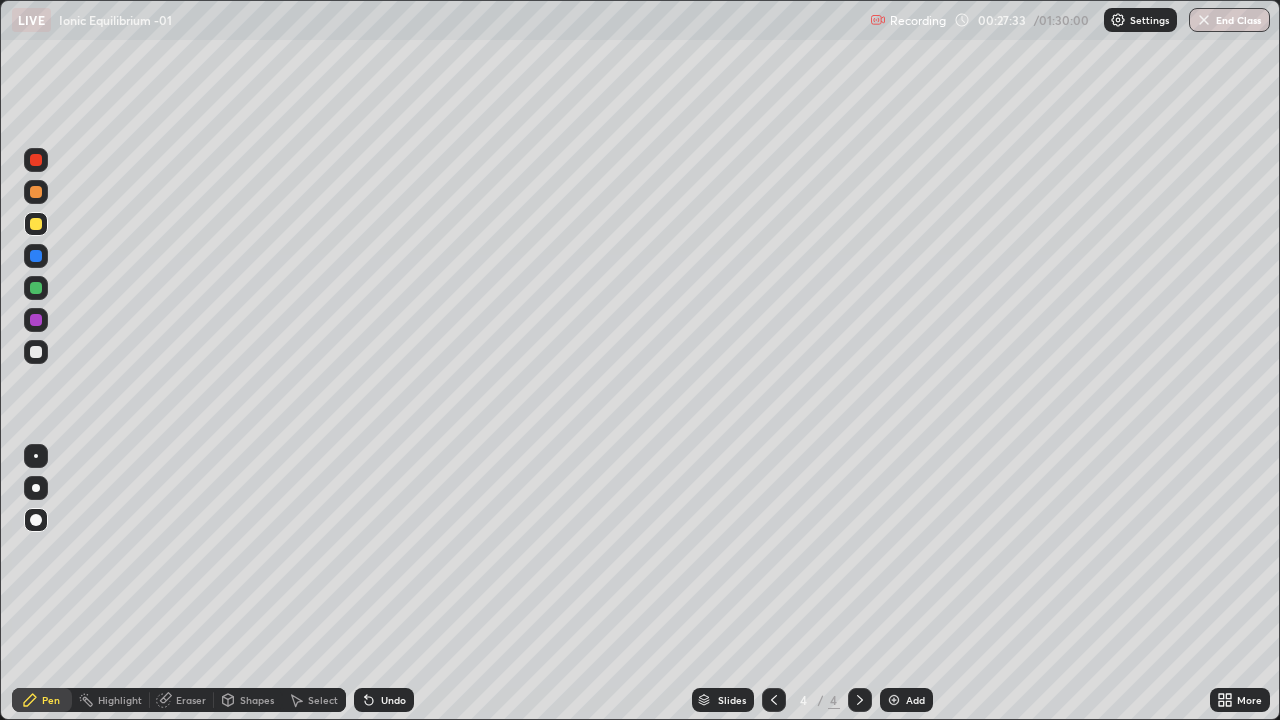 click on "Undo" at bounding box center (384, 700) 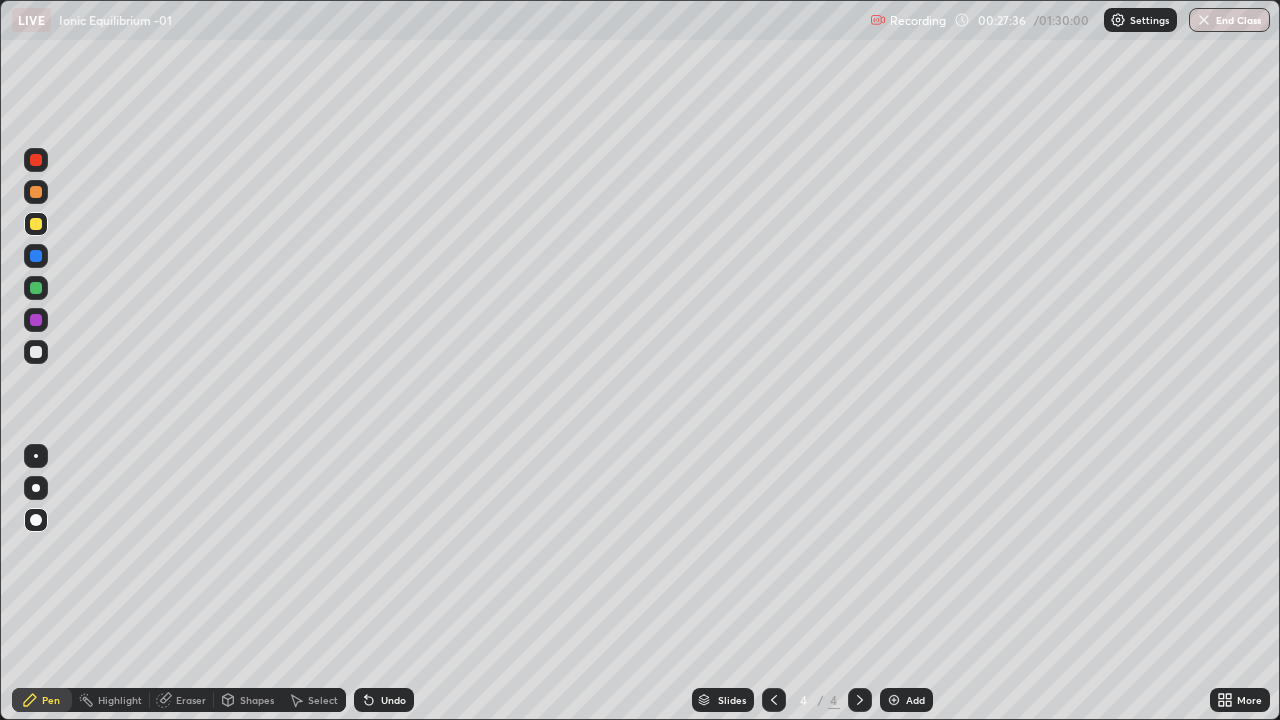 click at bounding box center [894, 700] 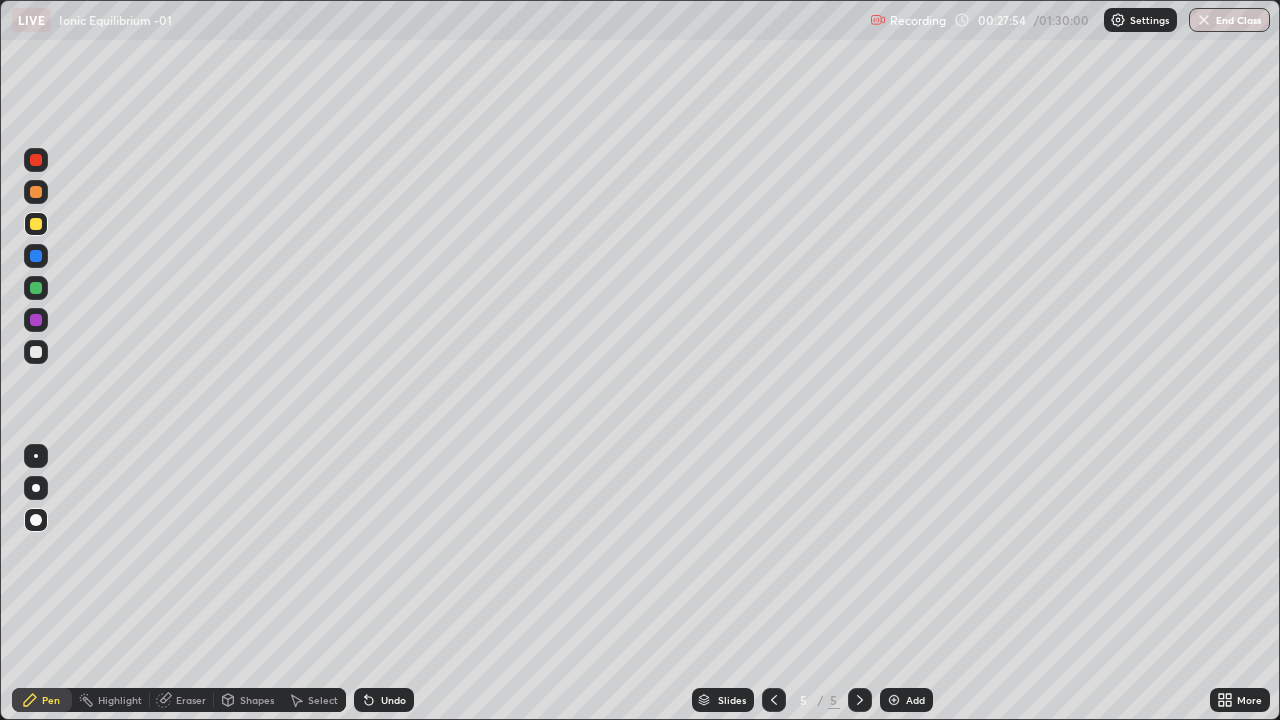 click 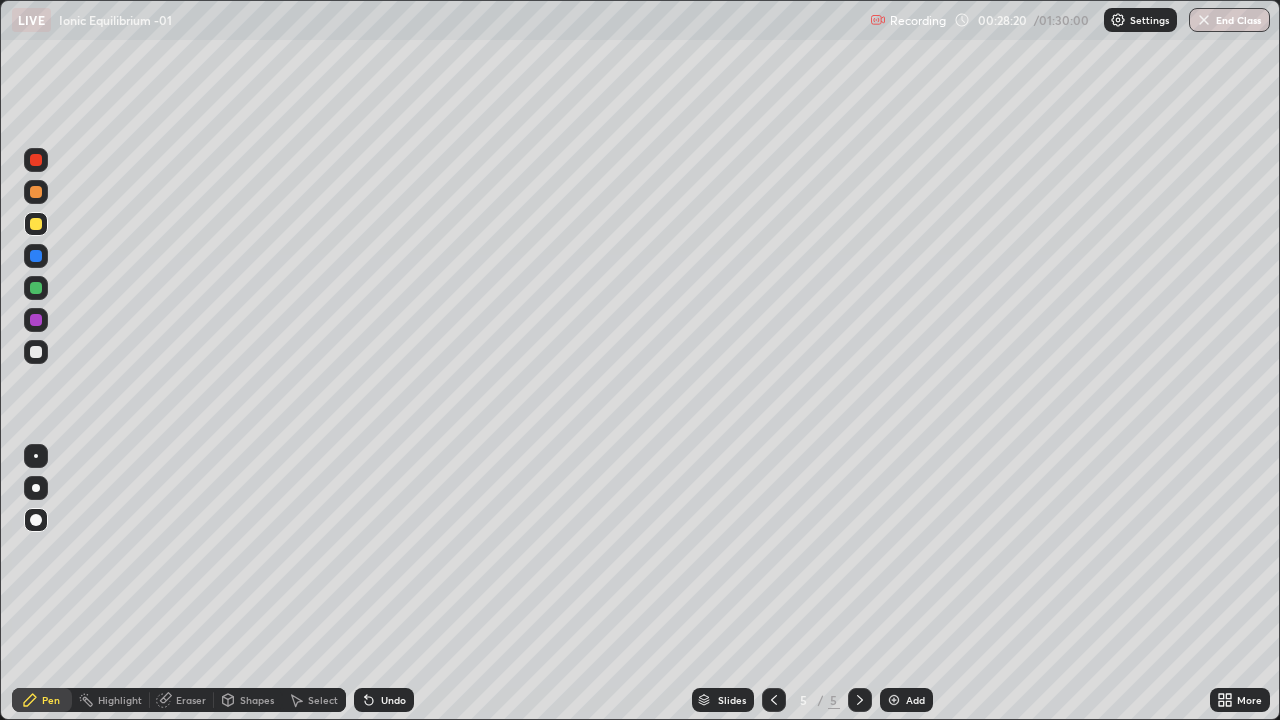 click at bounding box center (36, 352) 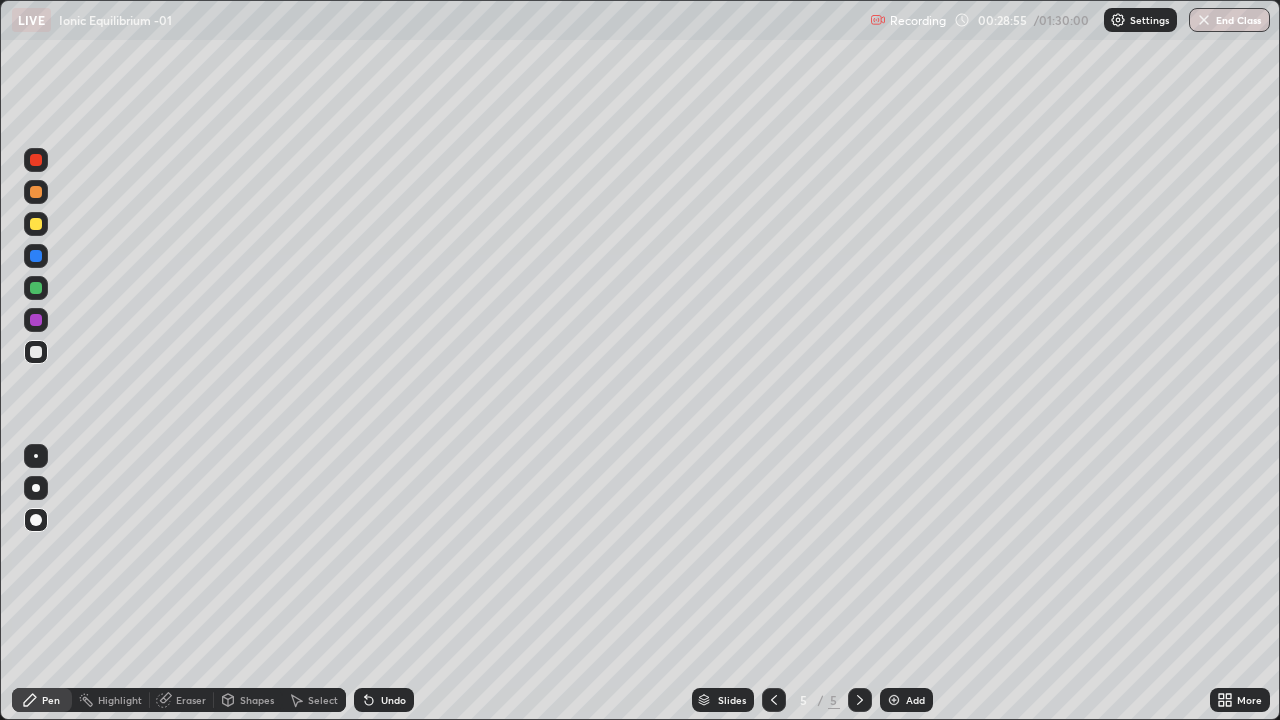 click 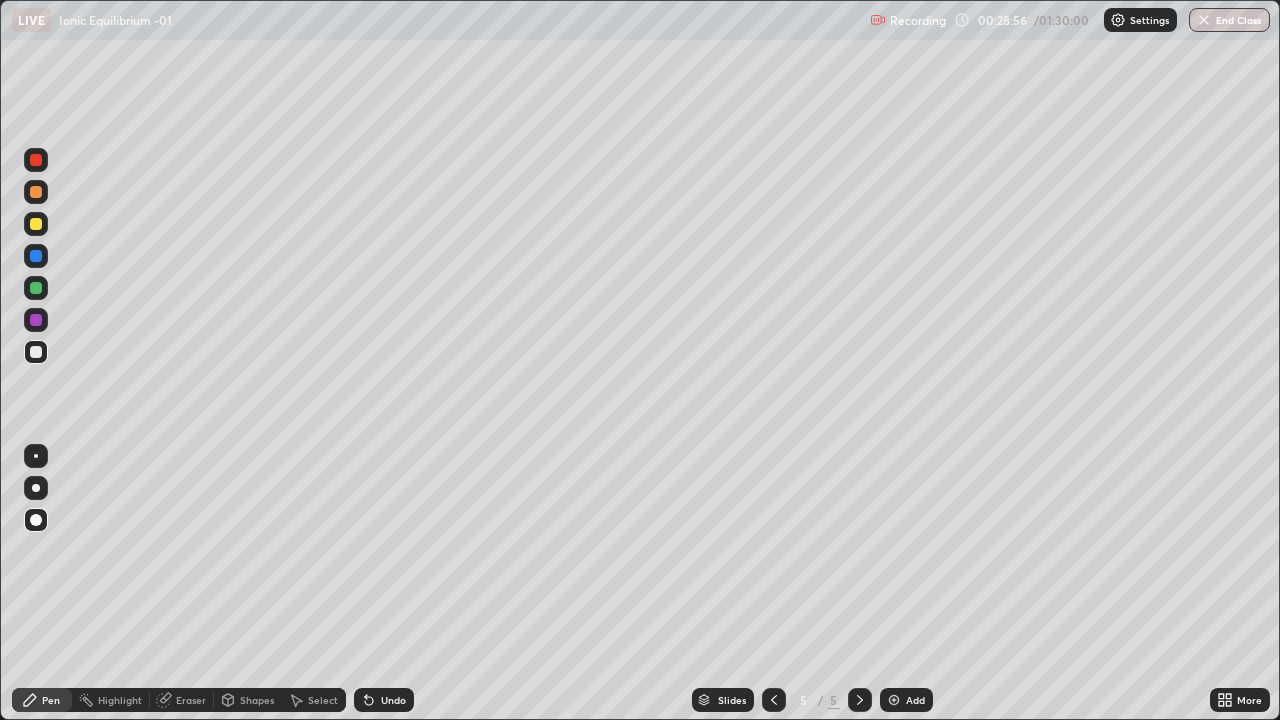 click 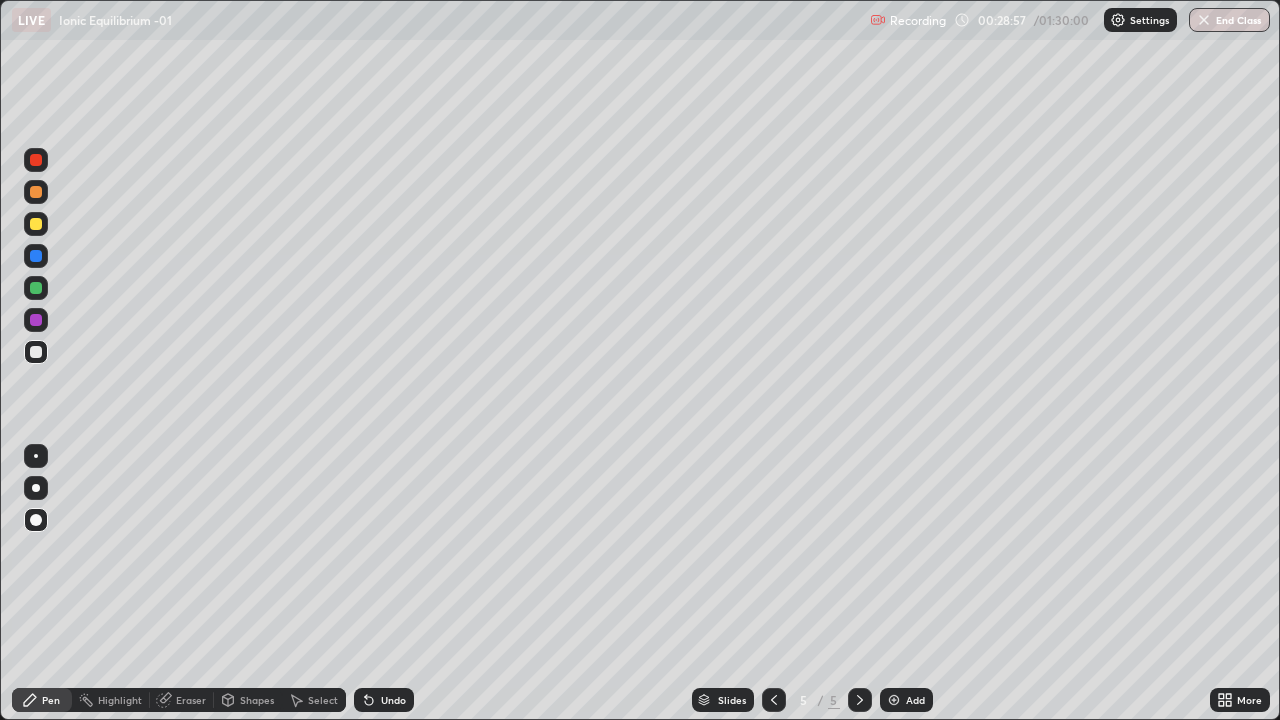 click 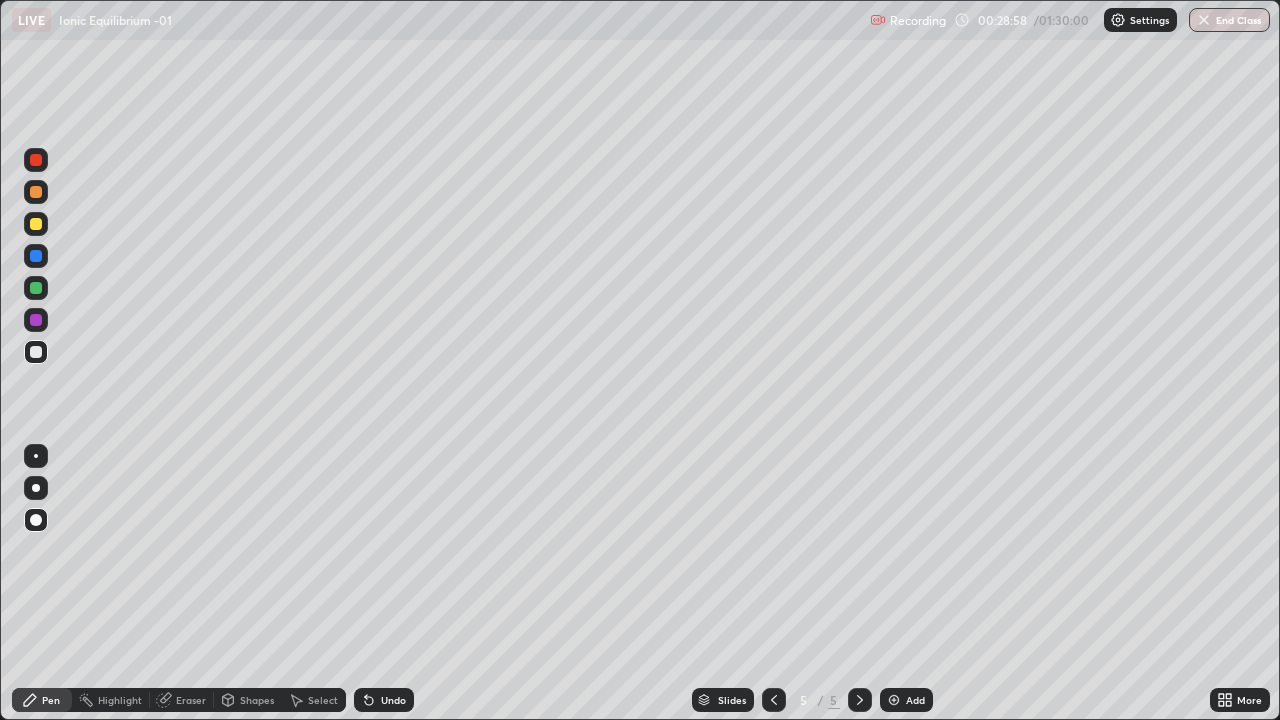 click 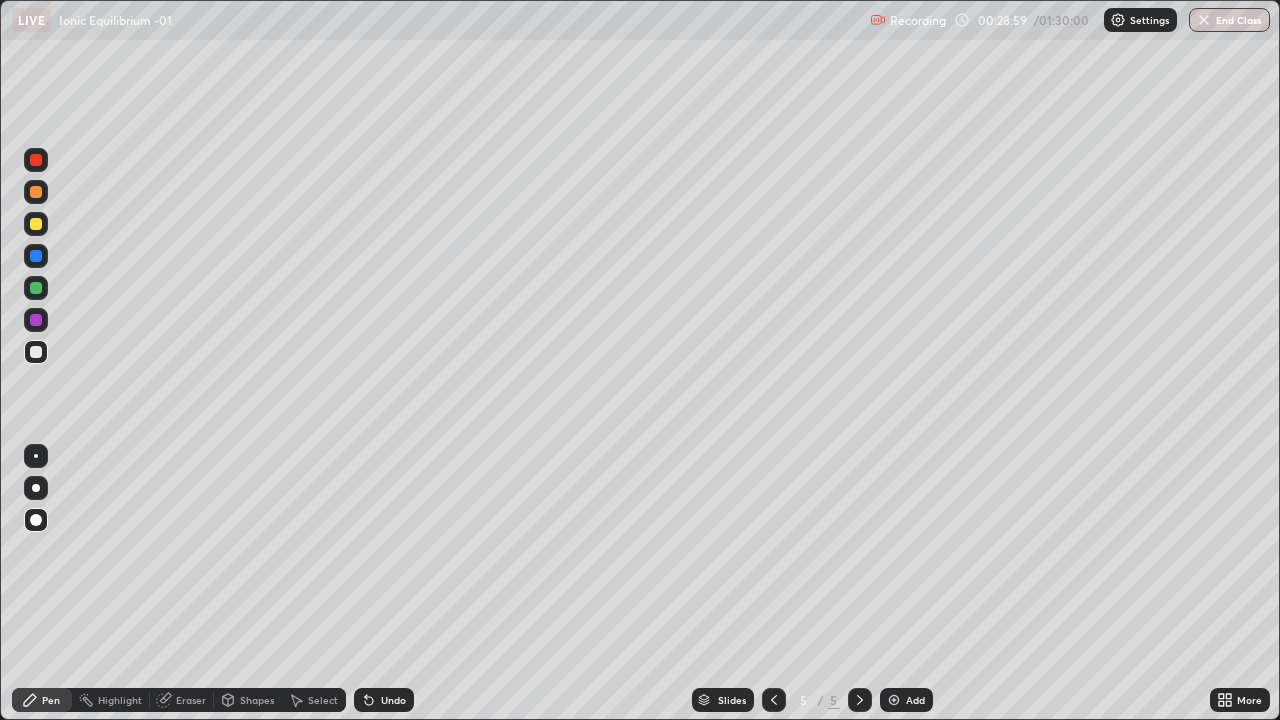 click 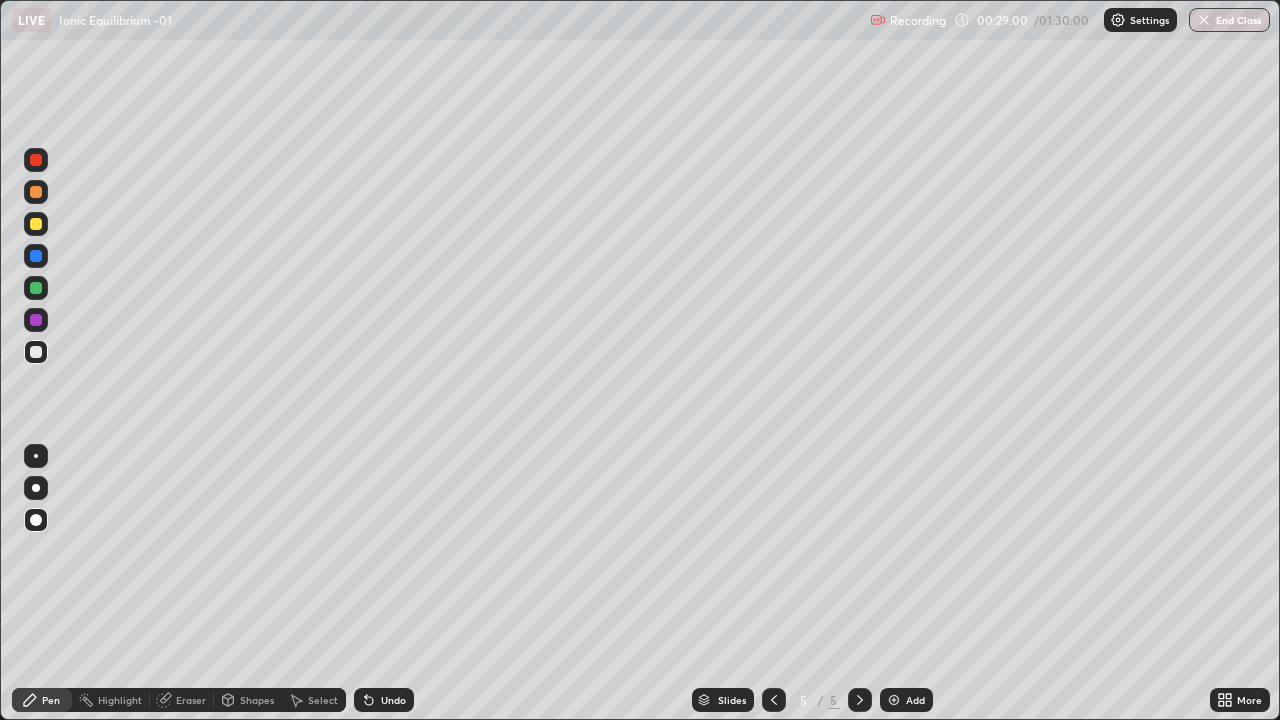 click on "Undo" at bounding box center [384, 700] 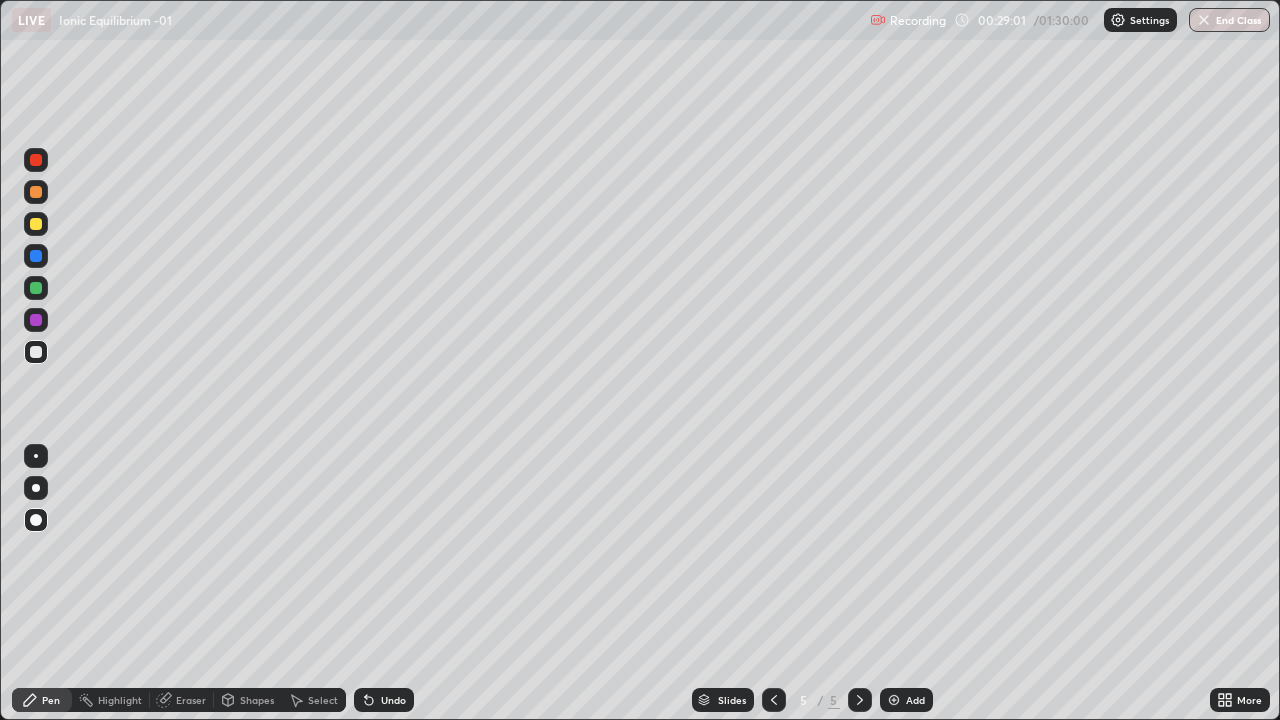 click on "Undo" at bounding box center (384, 700) 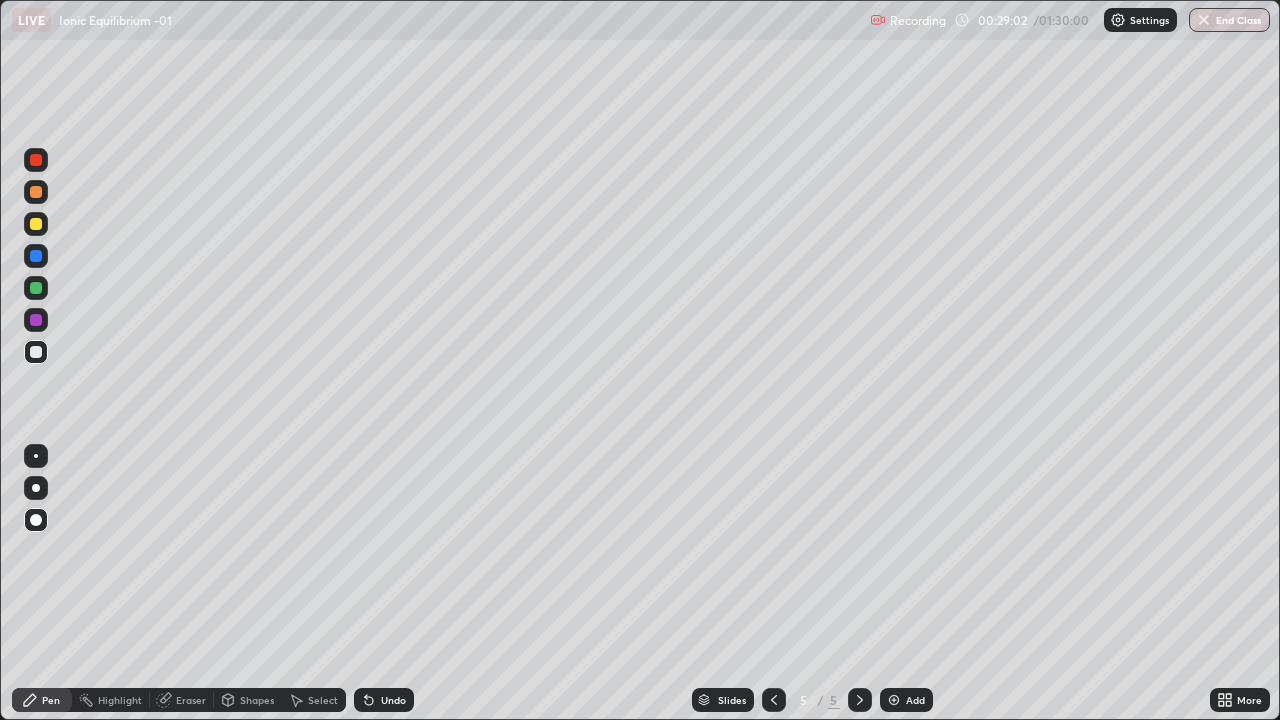 click on "Undo" at bounding box center [384, 700] 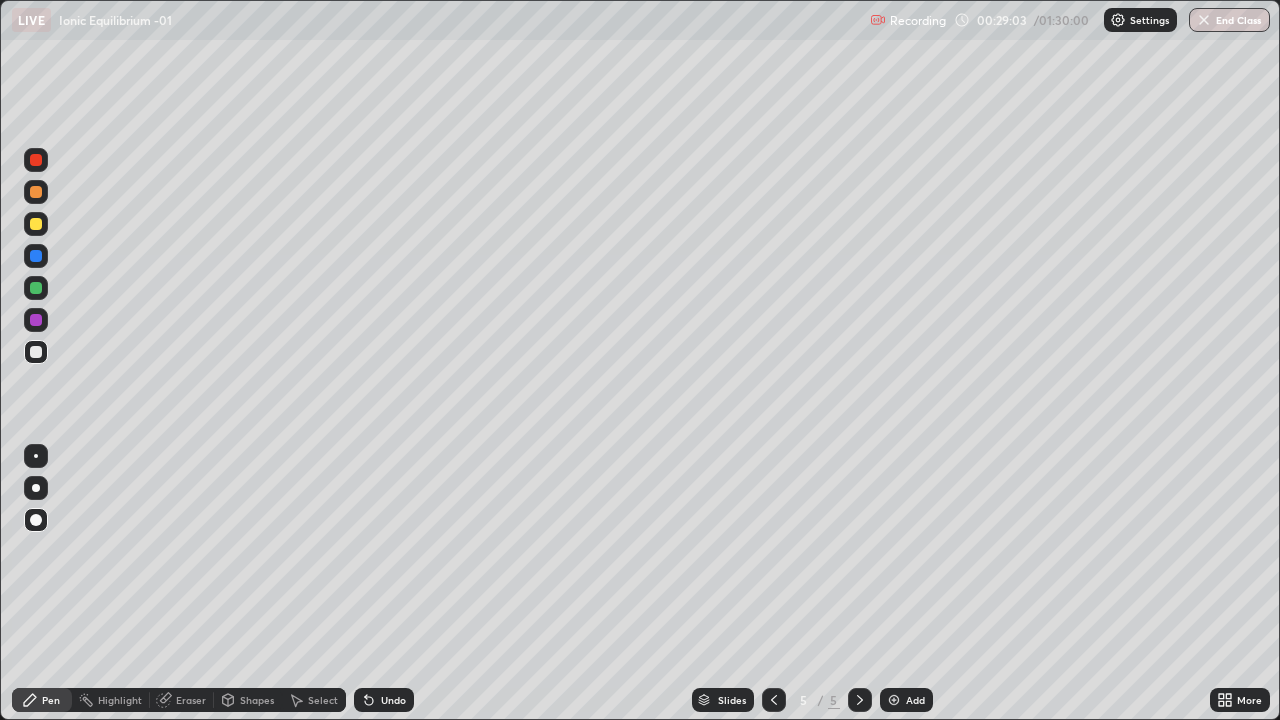 click on "Undo" at bounding box center [384, 700] 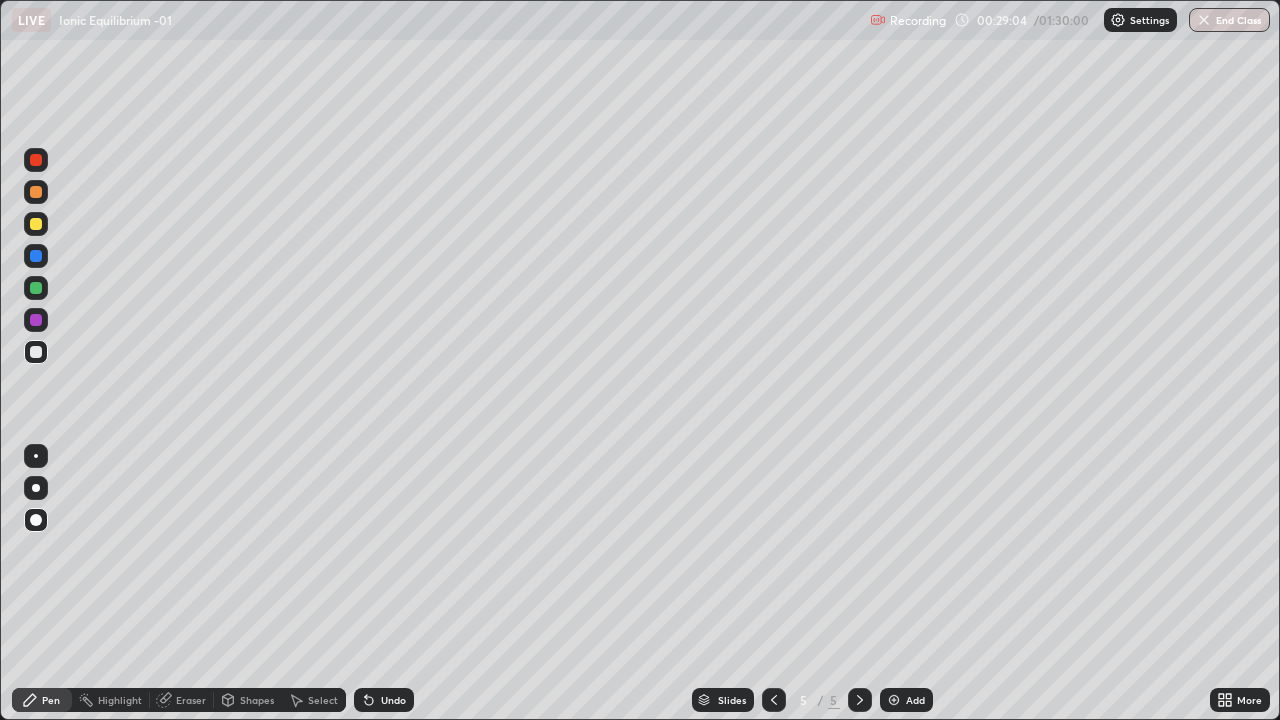 click on "Undo" at bounding box center [384, 700] 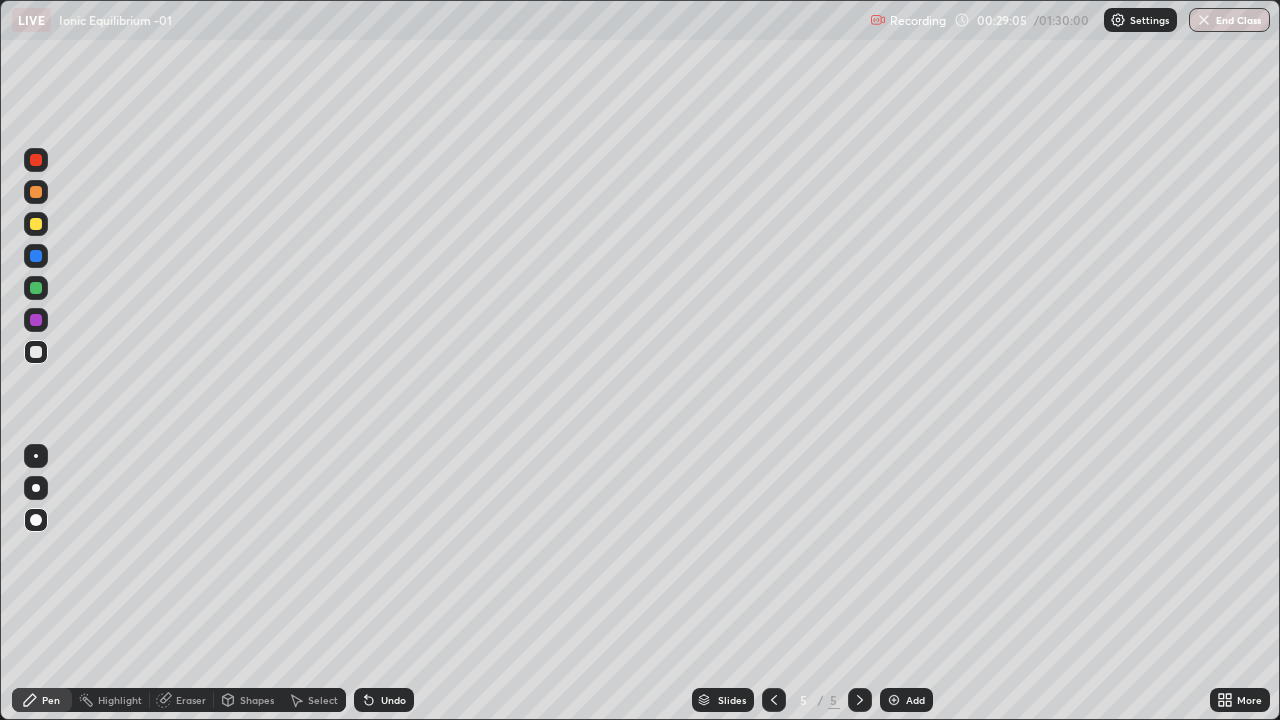click on "Undo" at bounding box center (384, 700) 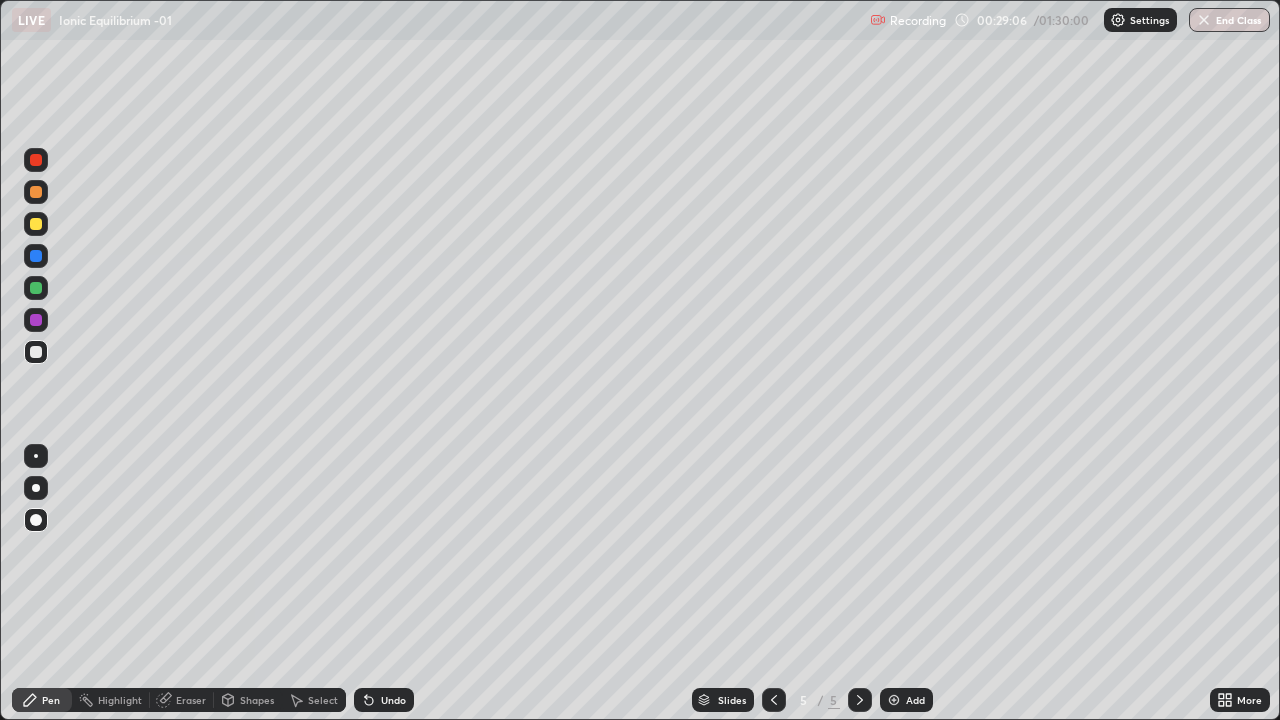 click at bounding box center (36, 224) 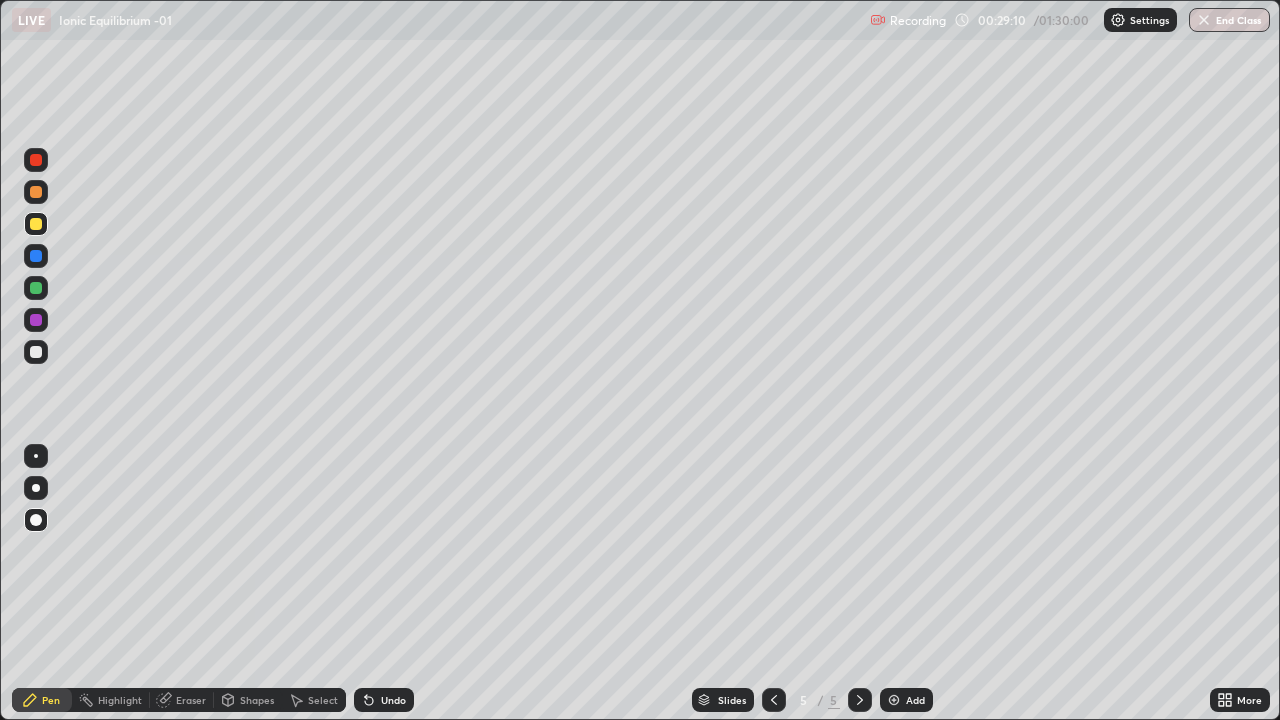 click at bounding box center (36, 288) 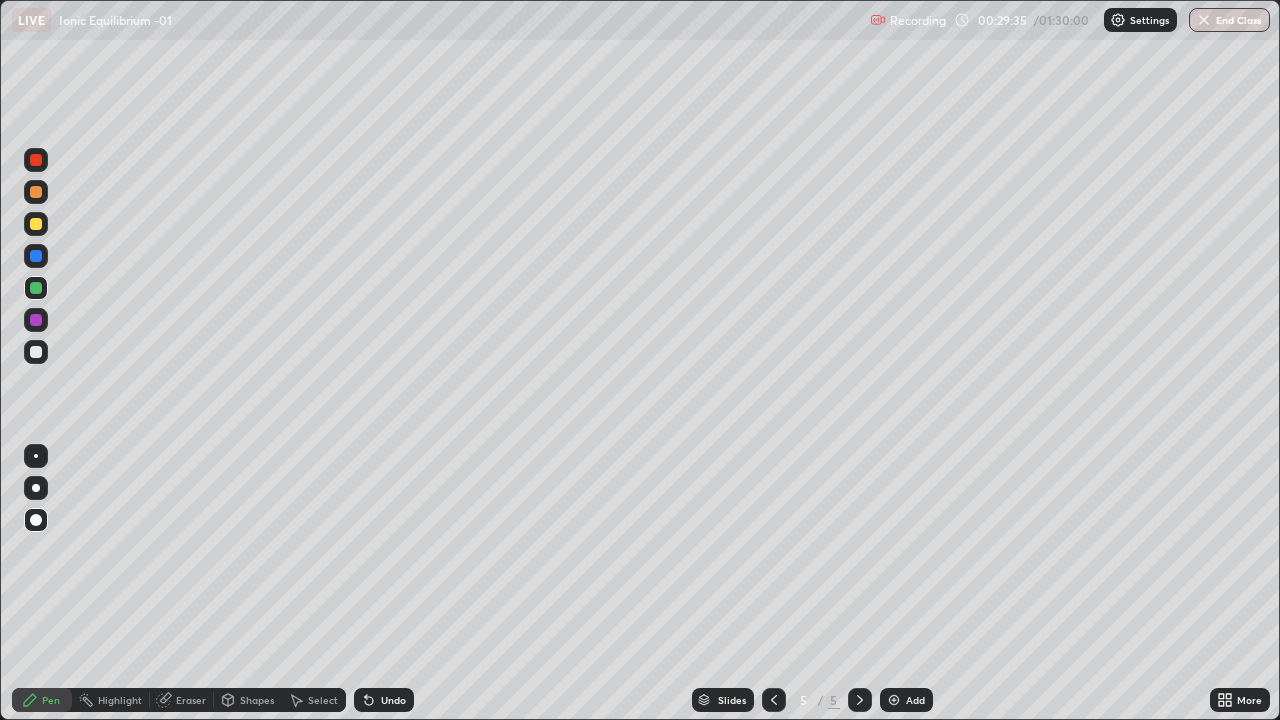 click at bounding box center (36, 224) 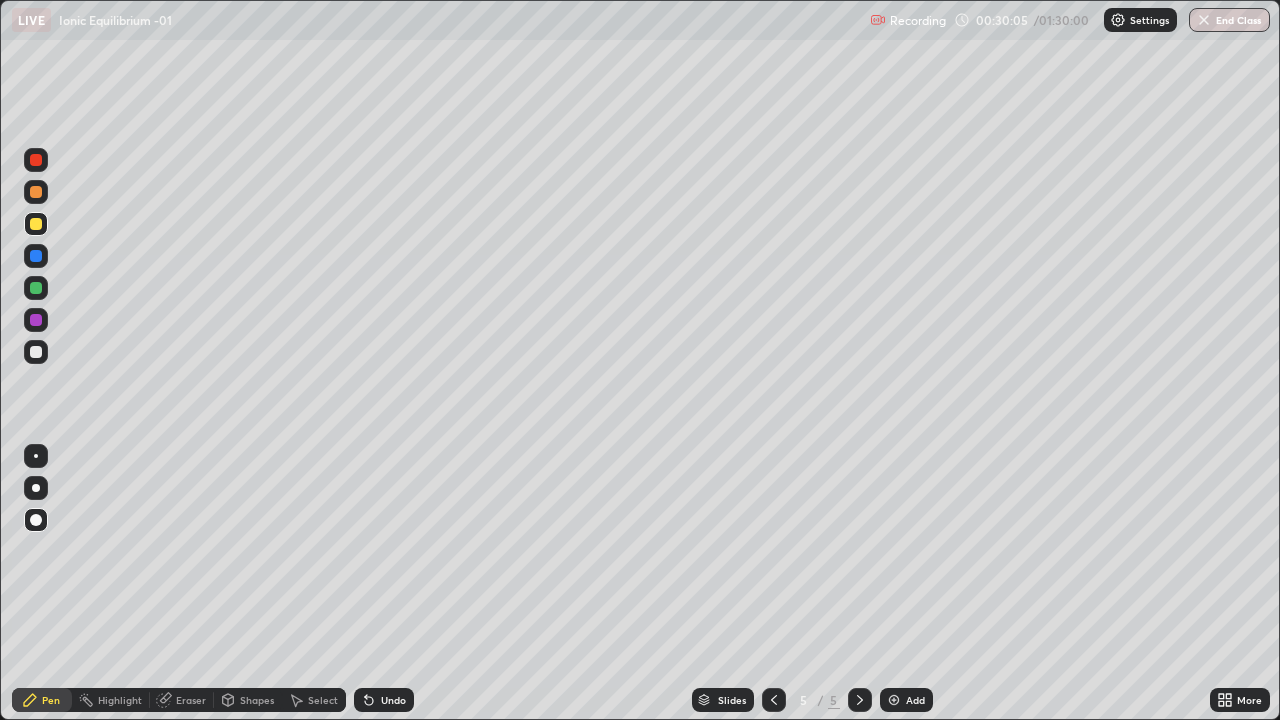 click on "Undo" at bounding box center [393, 700] 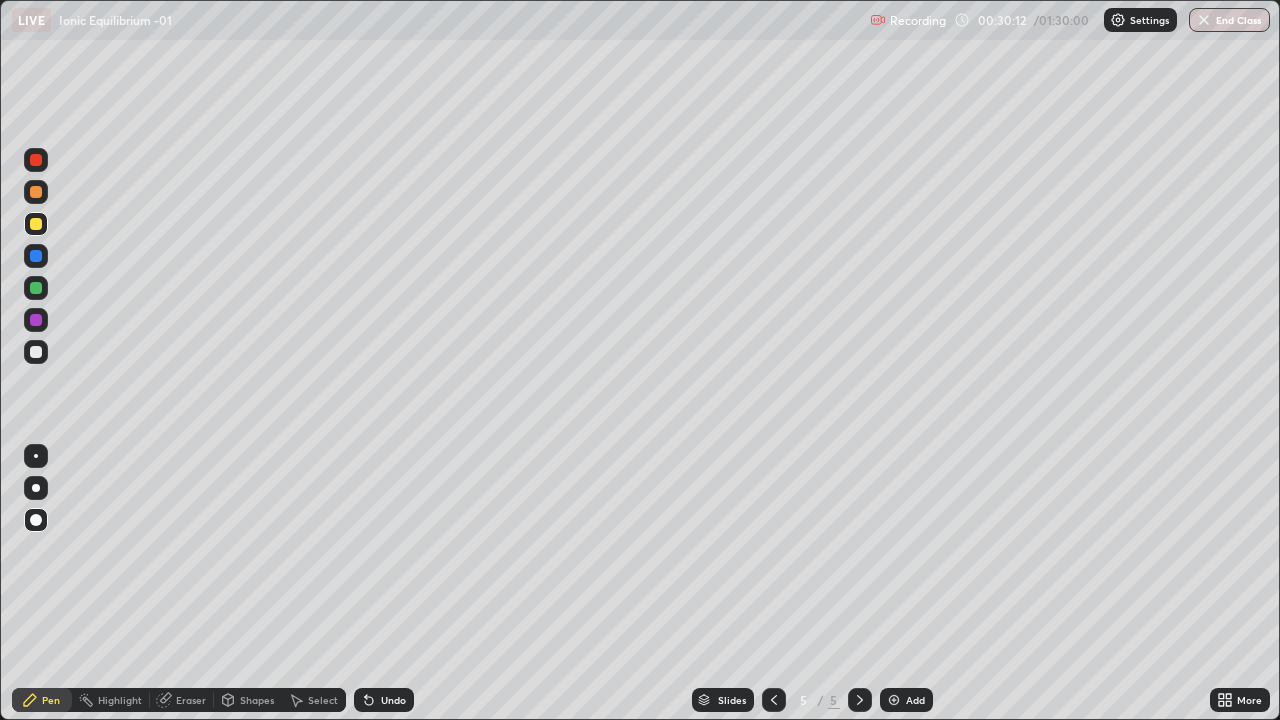 click at bounding box center (36, 352) 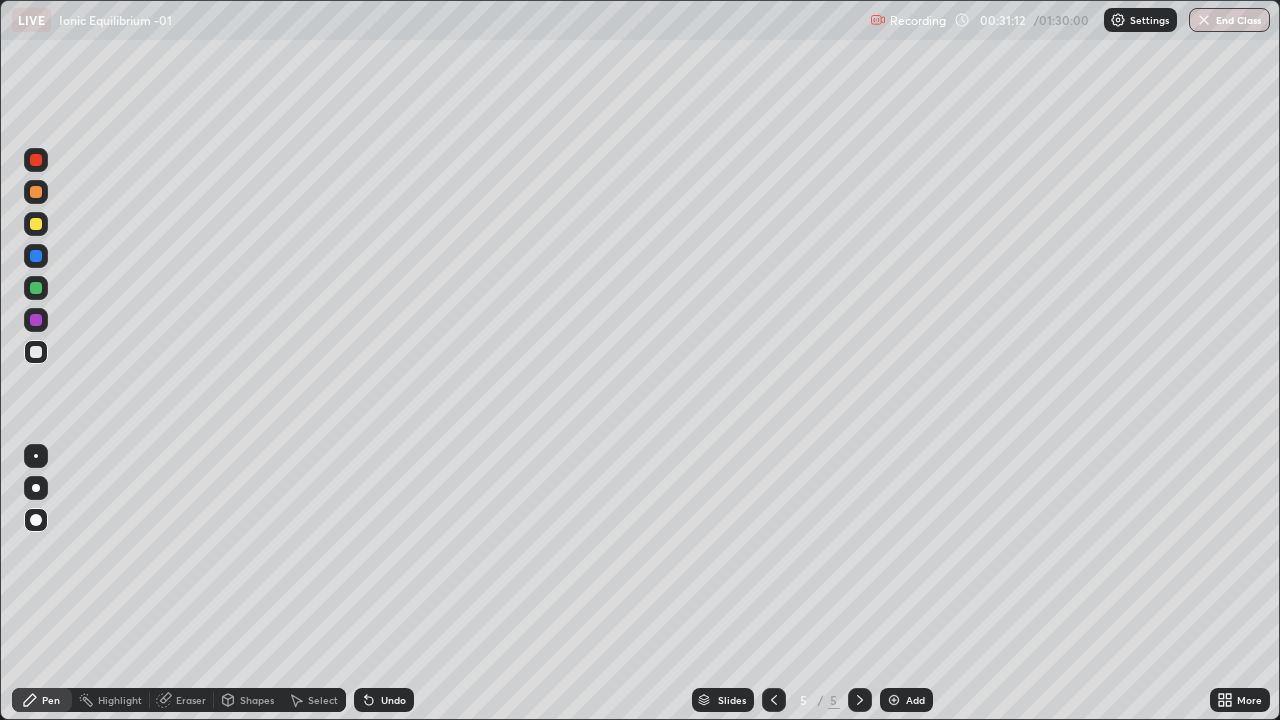 click at bounding box center (774, 700) 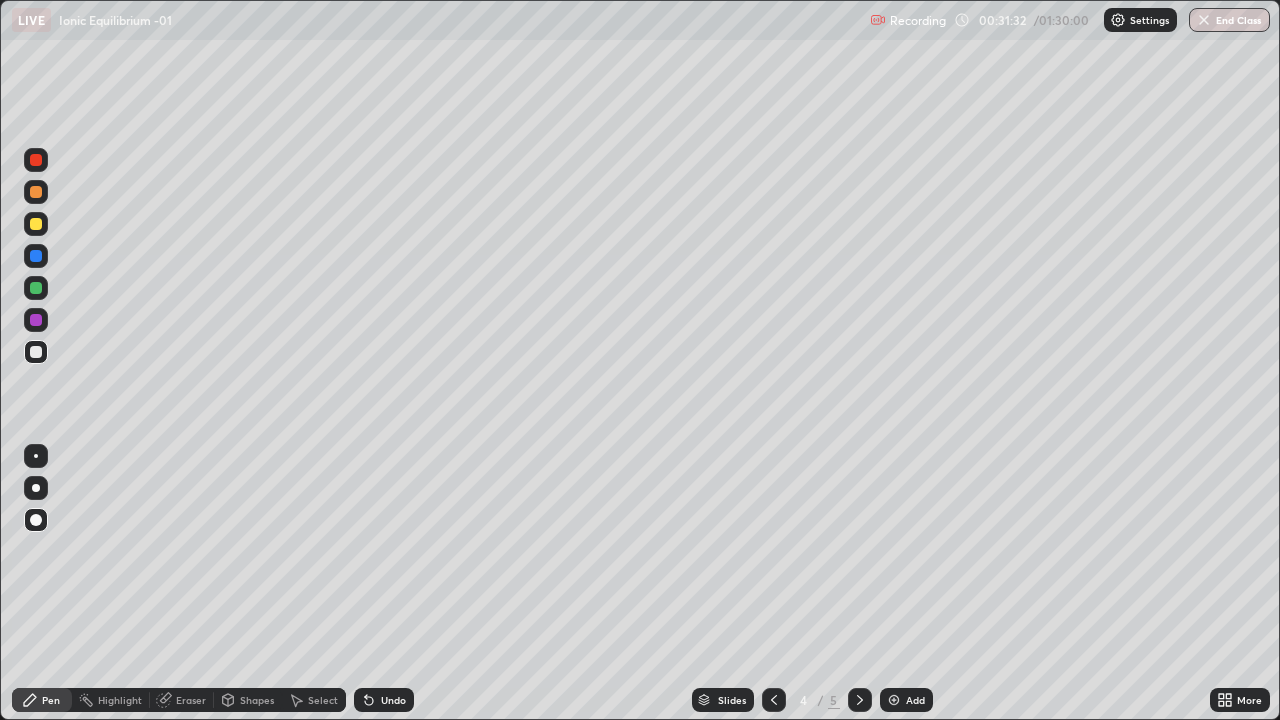 click 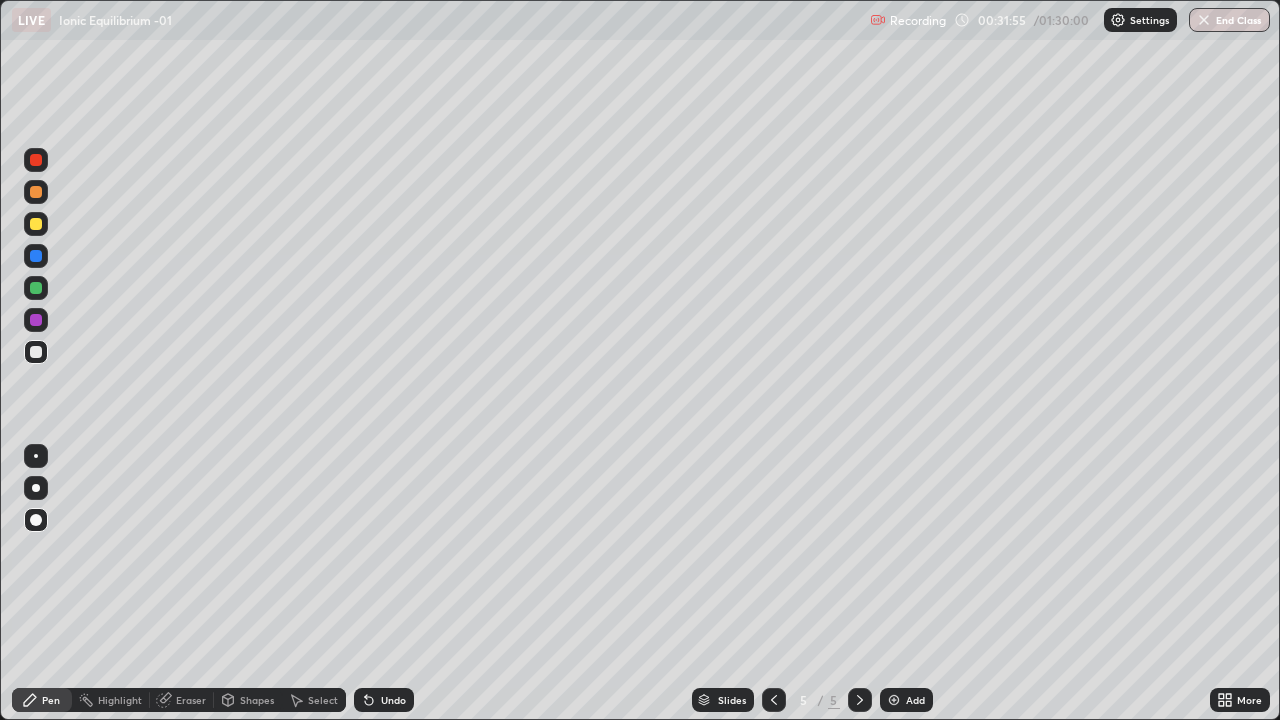 click 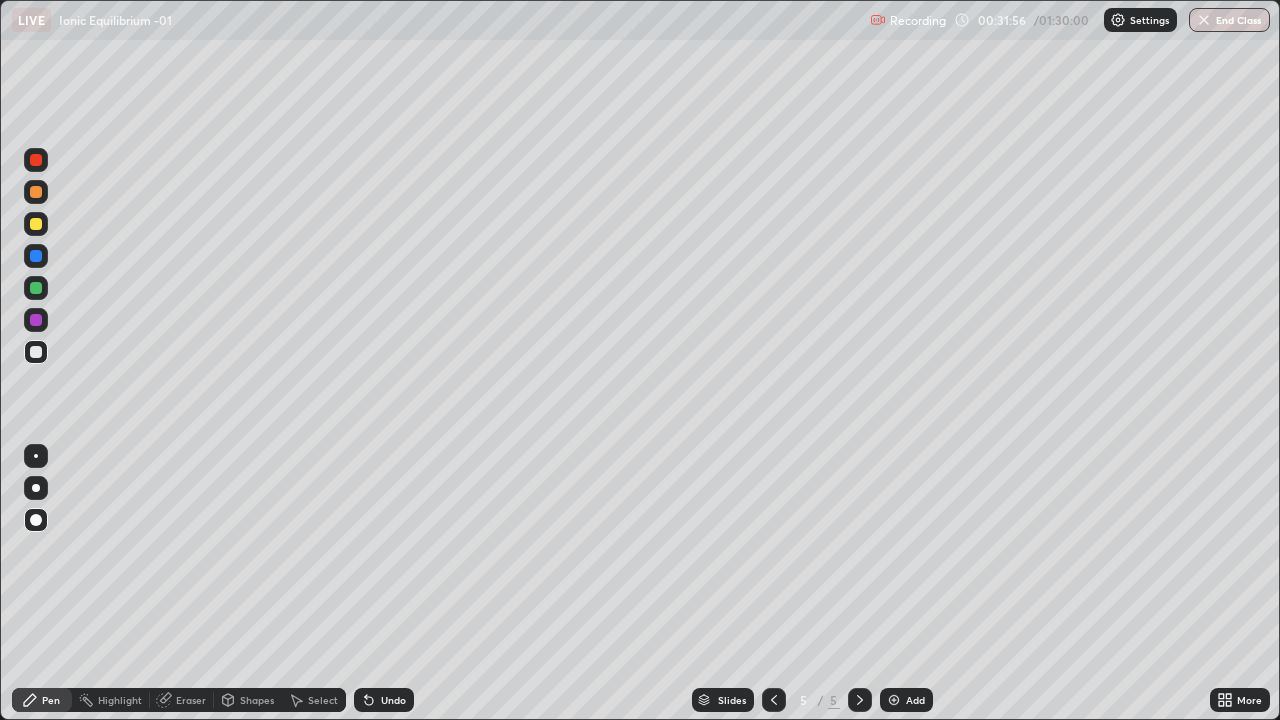 click at bounding box center (36, 224) 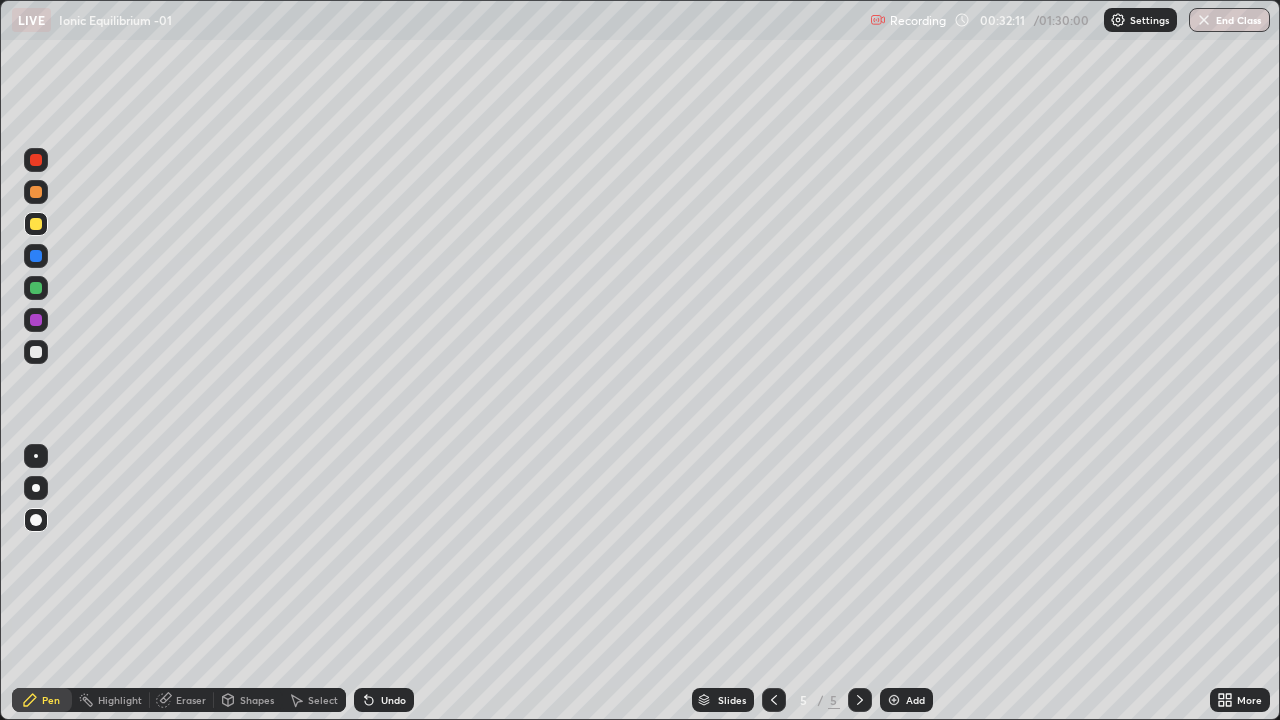 click 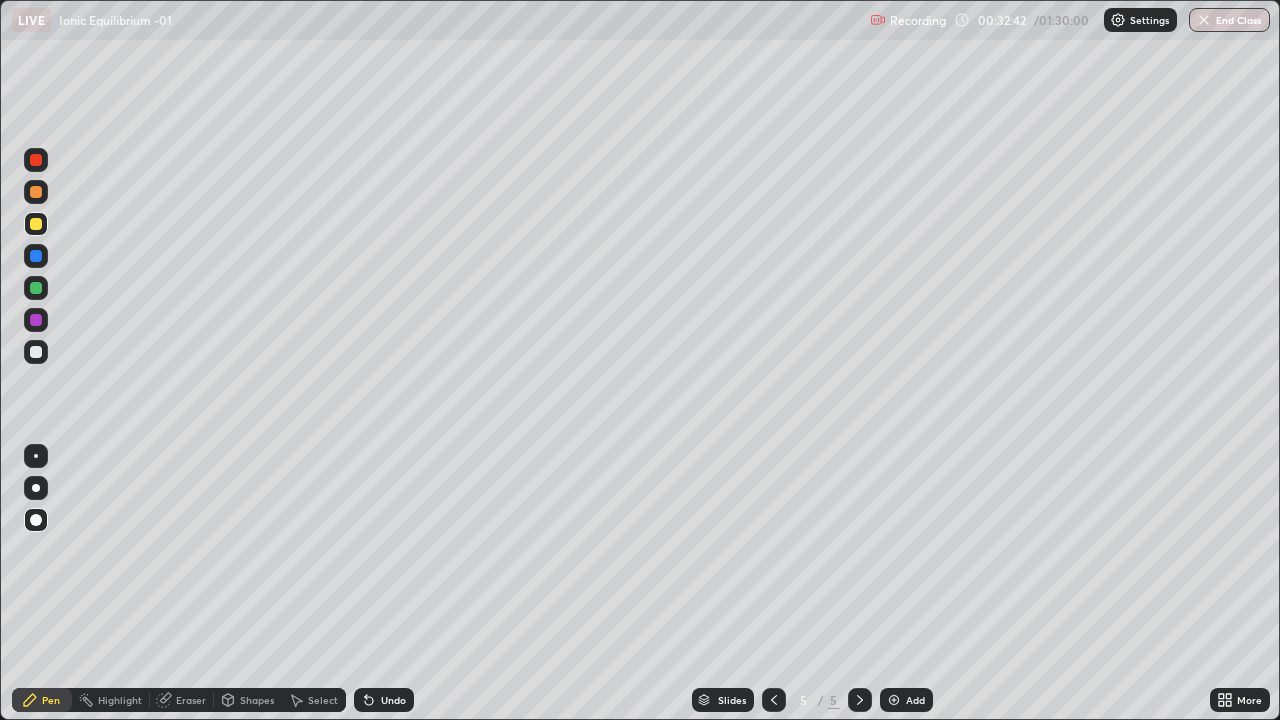 click 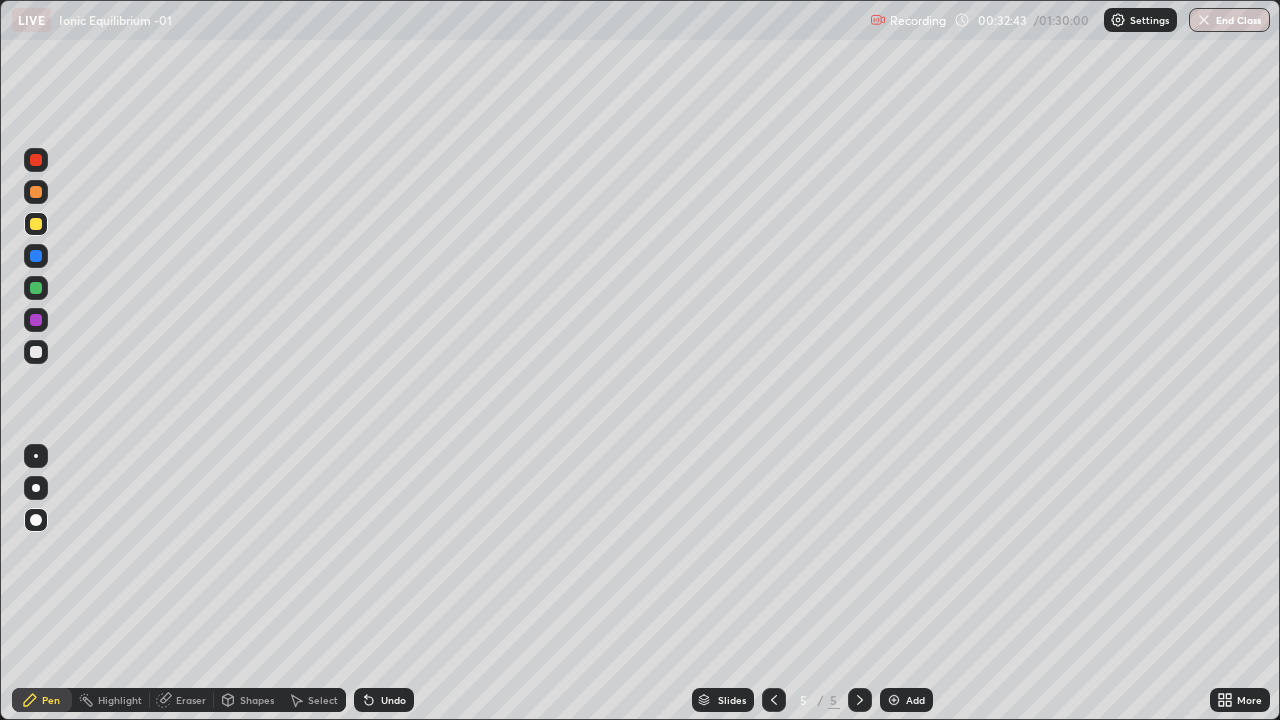 click 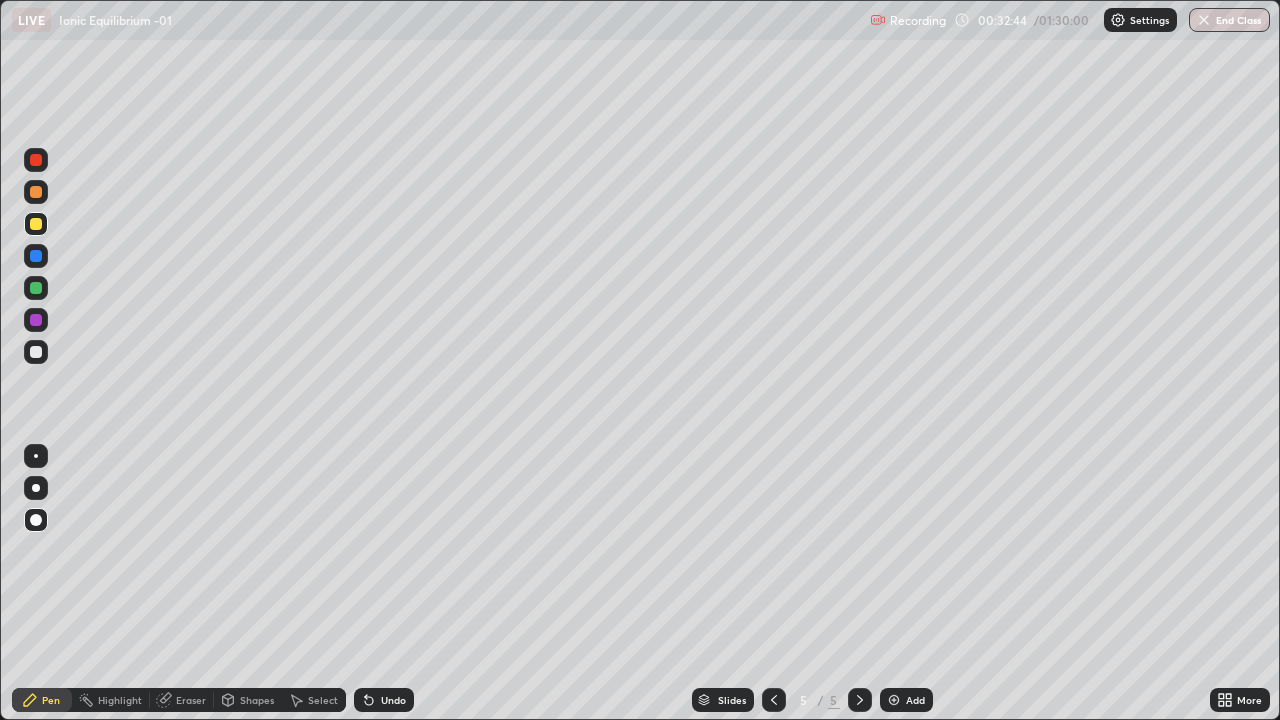 click 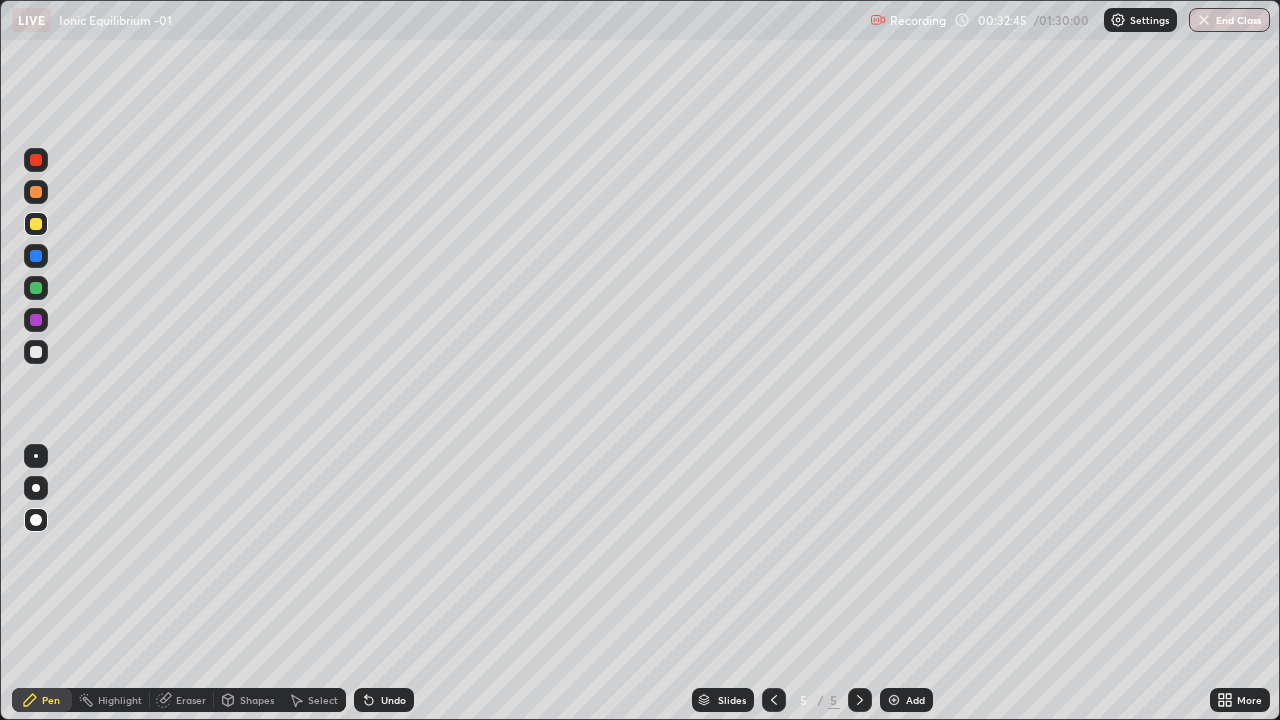 click 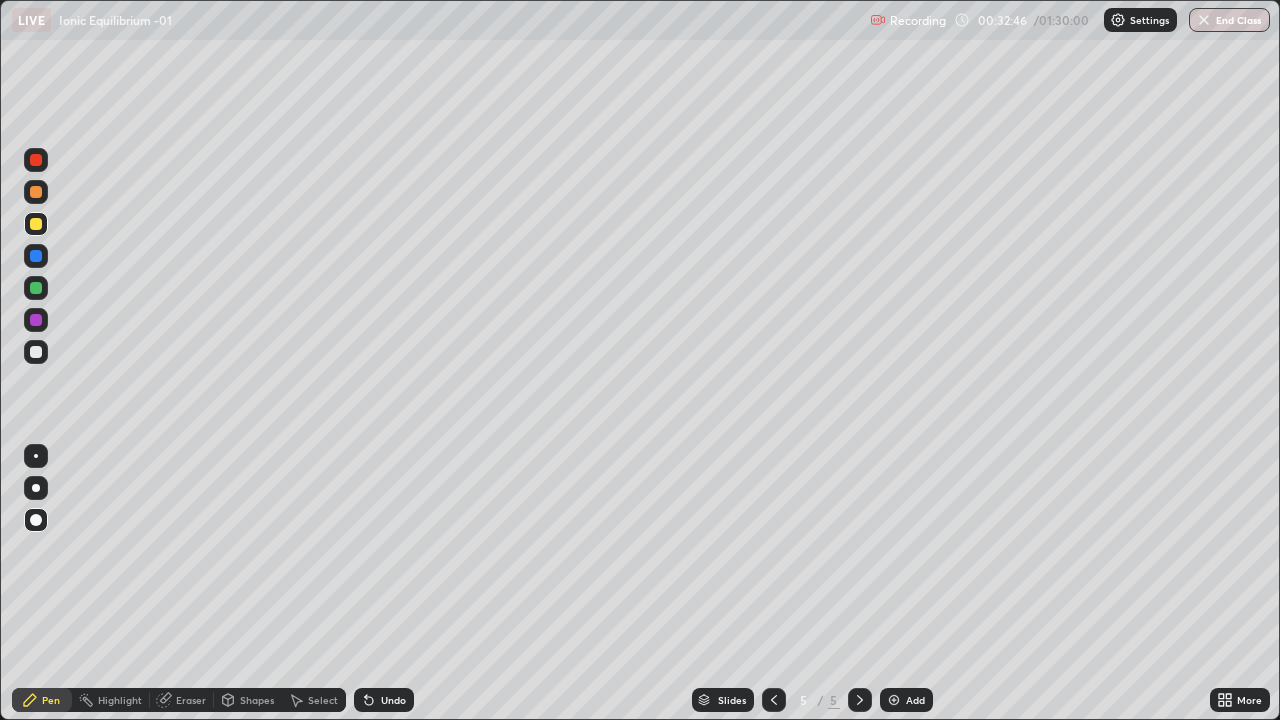 click 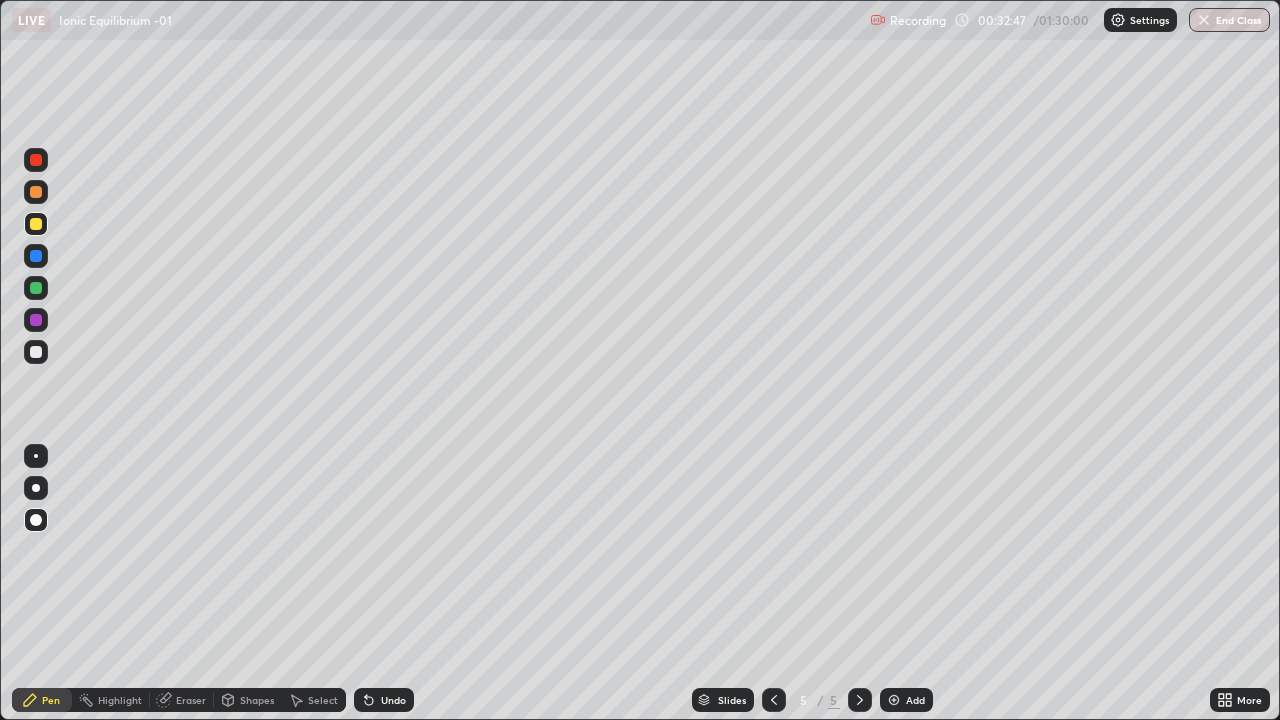 click 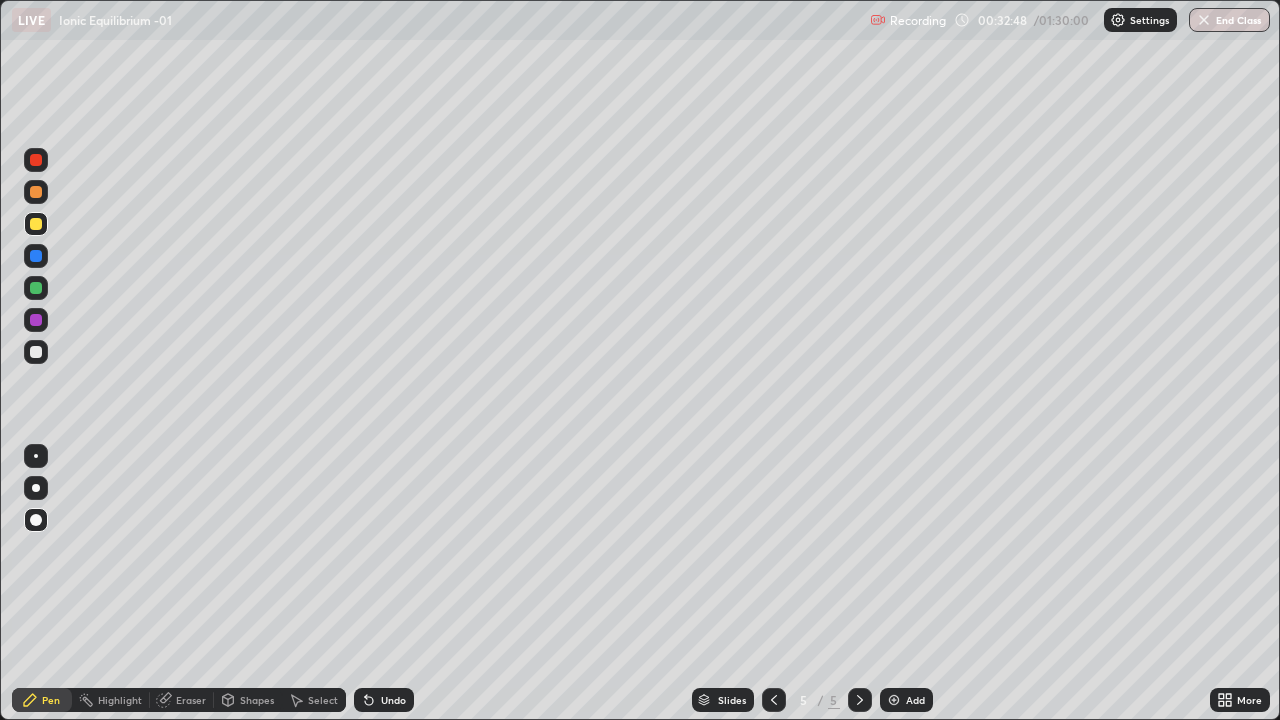 click 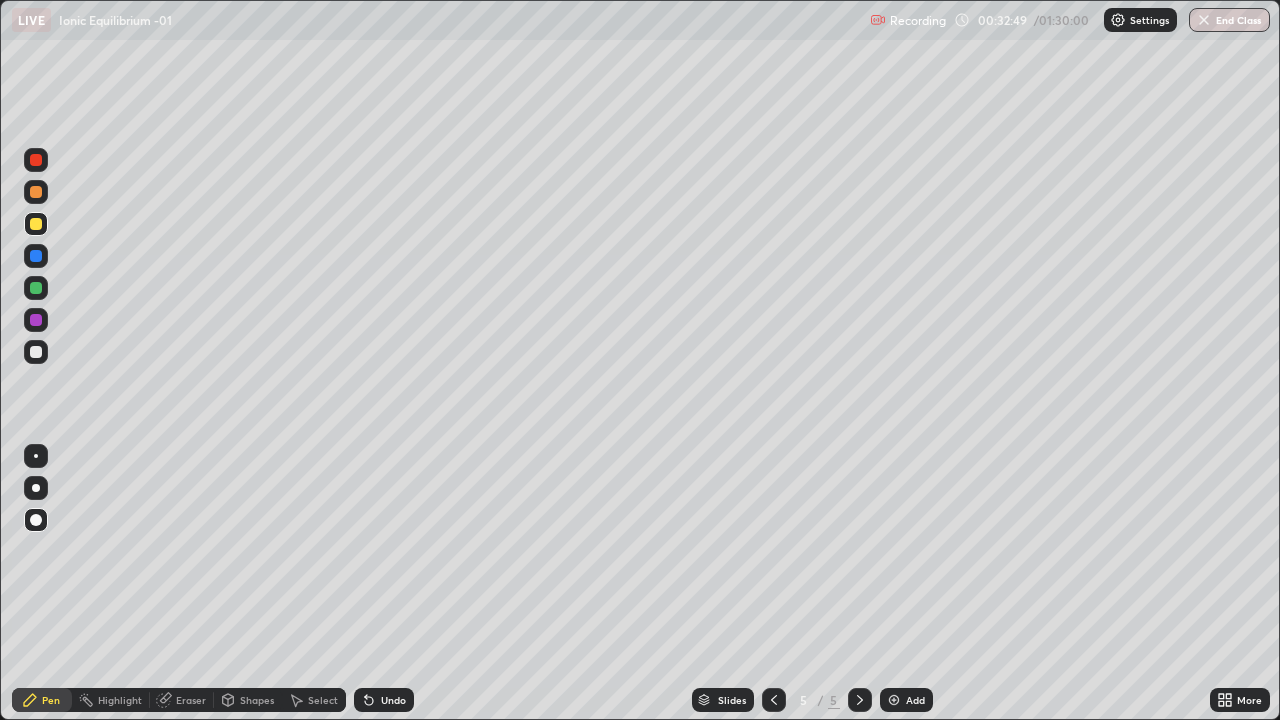 click 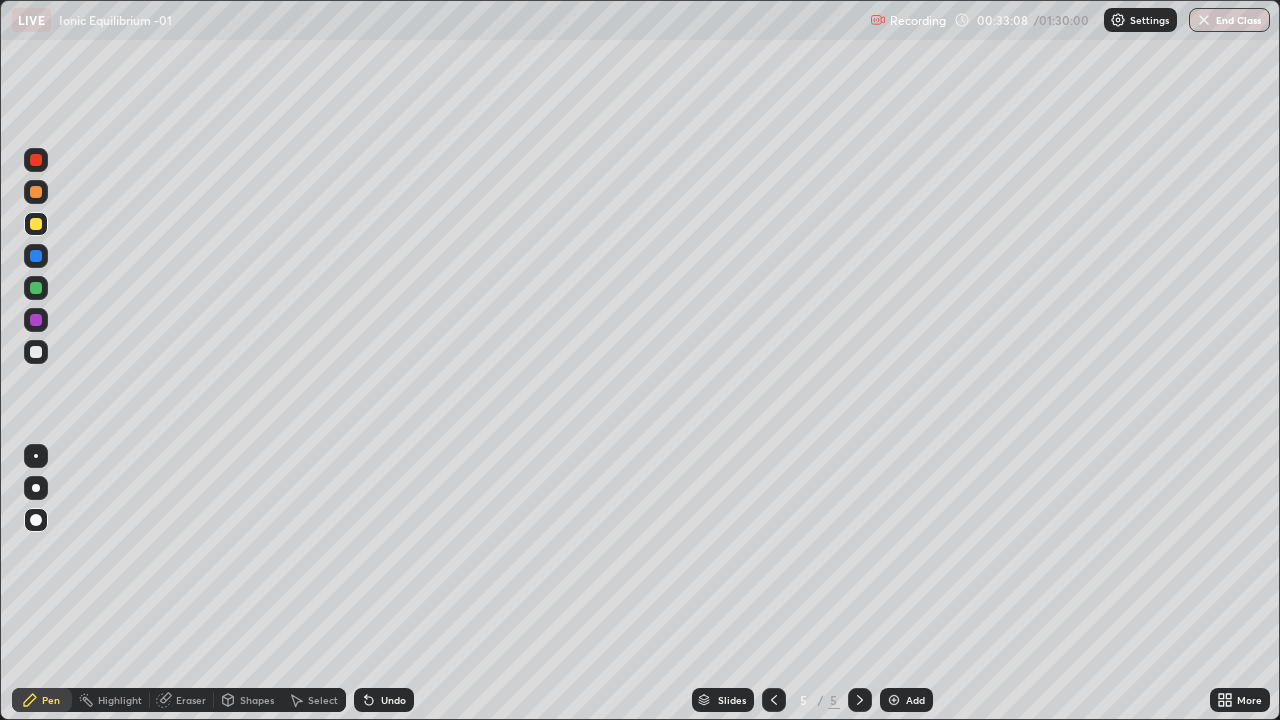 click on "Undo" at bounding box center [393, 700] 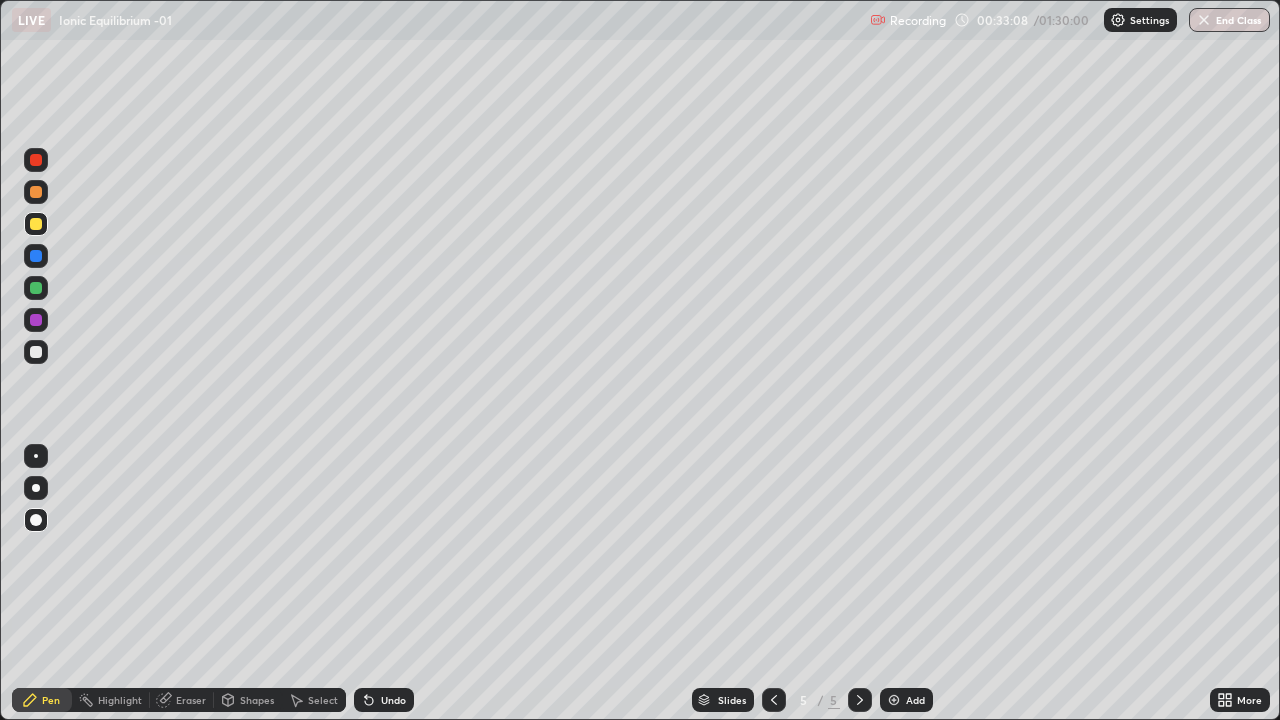 click on "Undo" at bounding box center (393, 700) 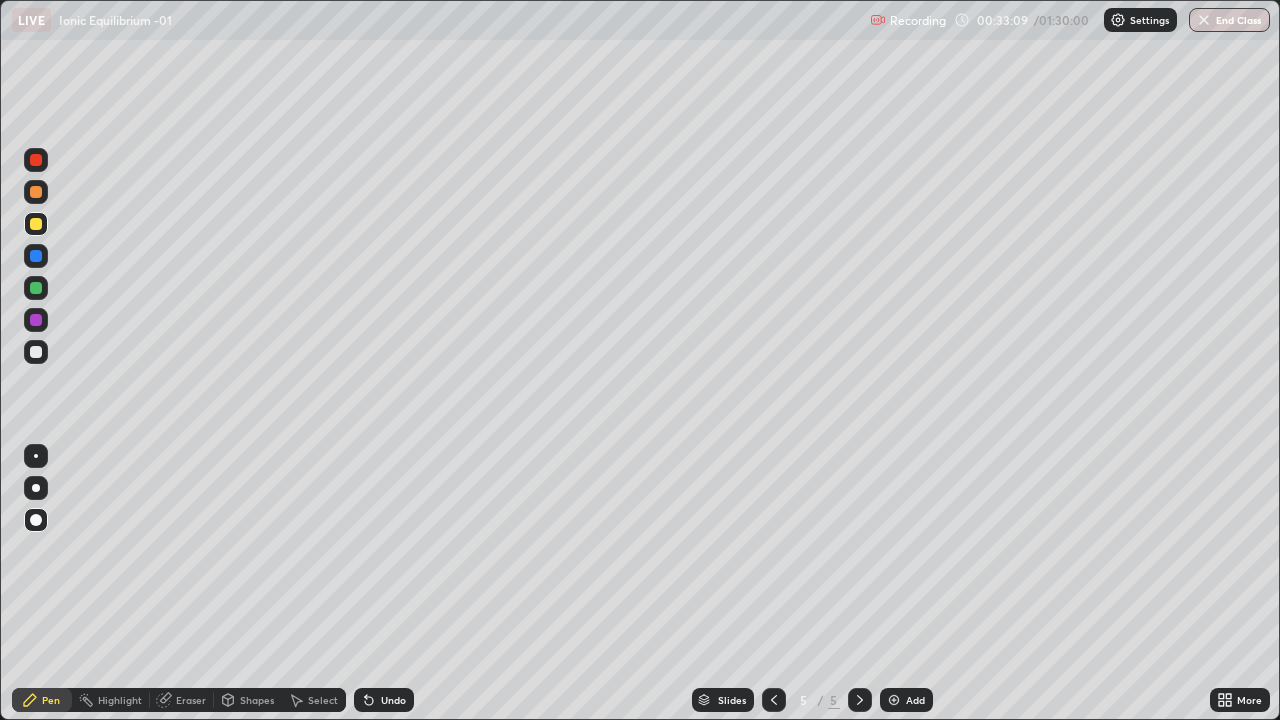 click on "Undo" at bounding box center [393, 700] 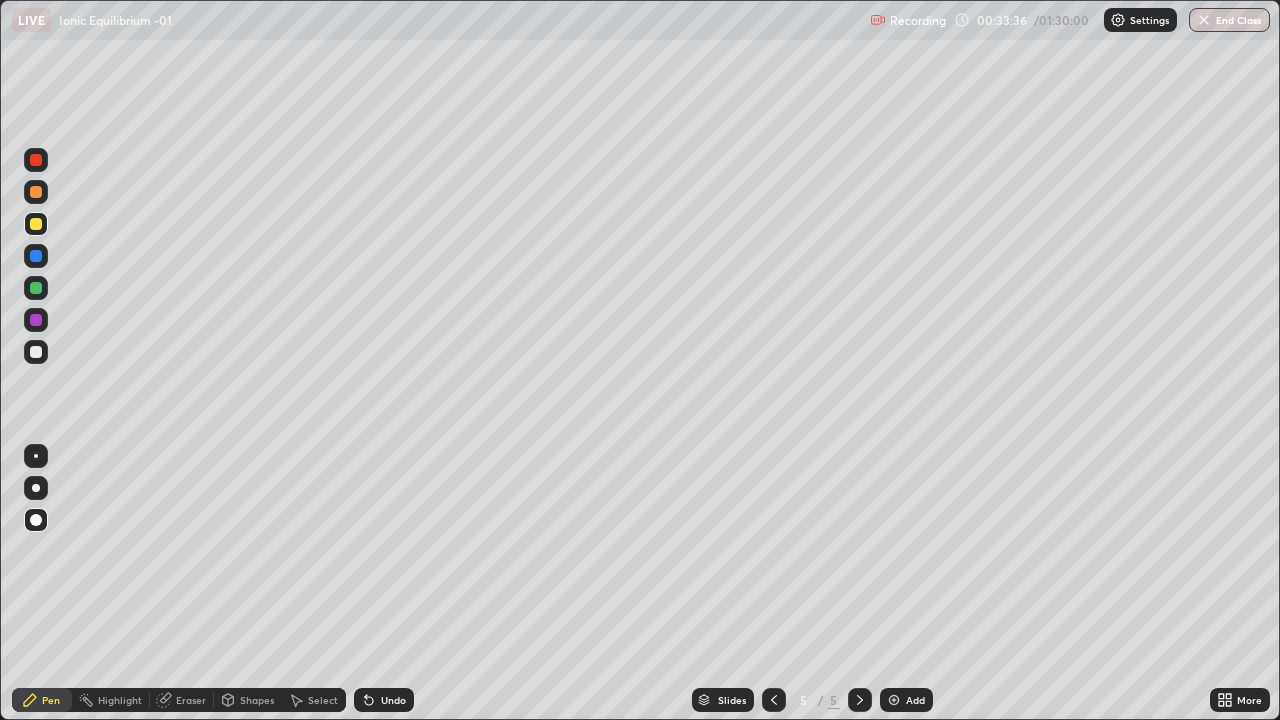 click at bounding box center [36, 224] 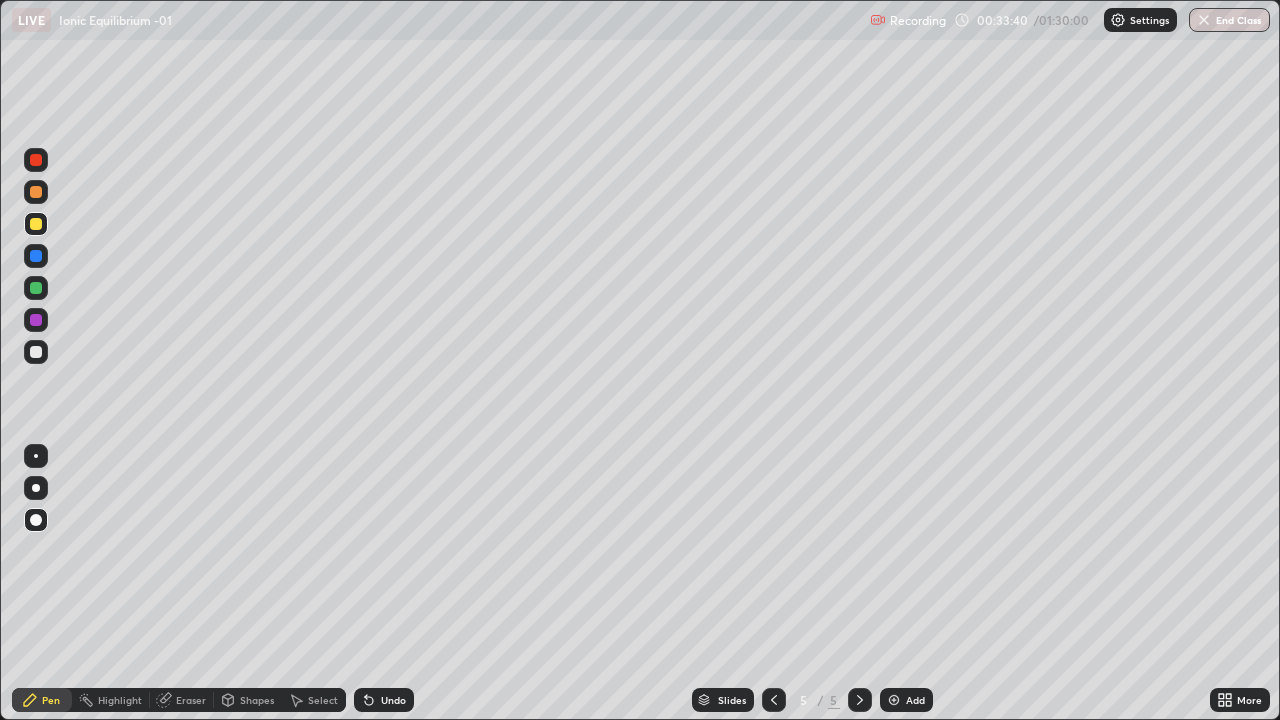 click 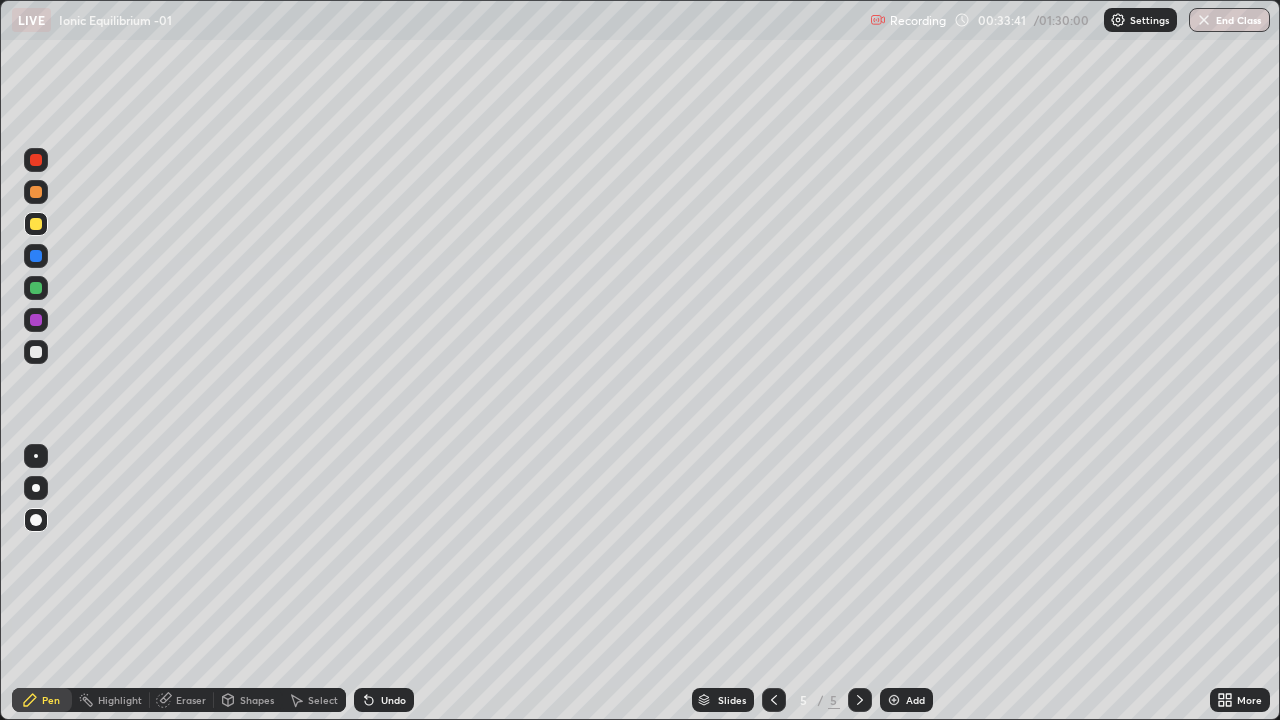 click 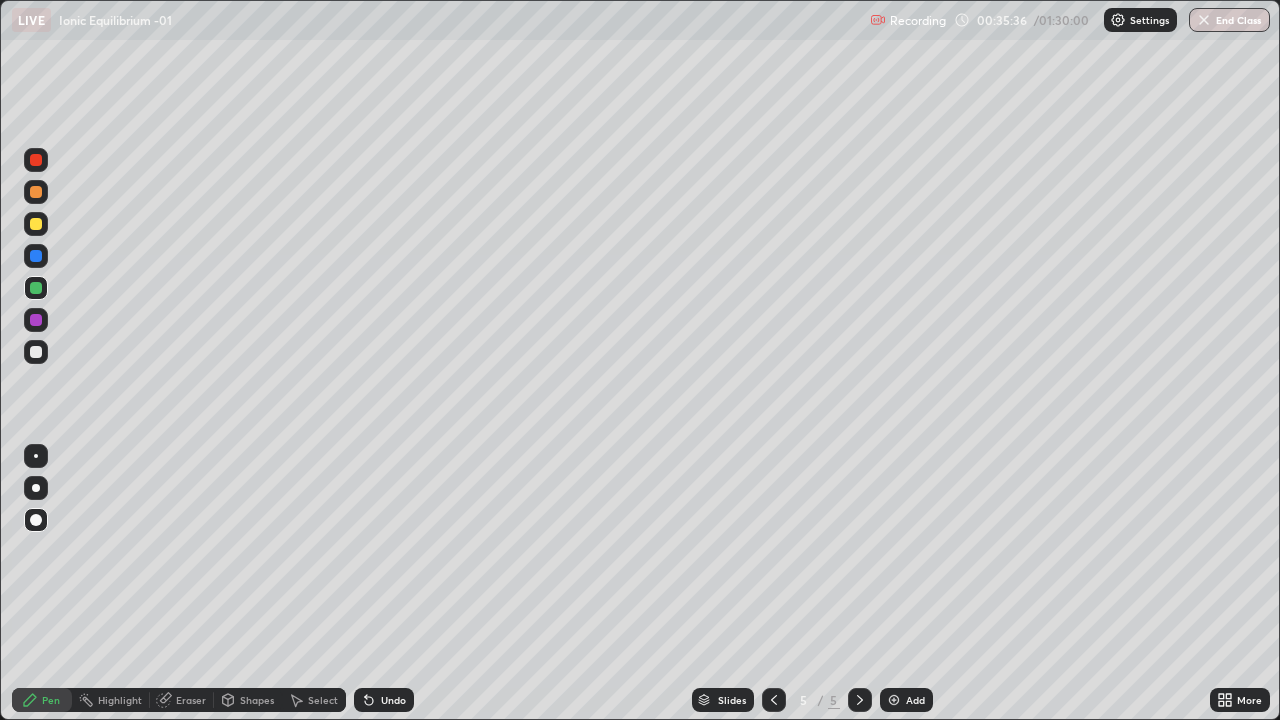 click at bounding box center [36, 224] 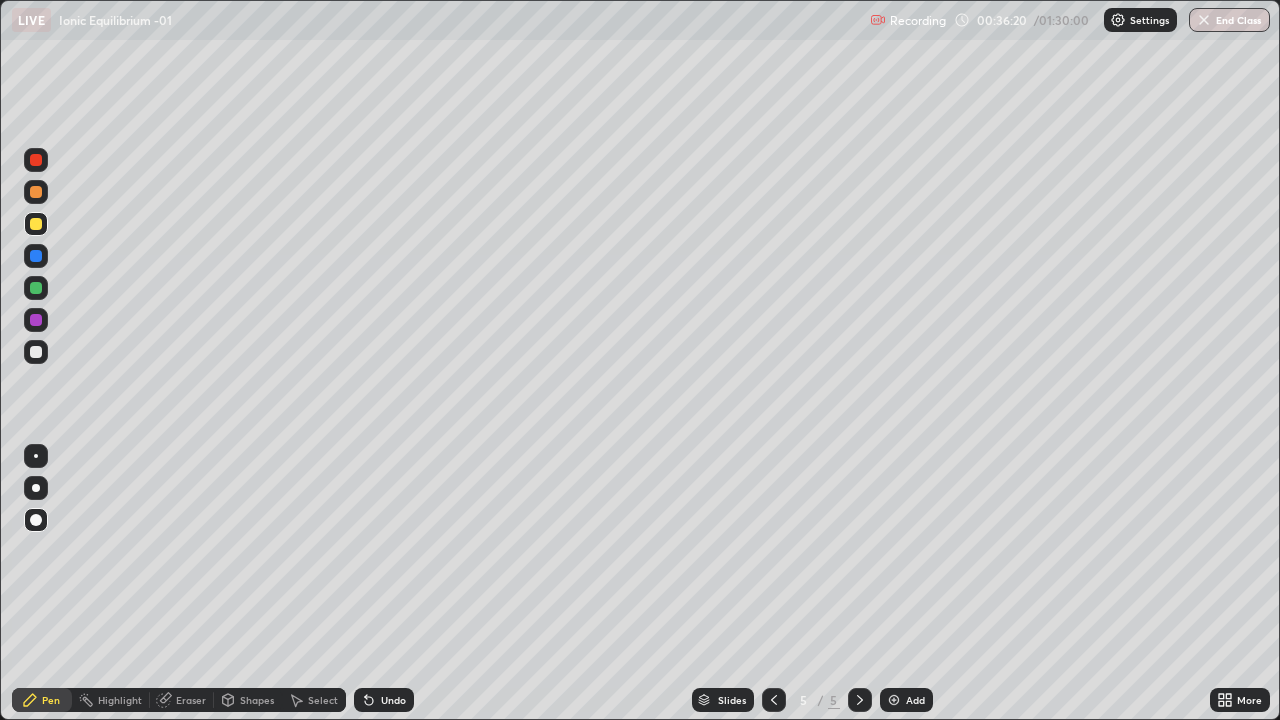 click at bounding box center (36, 192) 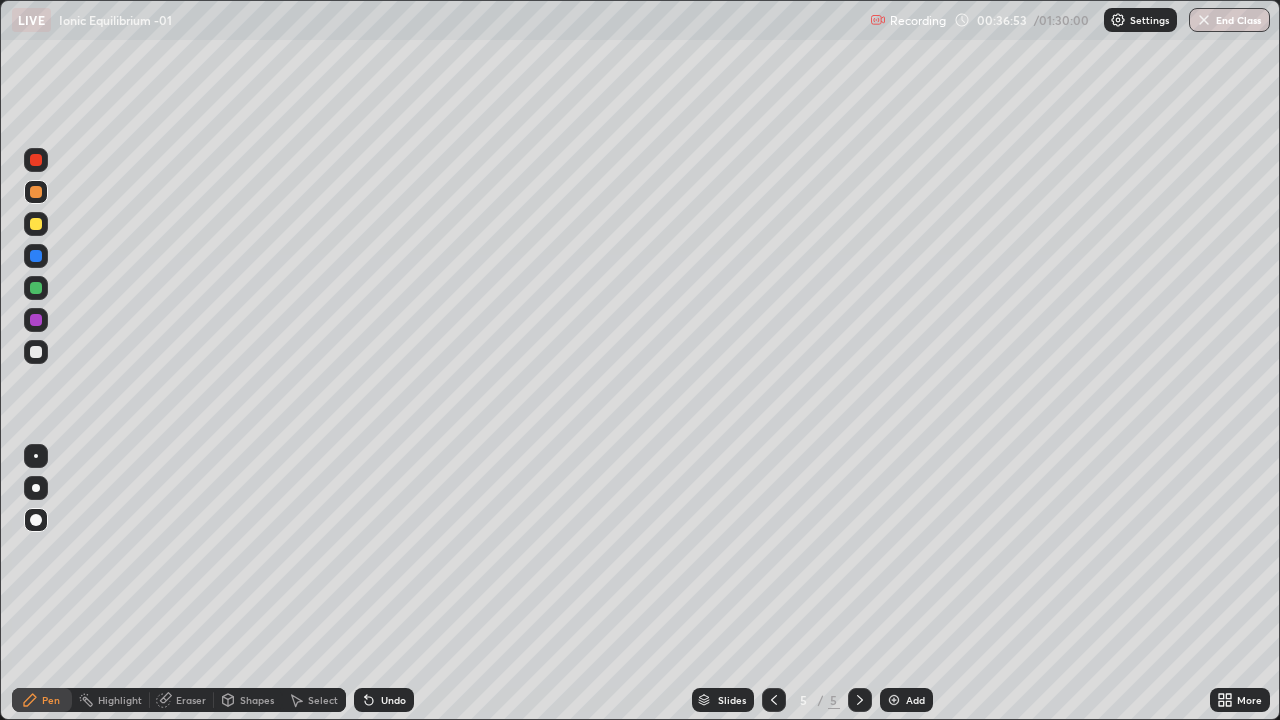 click on "Eraser" at bounding box center [191, 700] 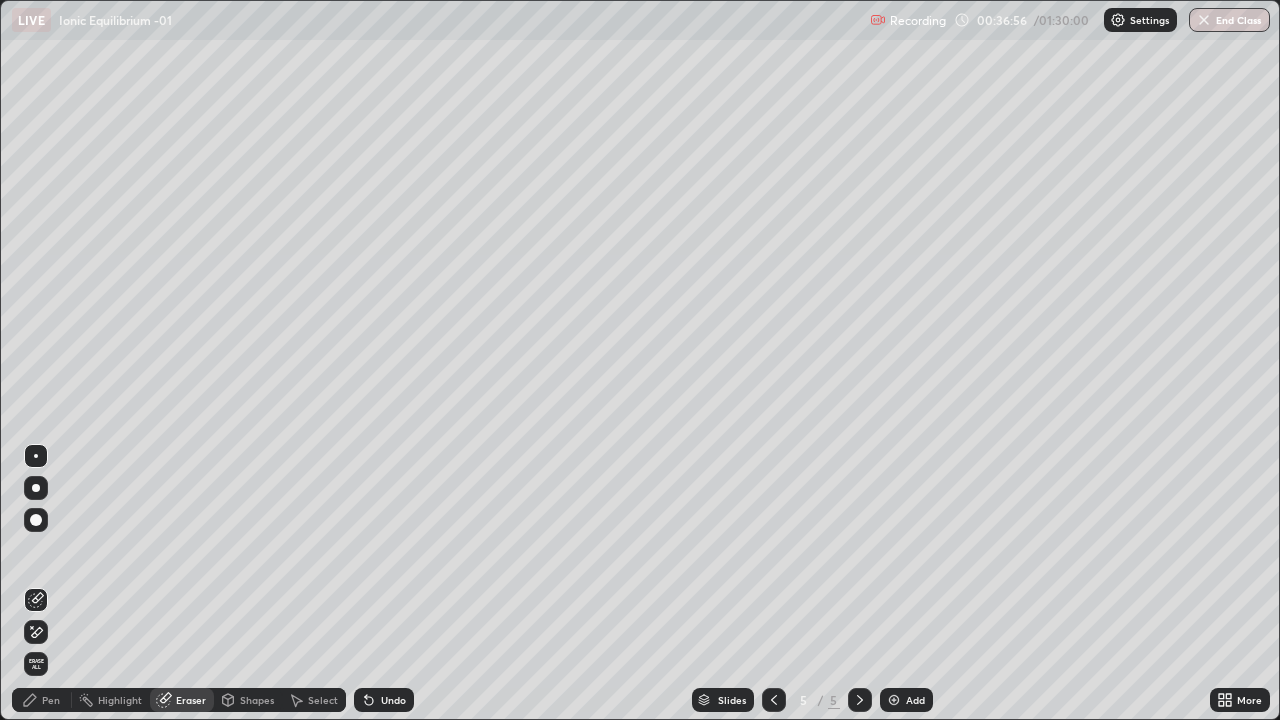 click on "Pen" at bounding box center [42, 700] 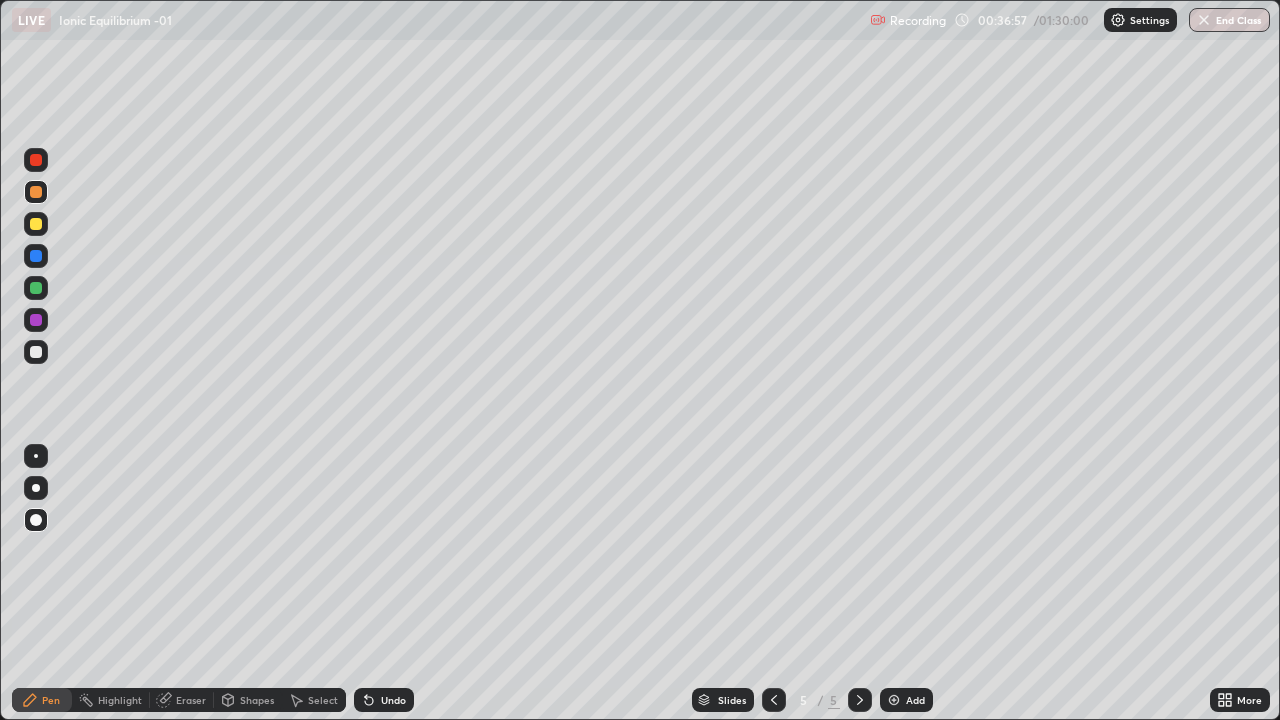 click at bounding box center [36, 224] 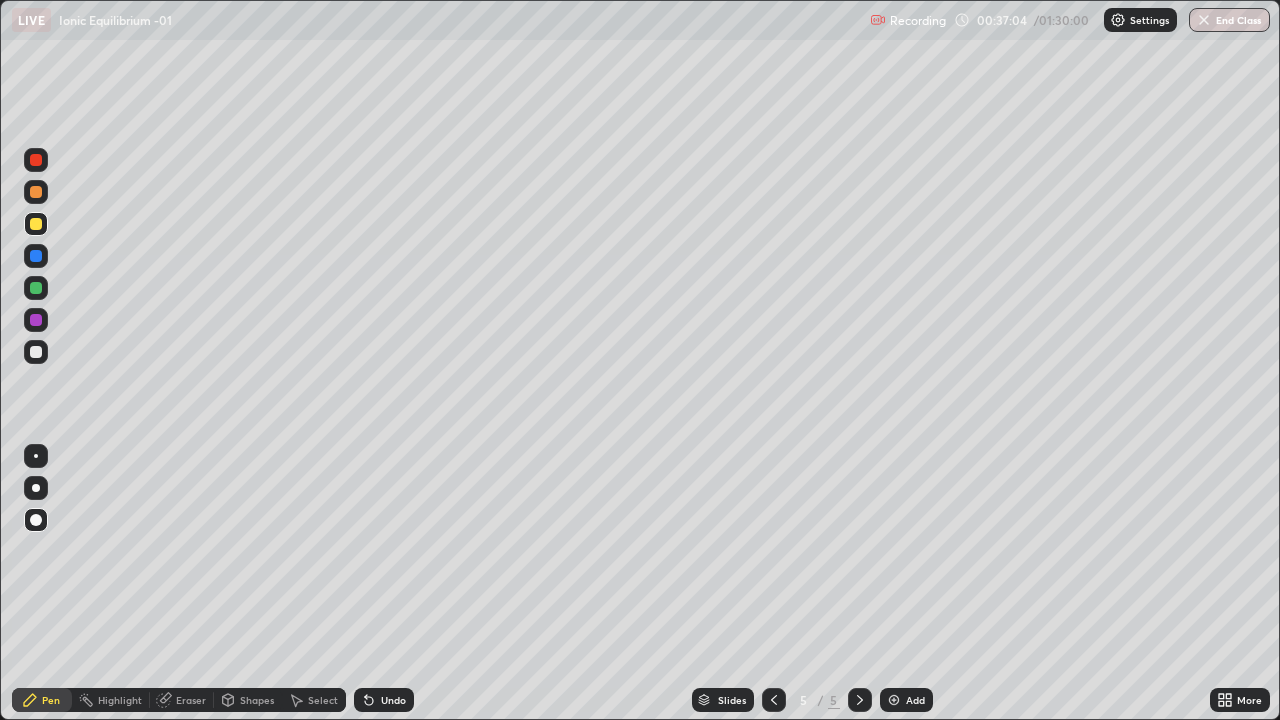 click at bounding box center [36, 192] 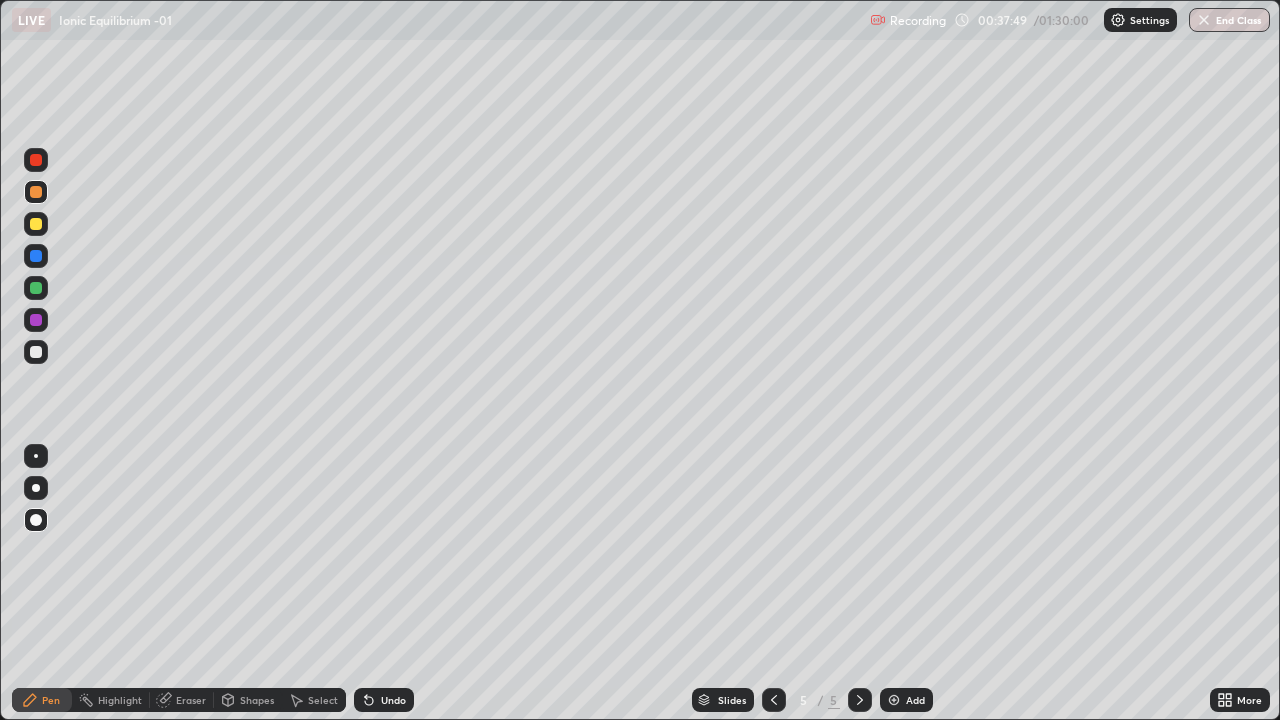 click 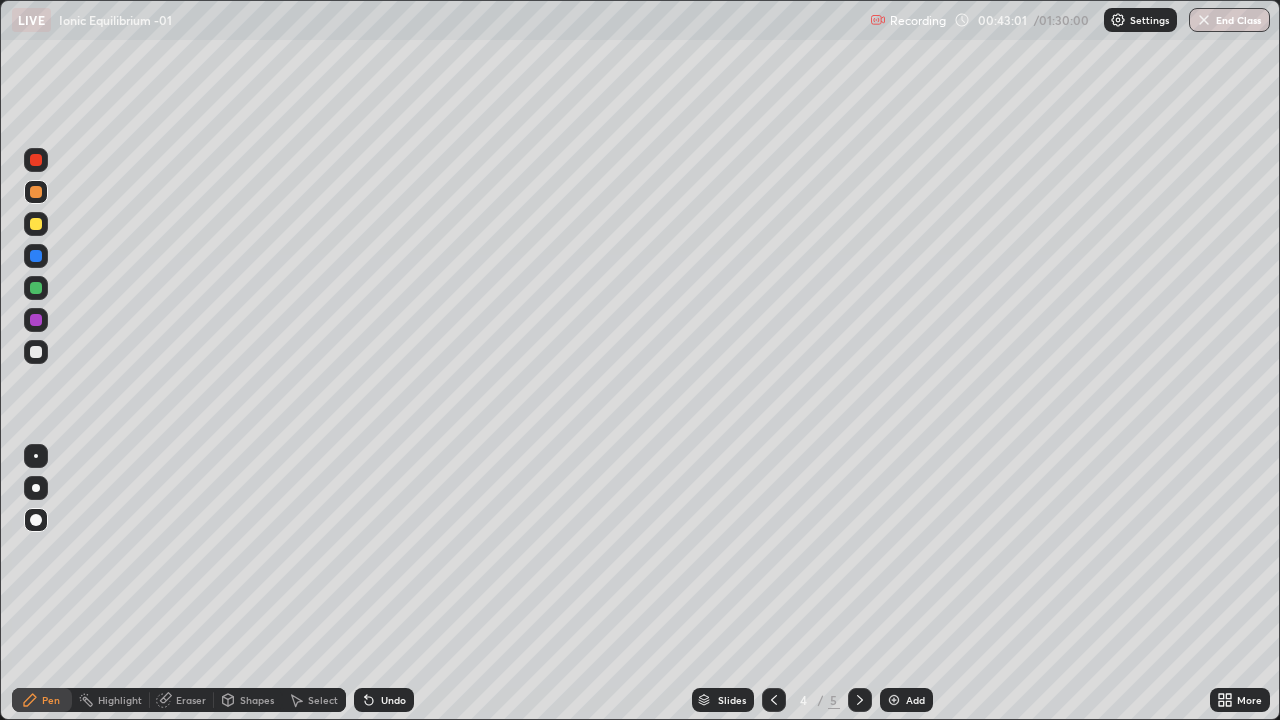 click 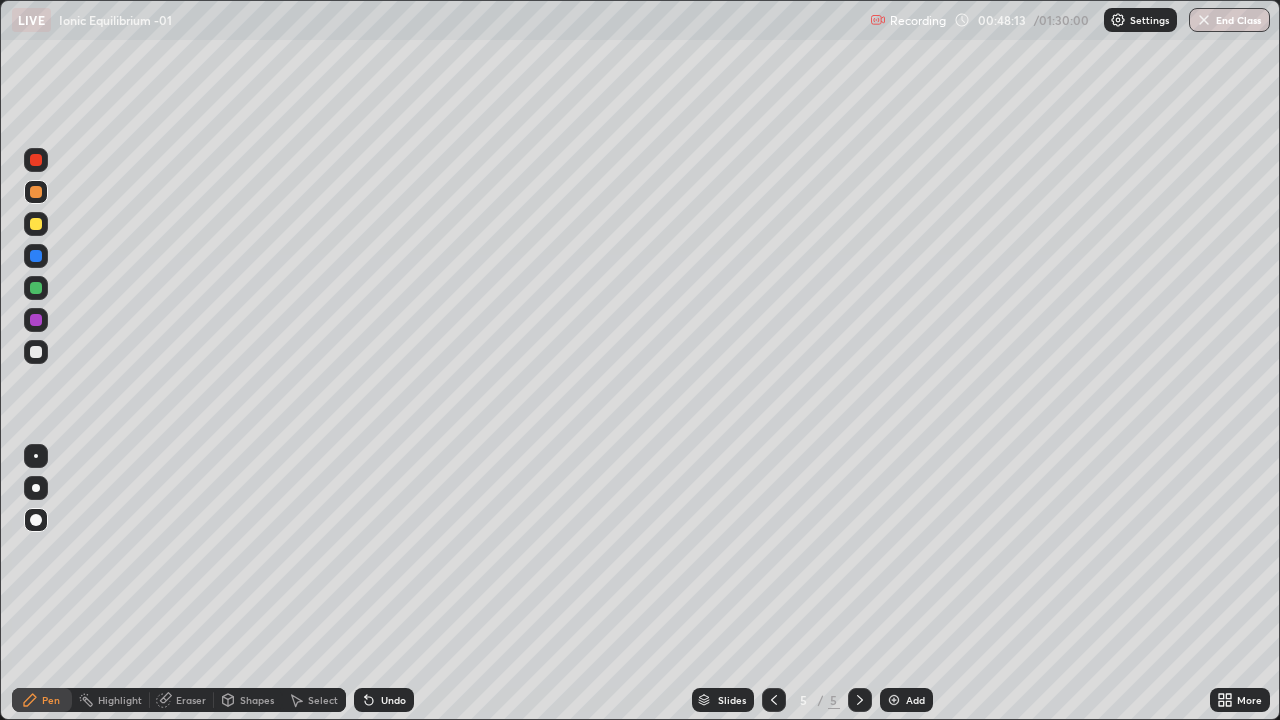 click at bounding box center [894, 700] 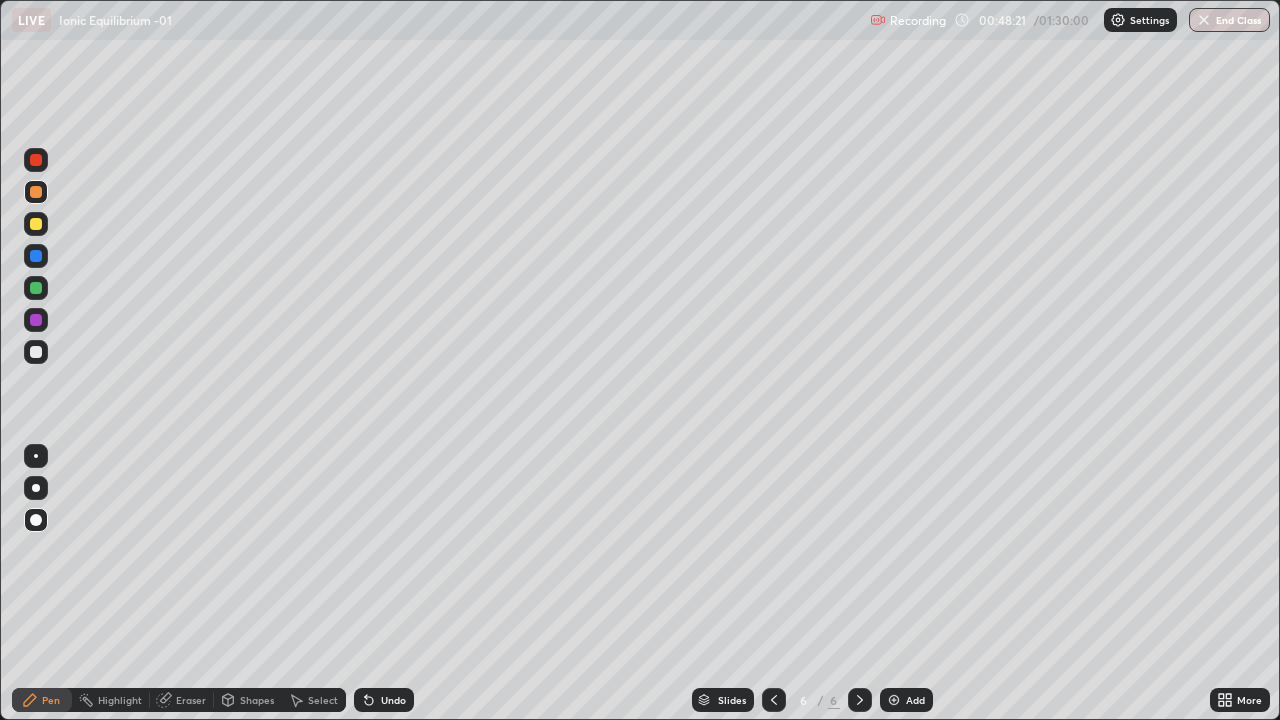 click at bounding box center [36, 192] 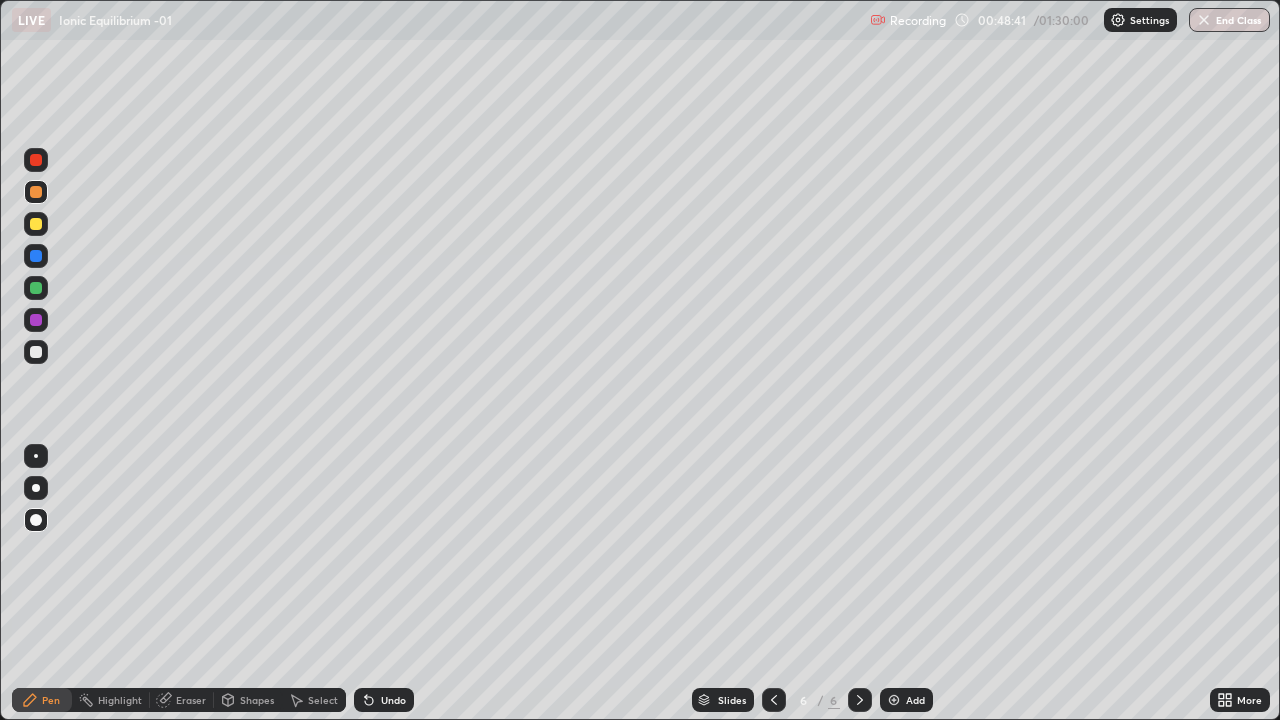 click at bounding box center [36, 224] 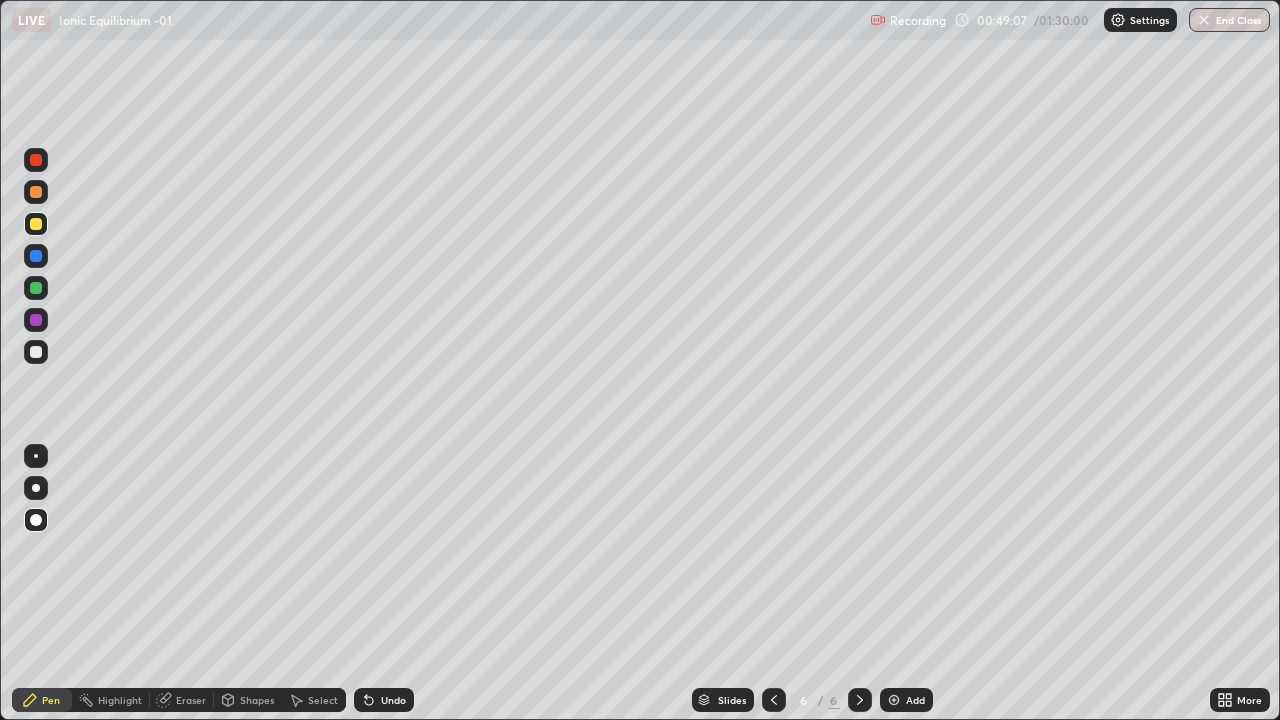 click at bounding box center (36, 352) 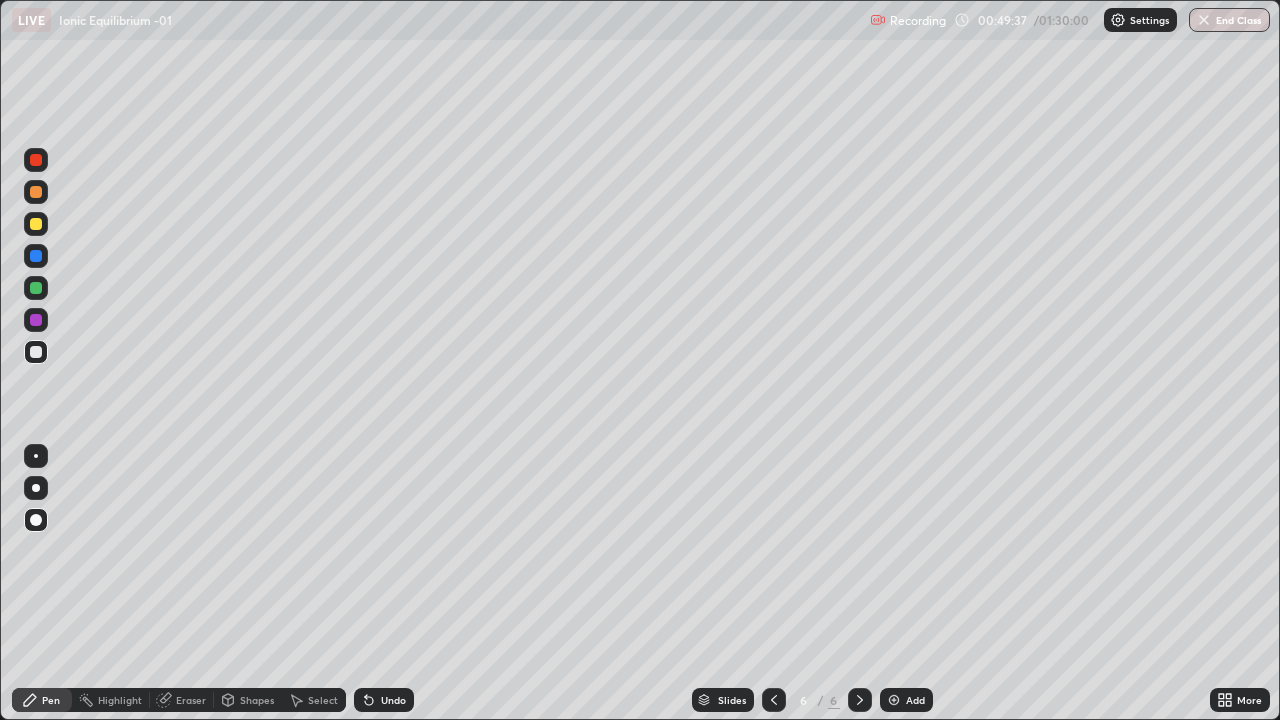 click on "Undo" at bounding box center (393, 700) 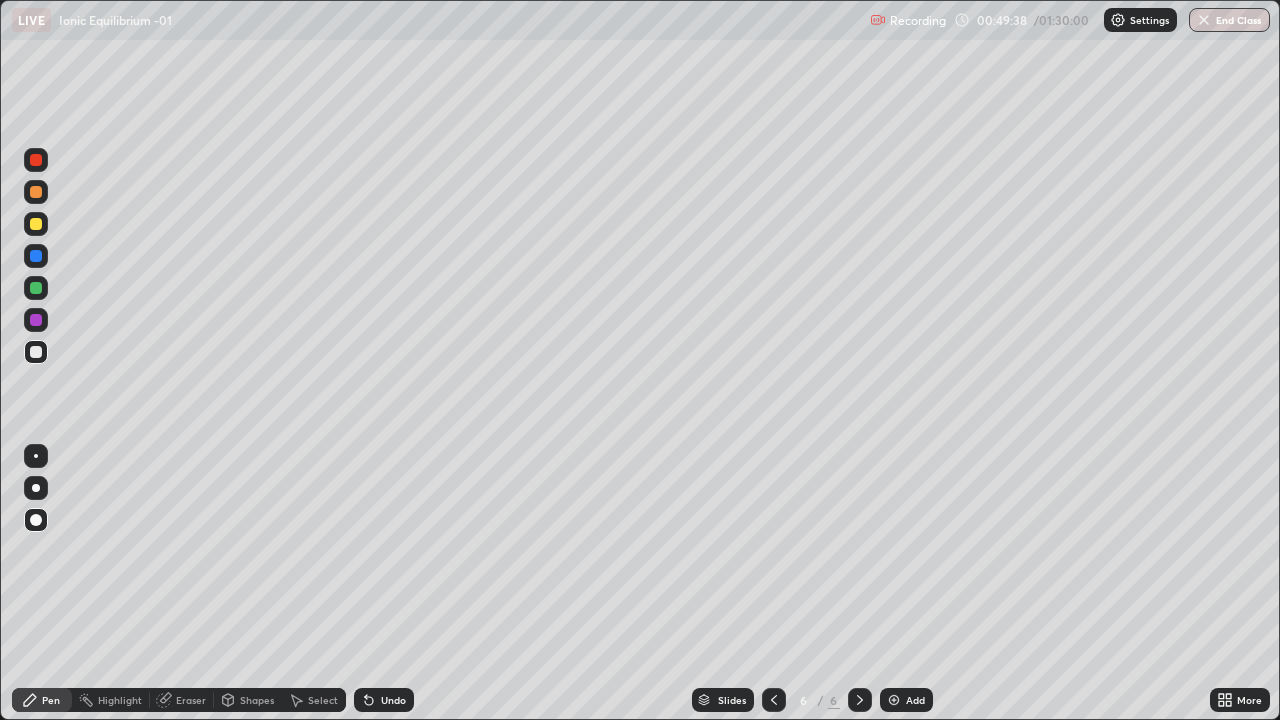 click 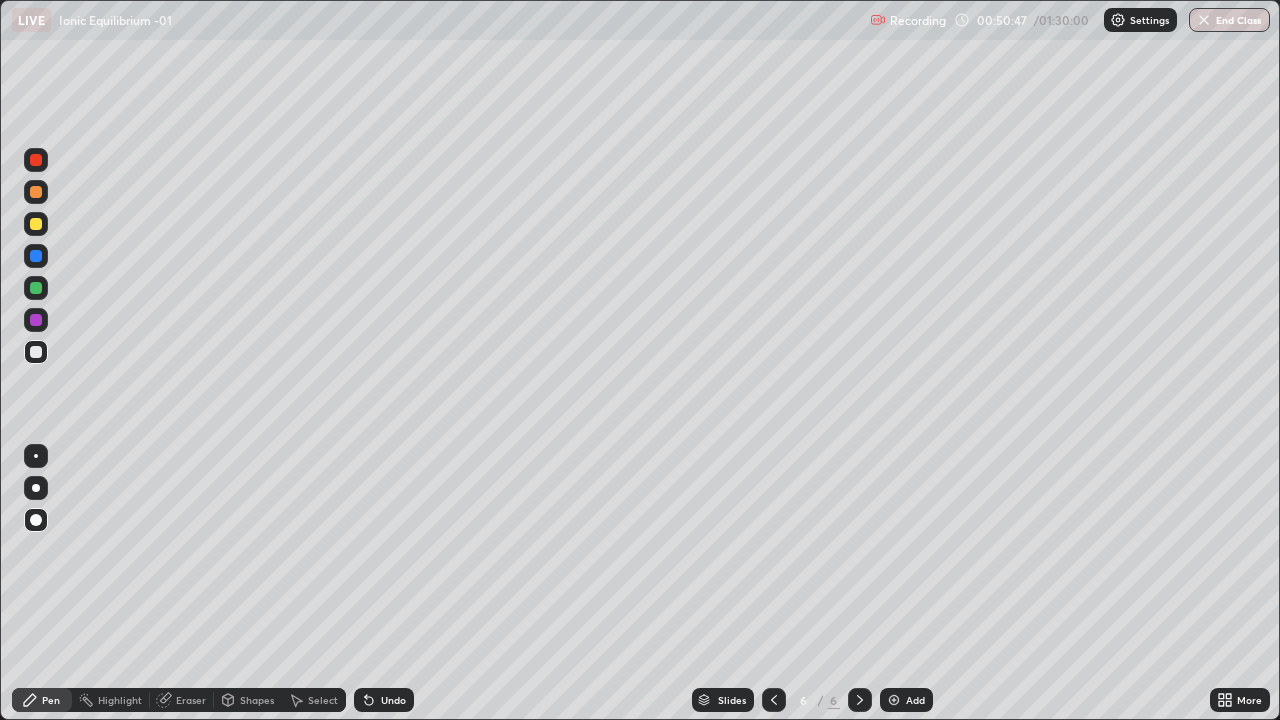 click on "Undo" at bounding box center (384, 700) 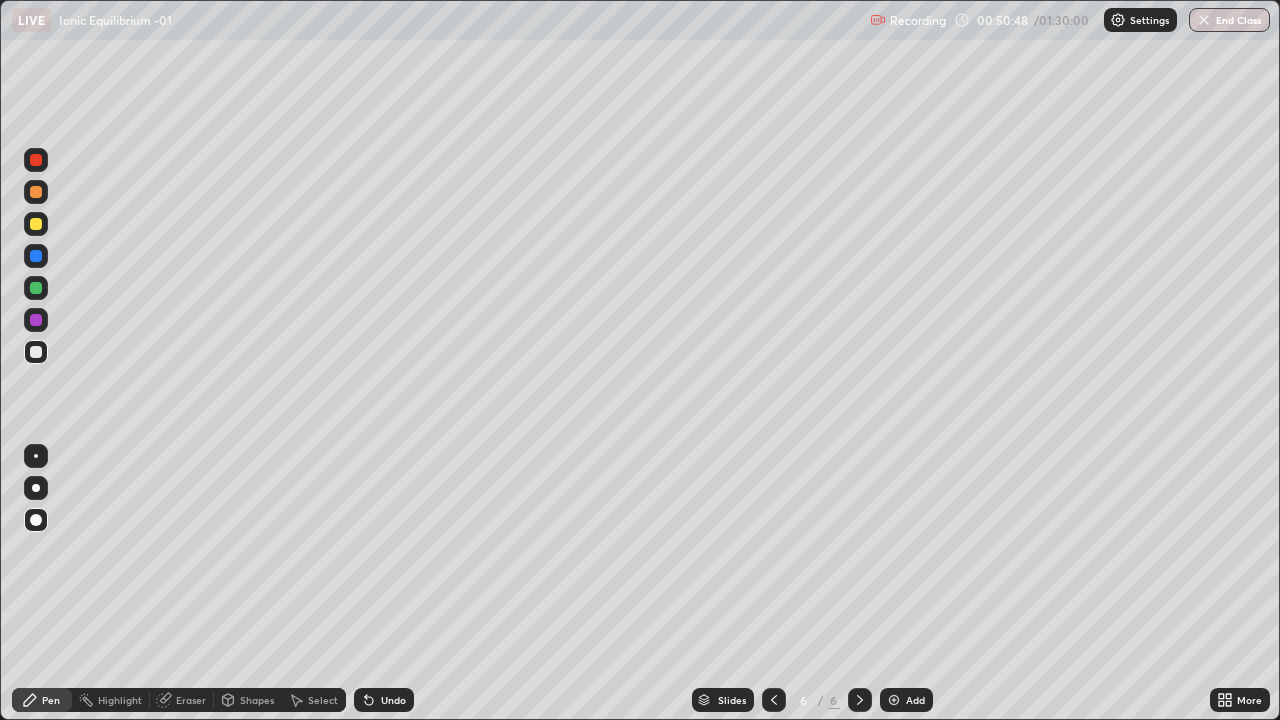 click on "Undo" at bounding box center (393, 700) 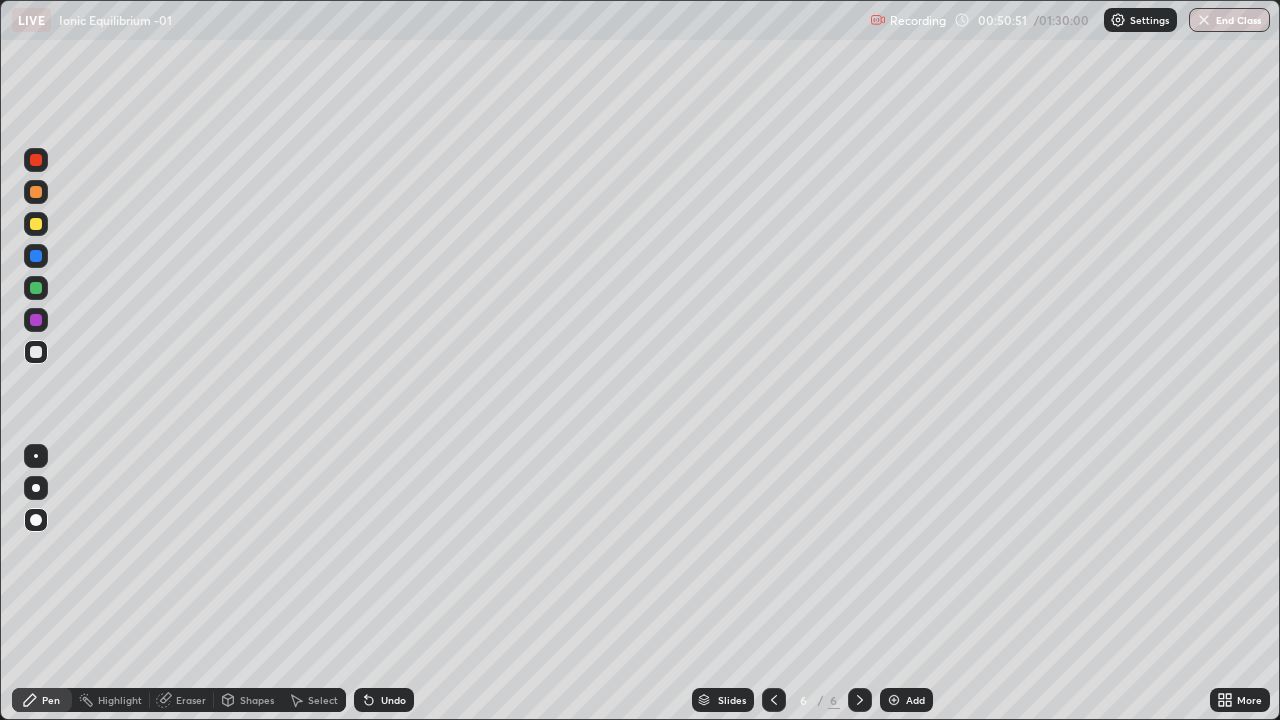 click on "Undo" at bounding box center [384, 700] 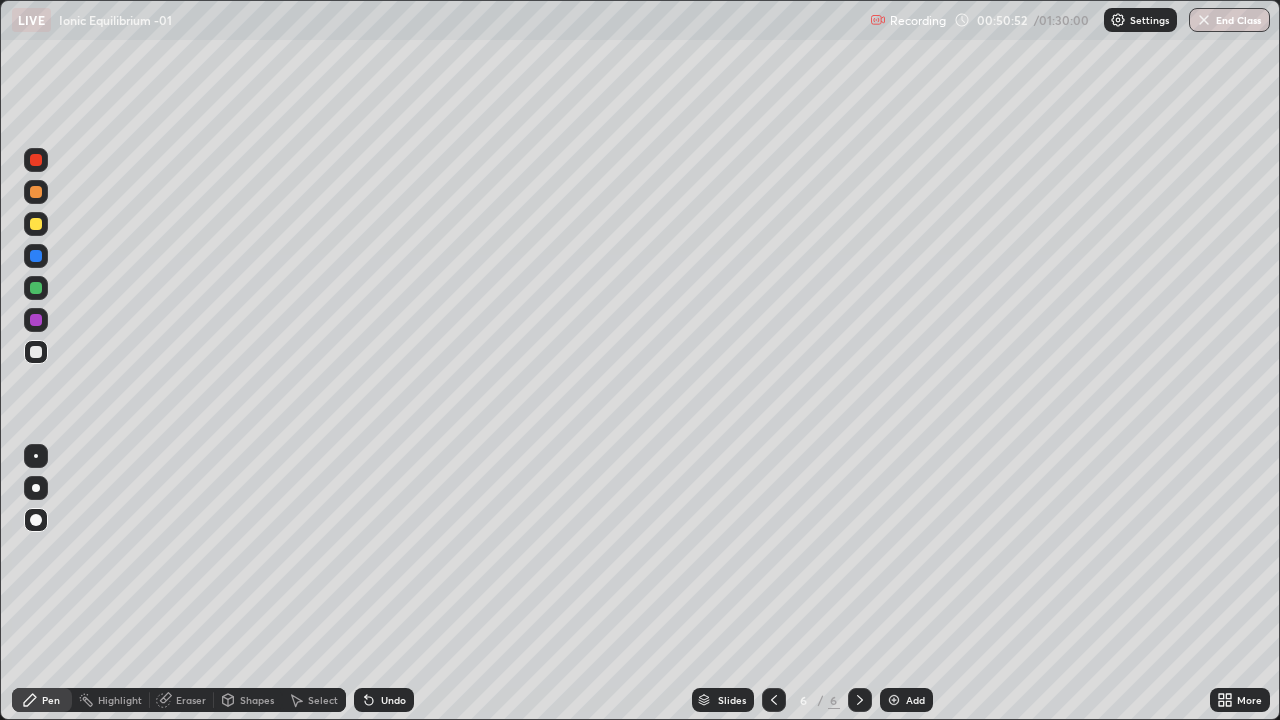 click on "Undo" at bounding box center (393, 700) 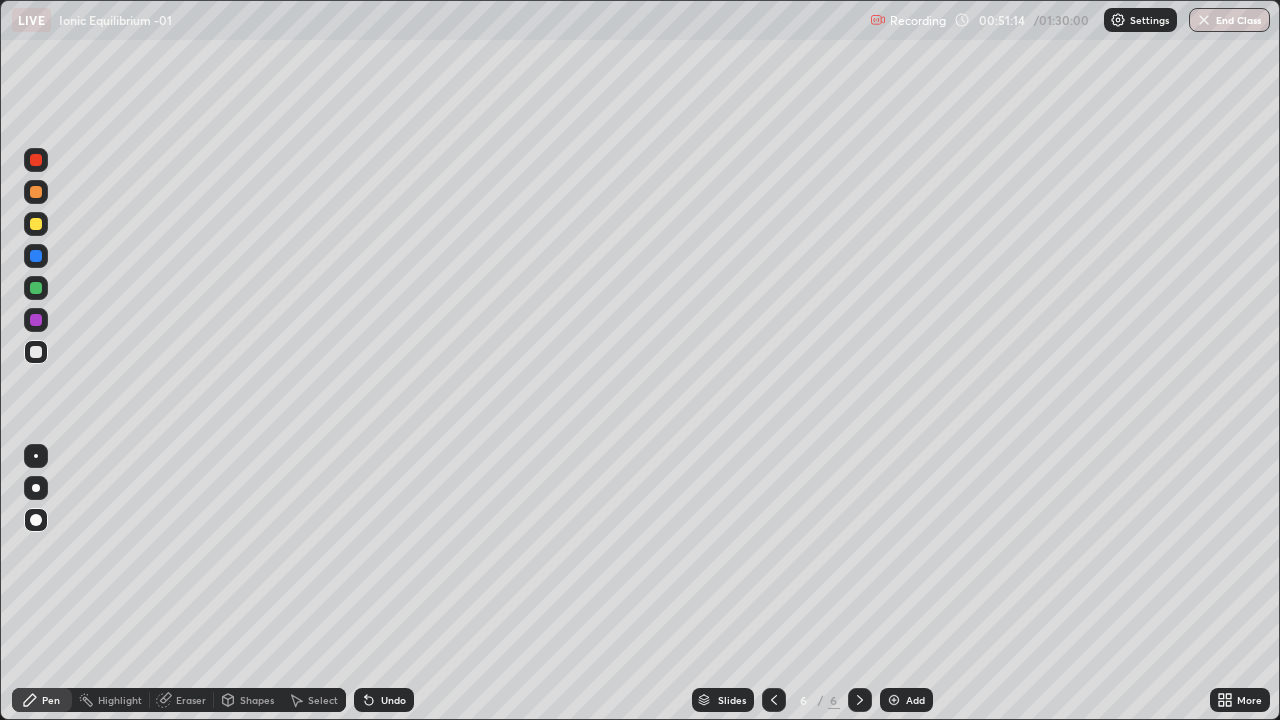 click on "Eraser" at bounding box center [191, 700] 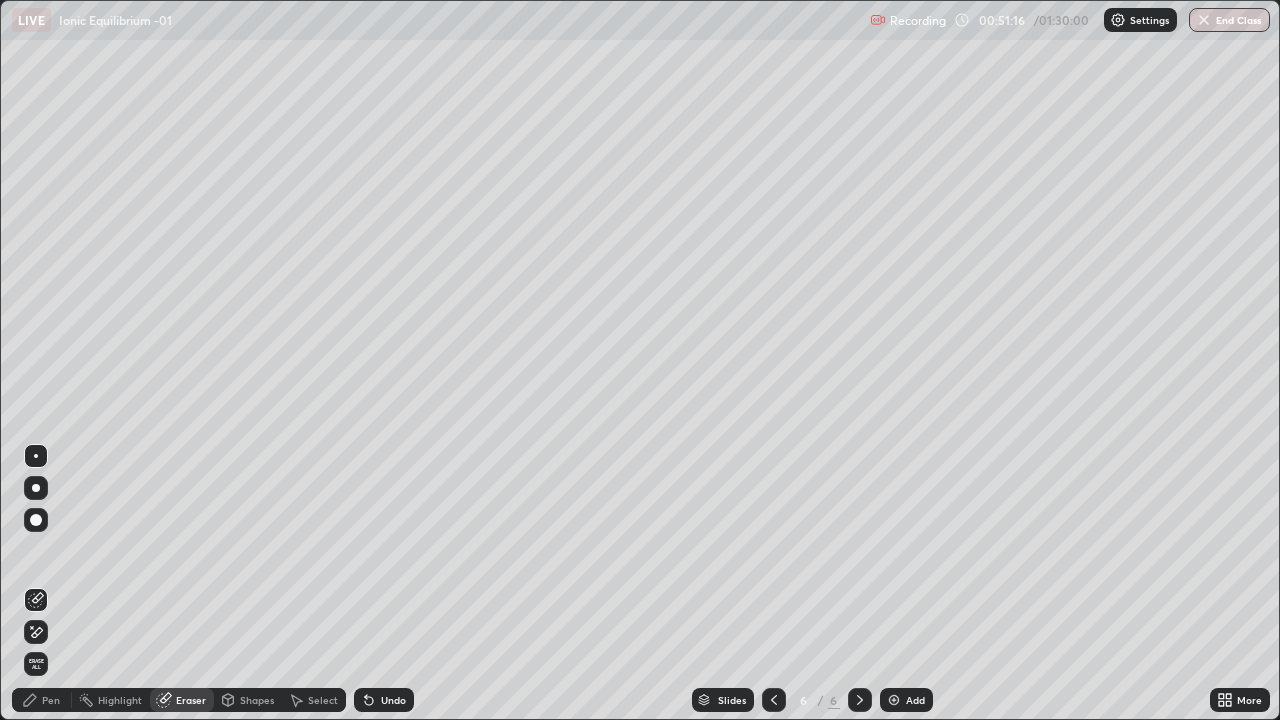 click on "Pen" at bounding box center (51, 700) 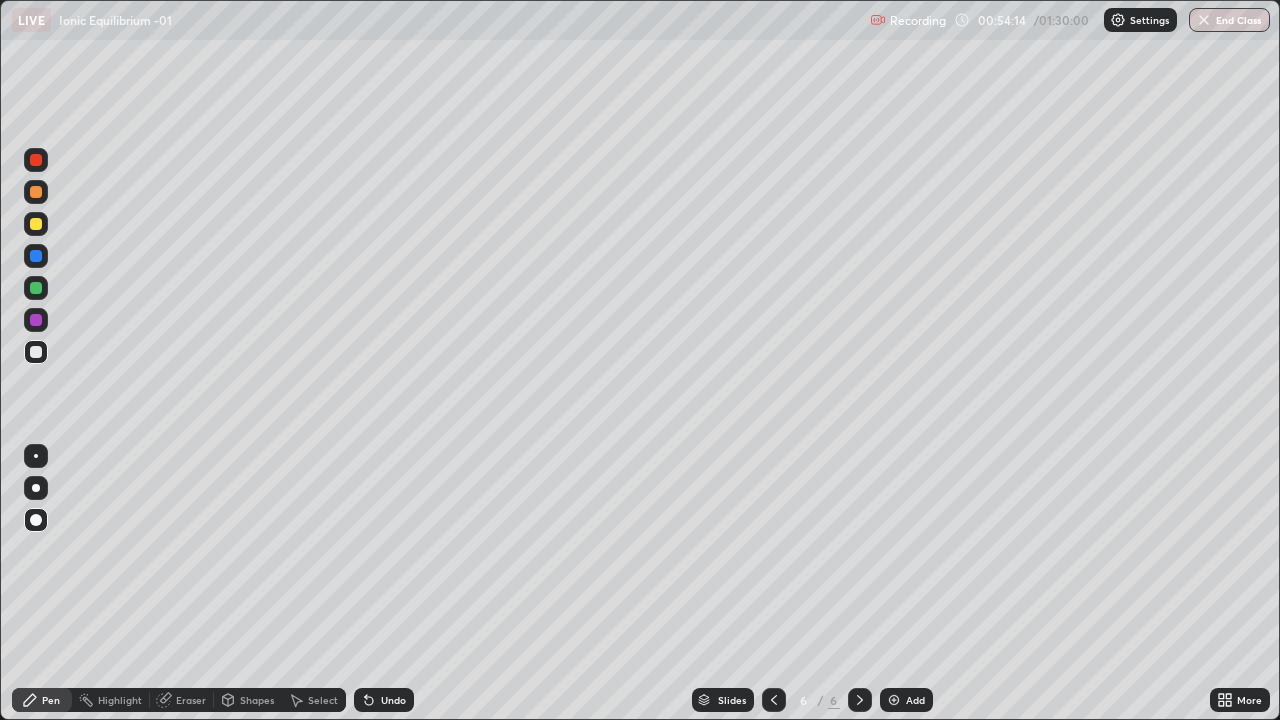 click at bounding box center [894, 700] 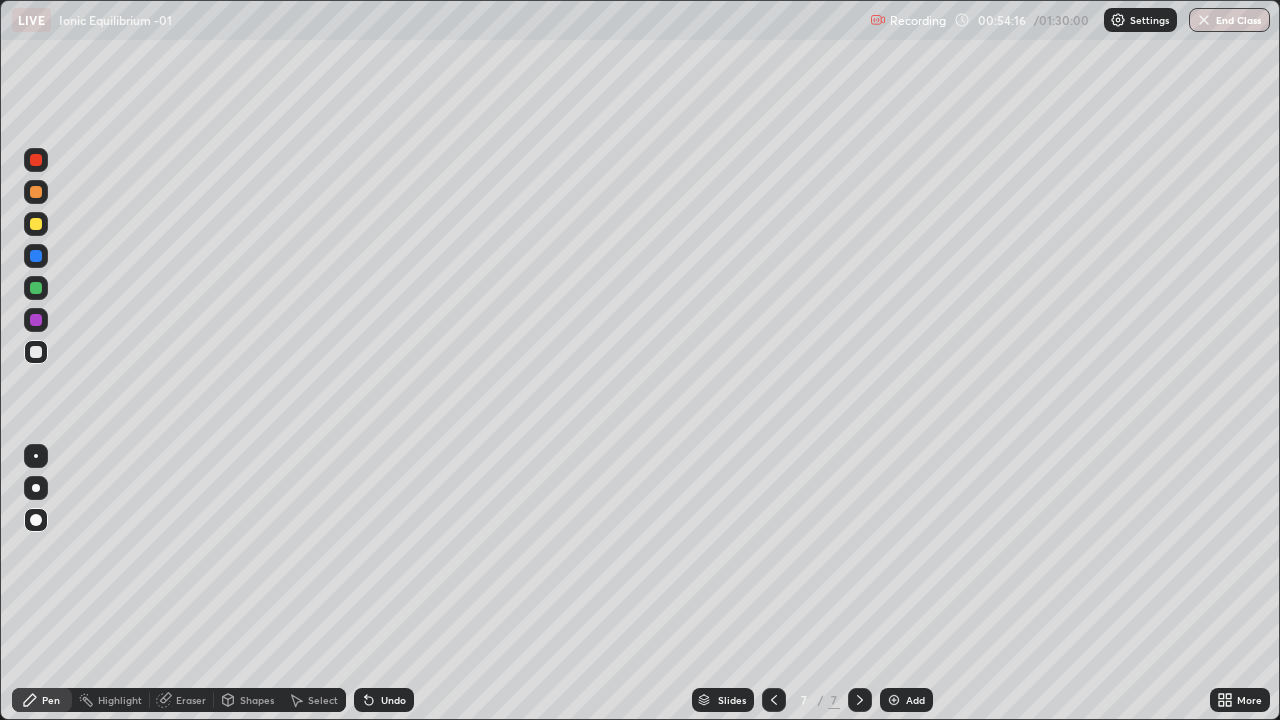 click at bounding box center (36, 224) 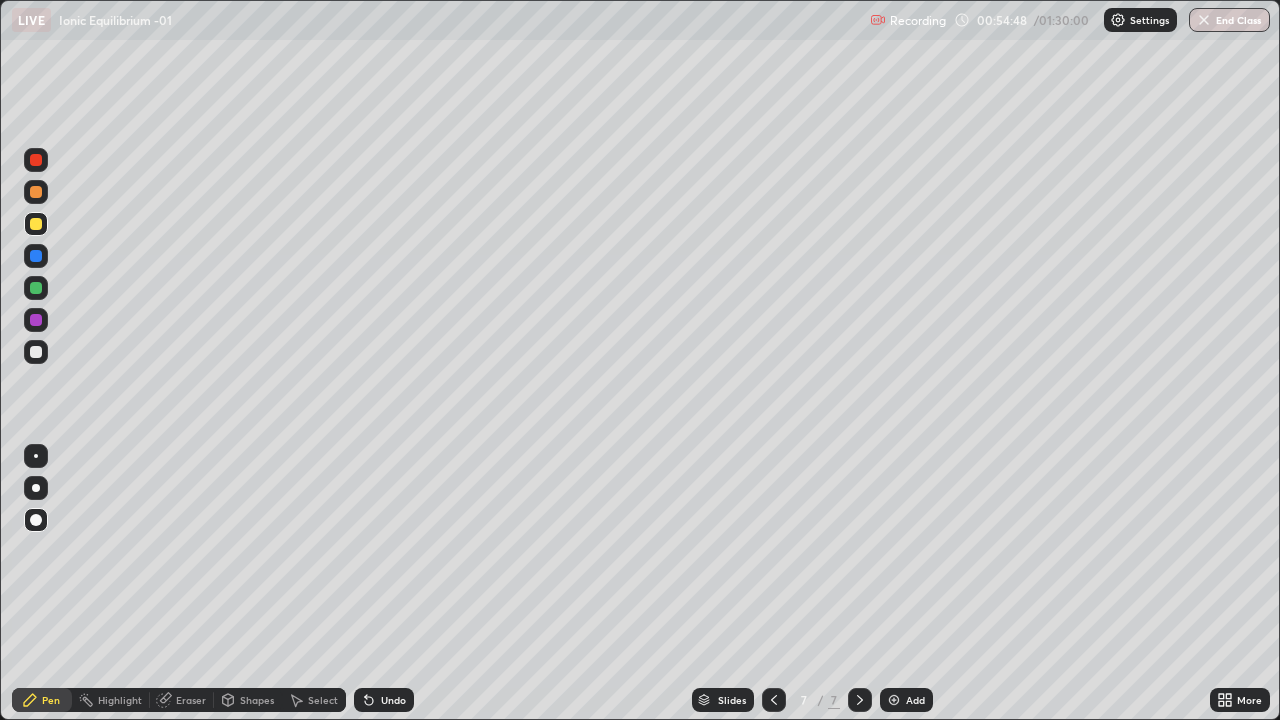 click on "Undo" at bounding box center (393, 700) 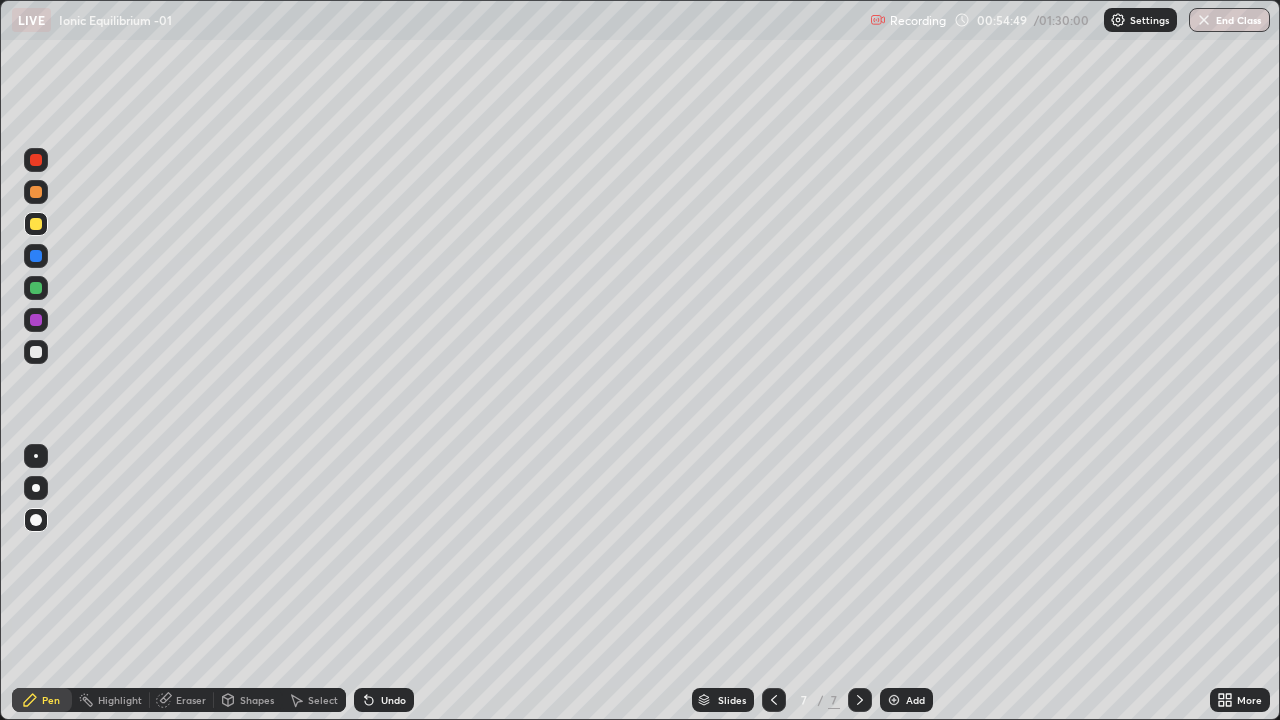 click on "Undo" at bounding box center (393, 700) 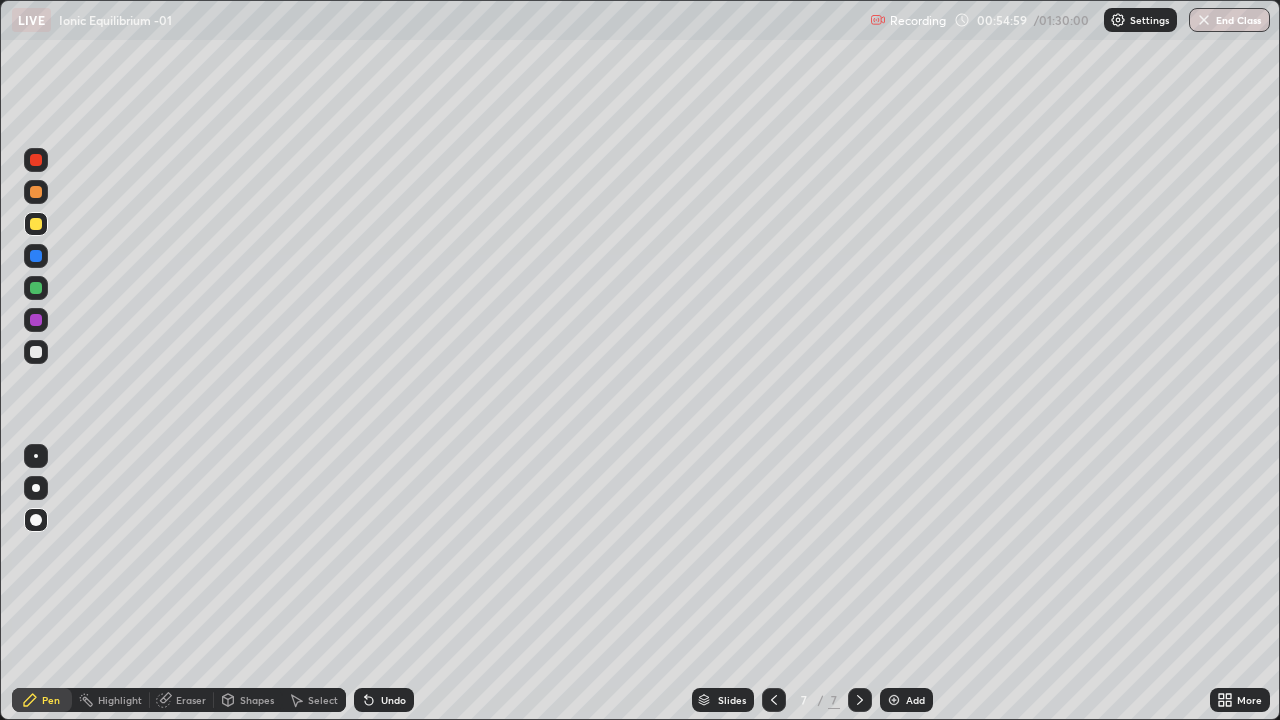 click at bounding box center (36, 192) 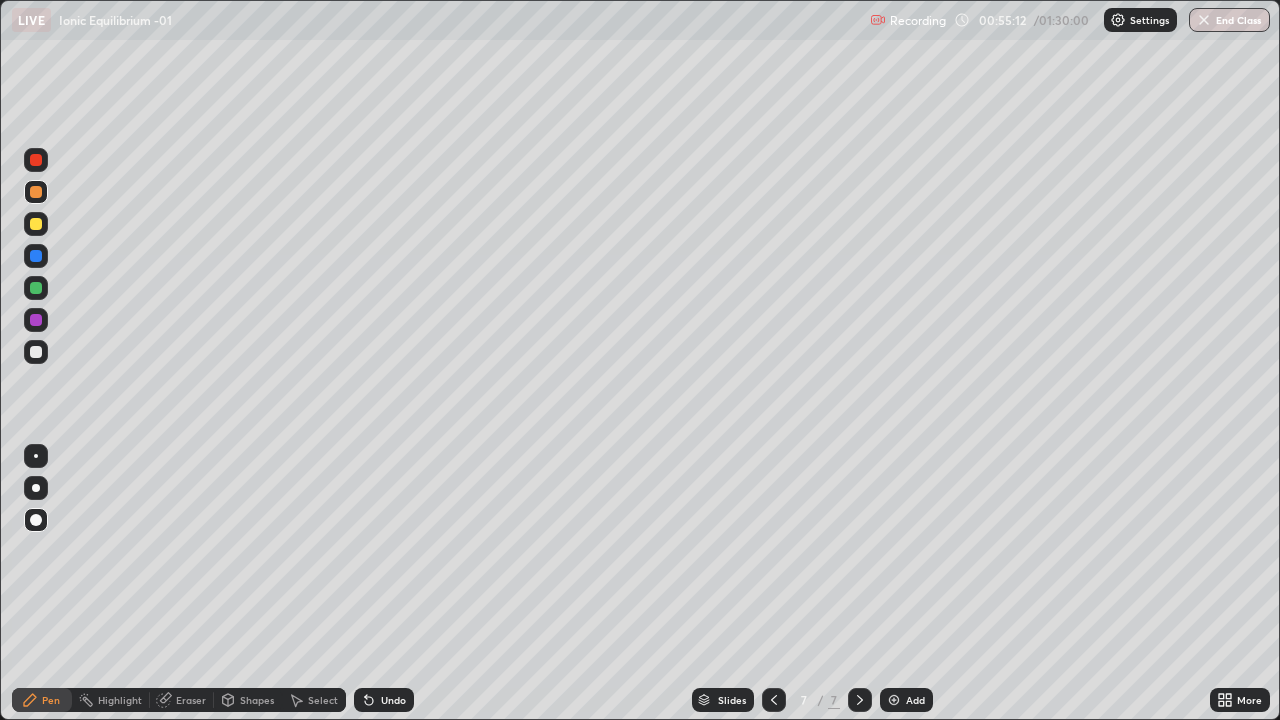 click at bounding box center [36, 224] 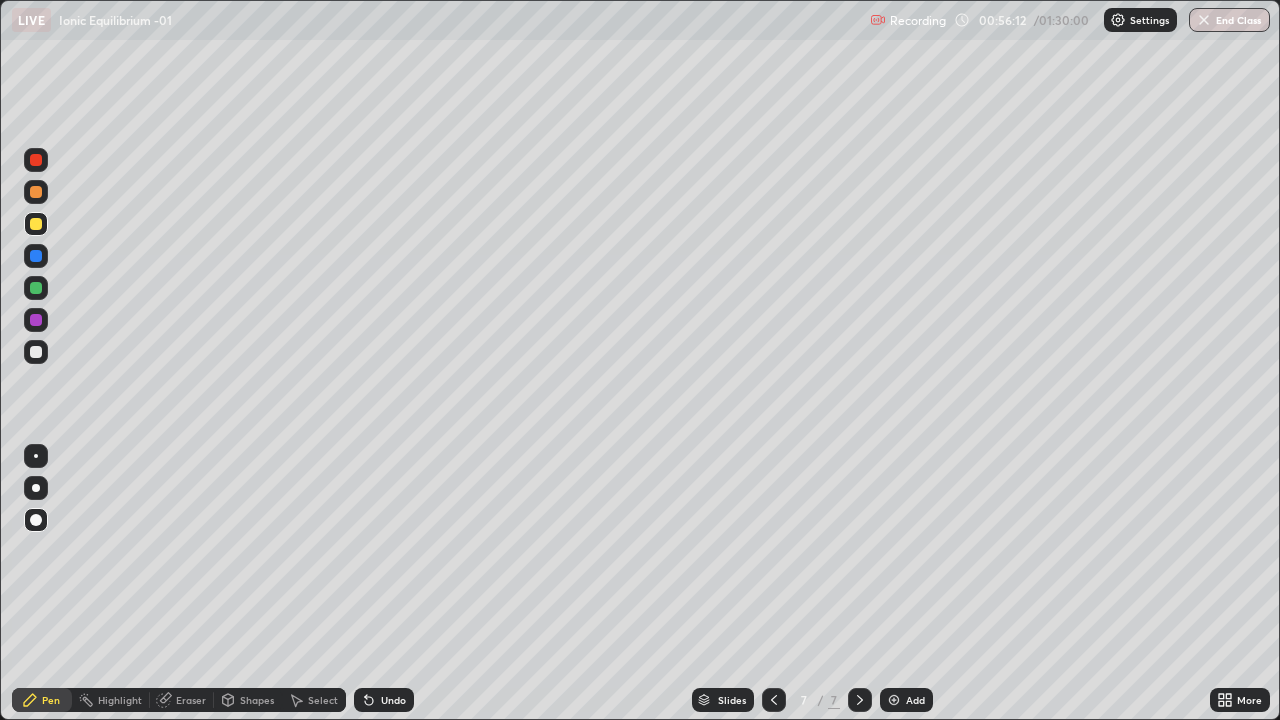 click at bounding box center (36, 352) 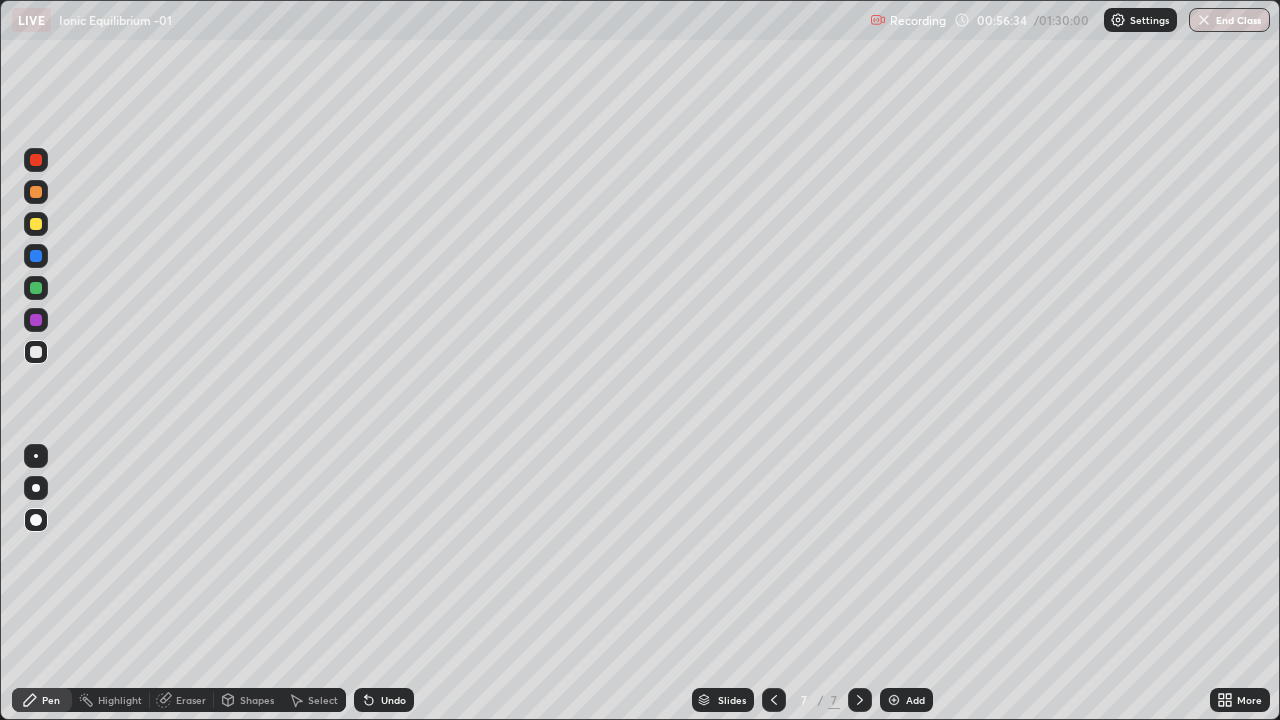 click 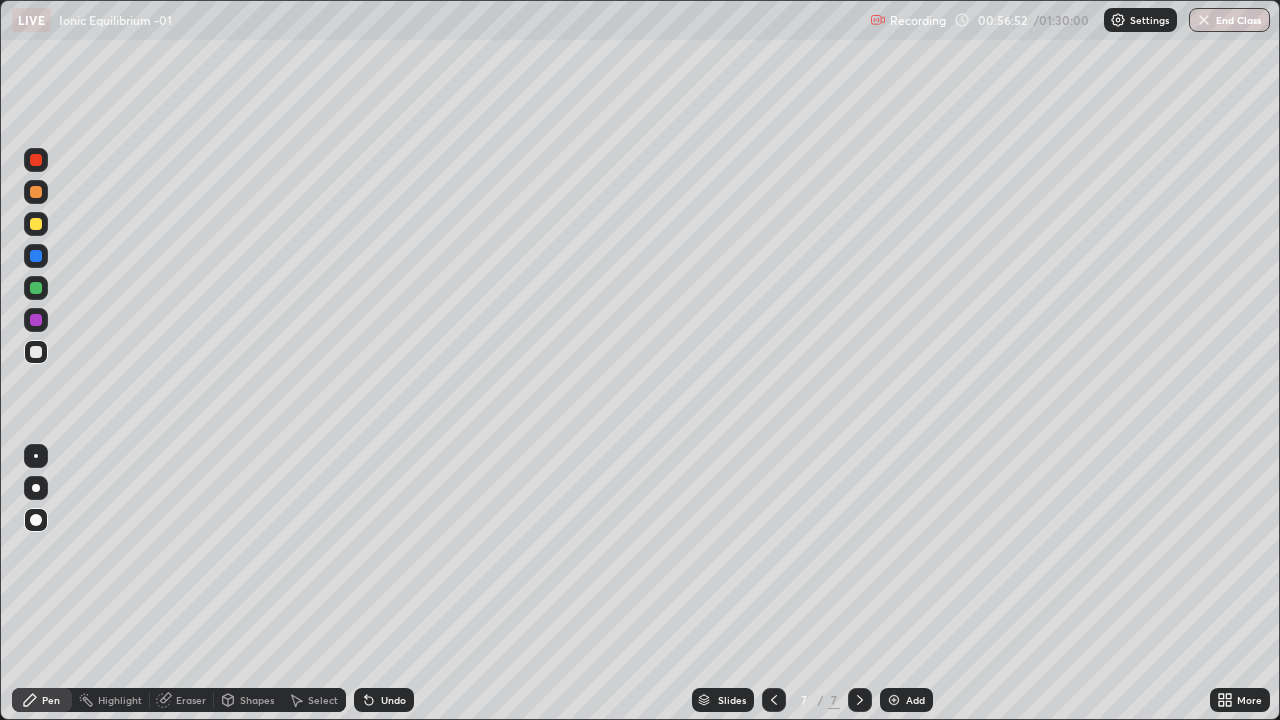 click at bounding box center [36, 288] 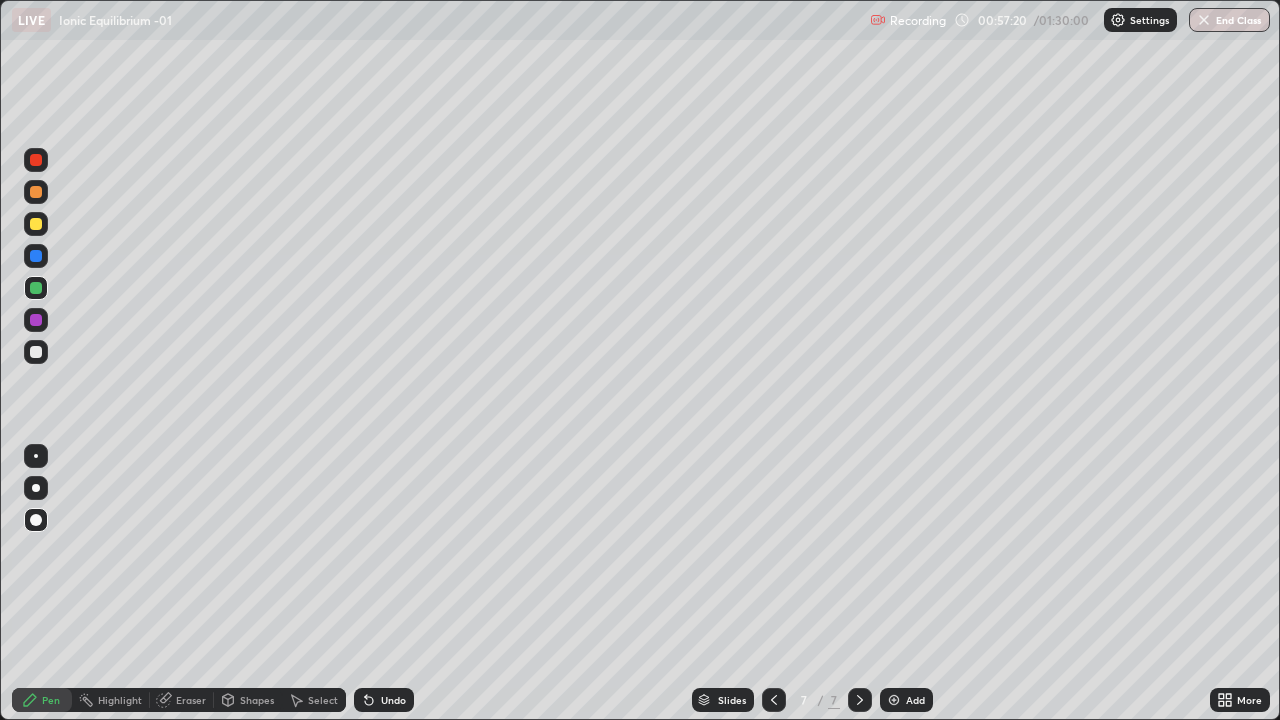 click on "Eraser" at bounding box center [191, 700] 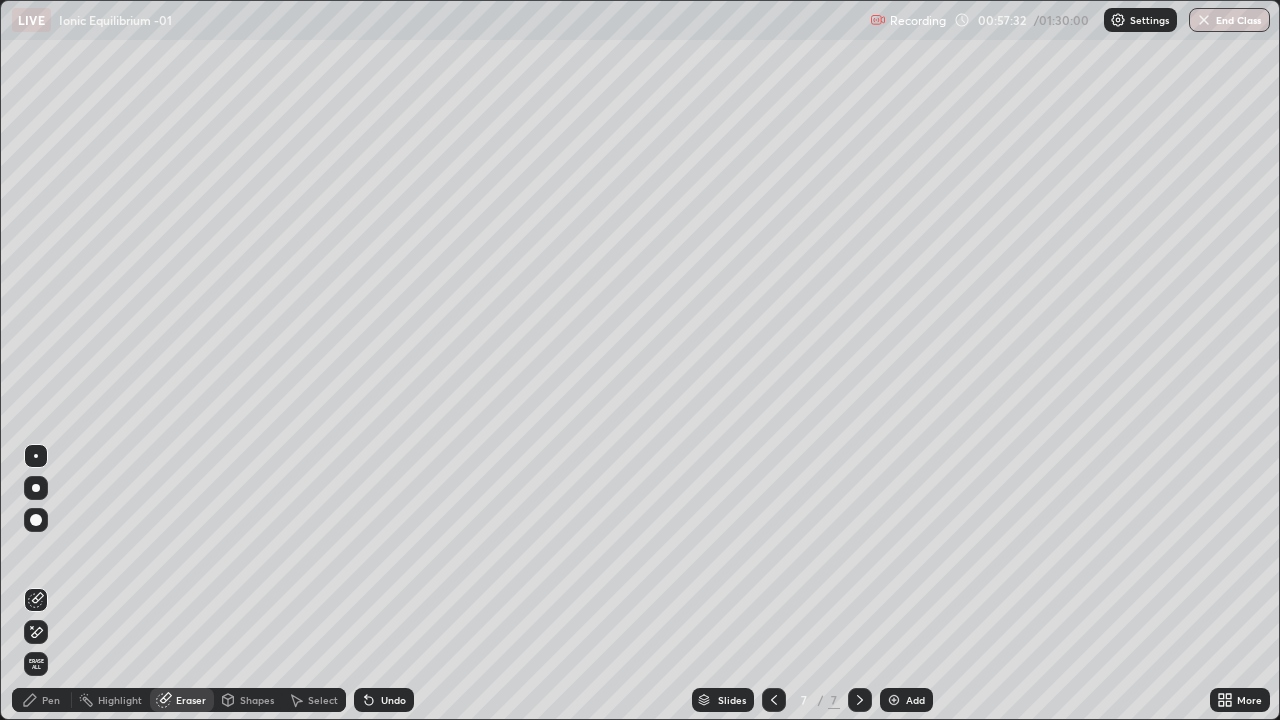 click on "Pen" at bounding box center (51, 700) 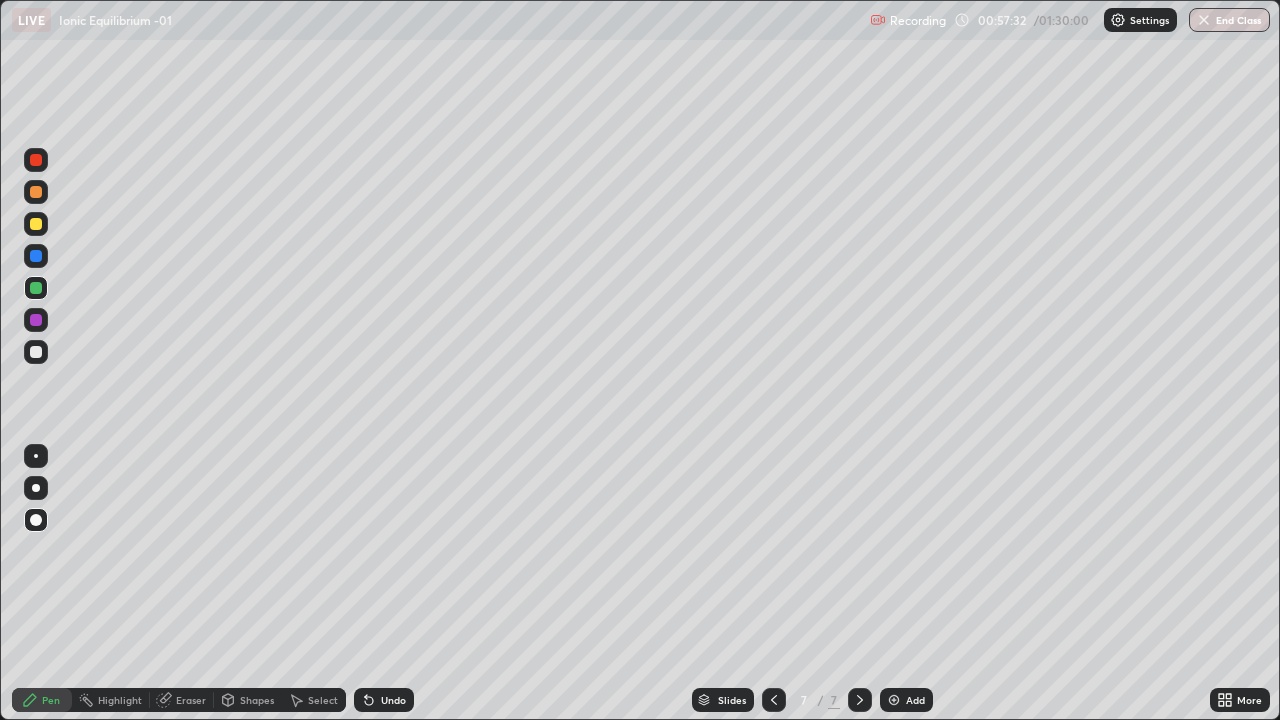 click at bounding box center [36, 224] 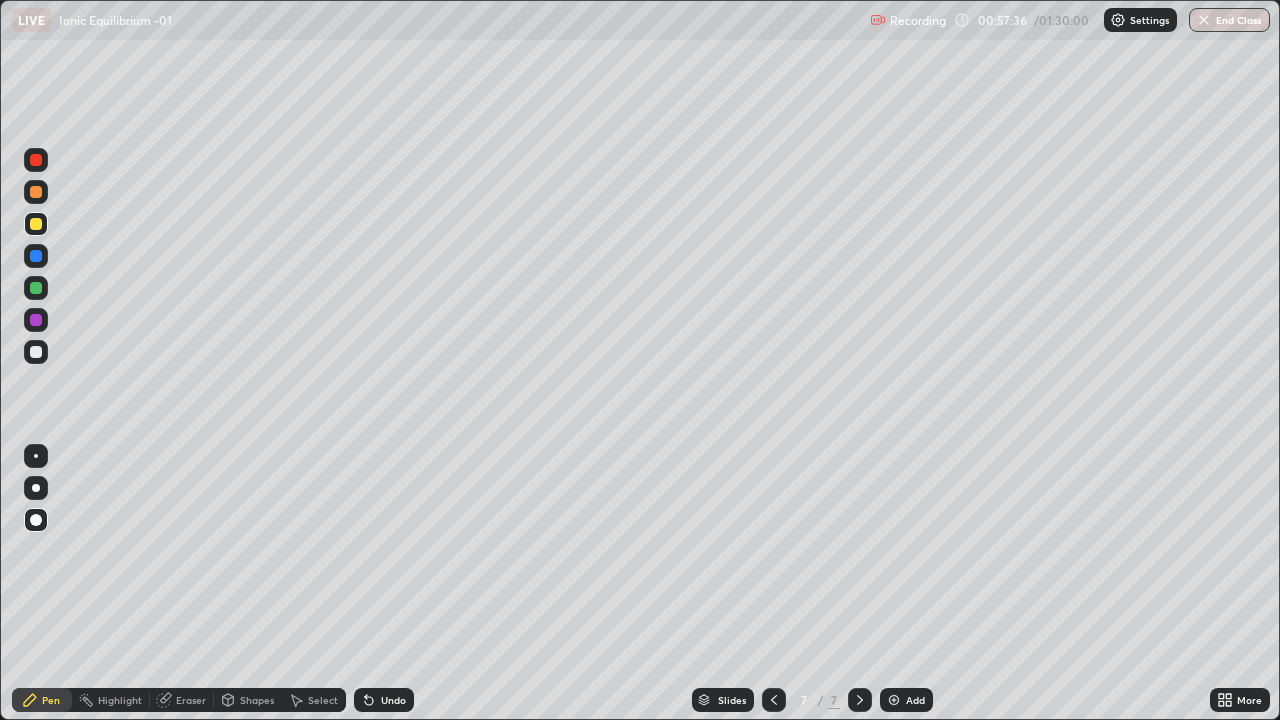 click 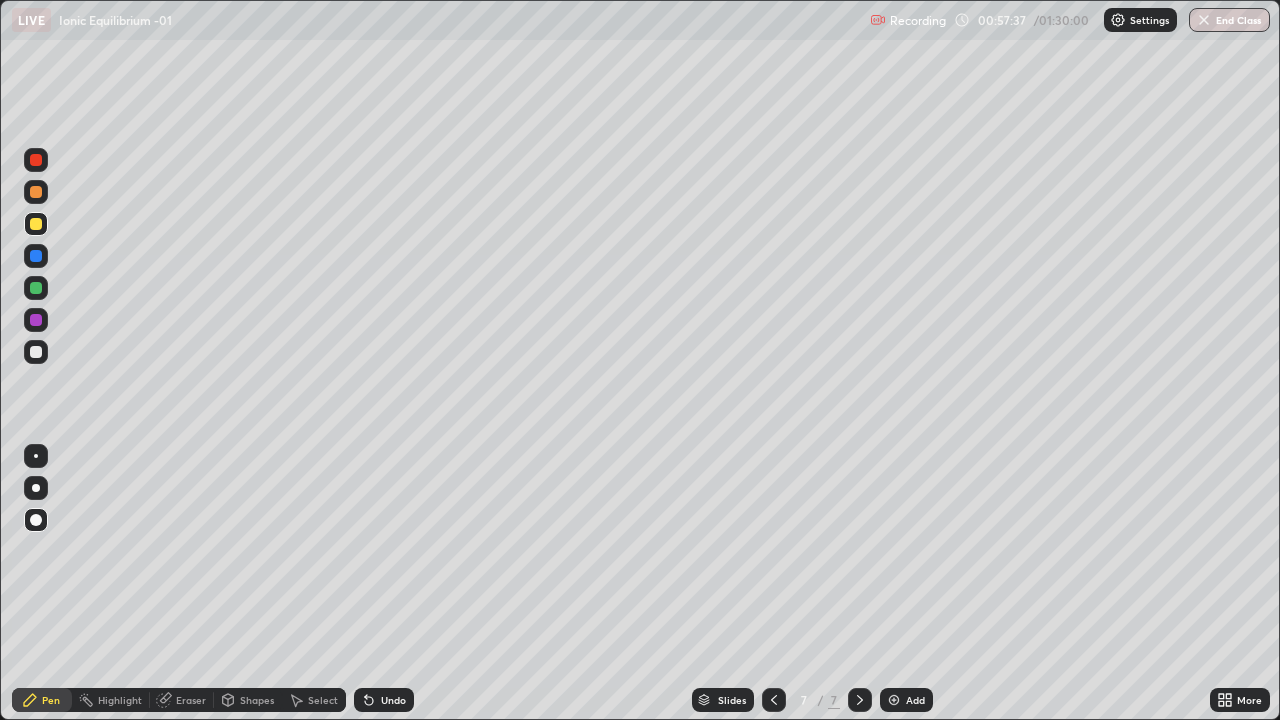 click 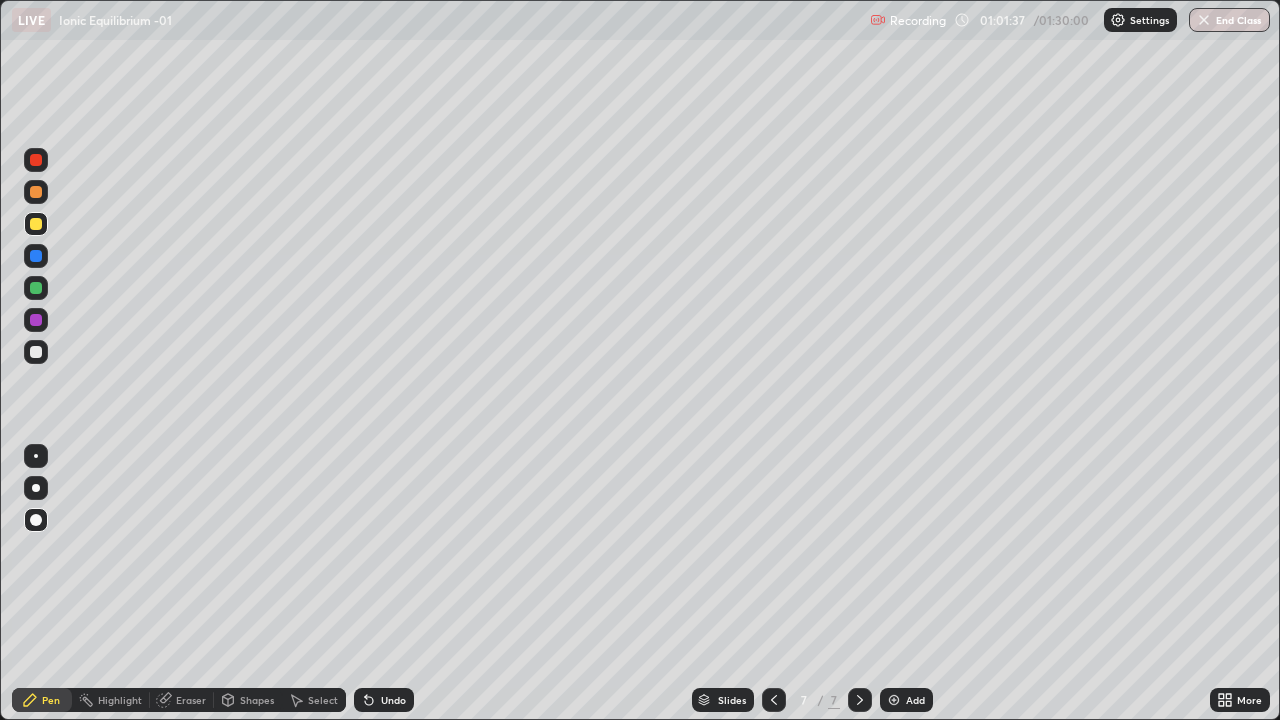 click at bounding box center [894, 700] 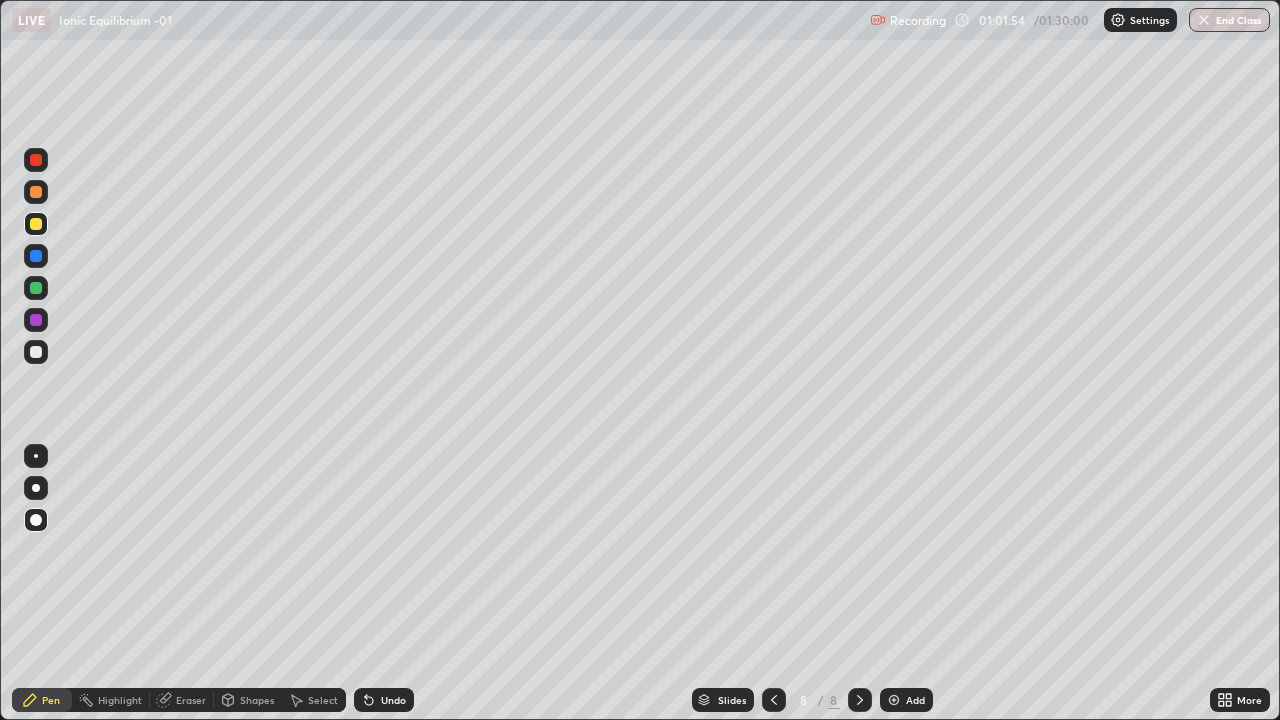 click 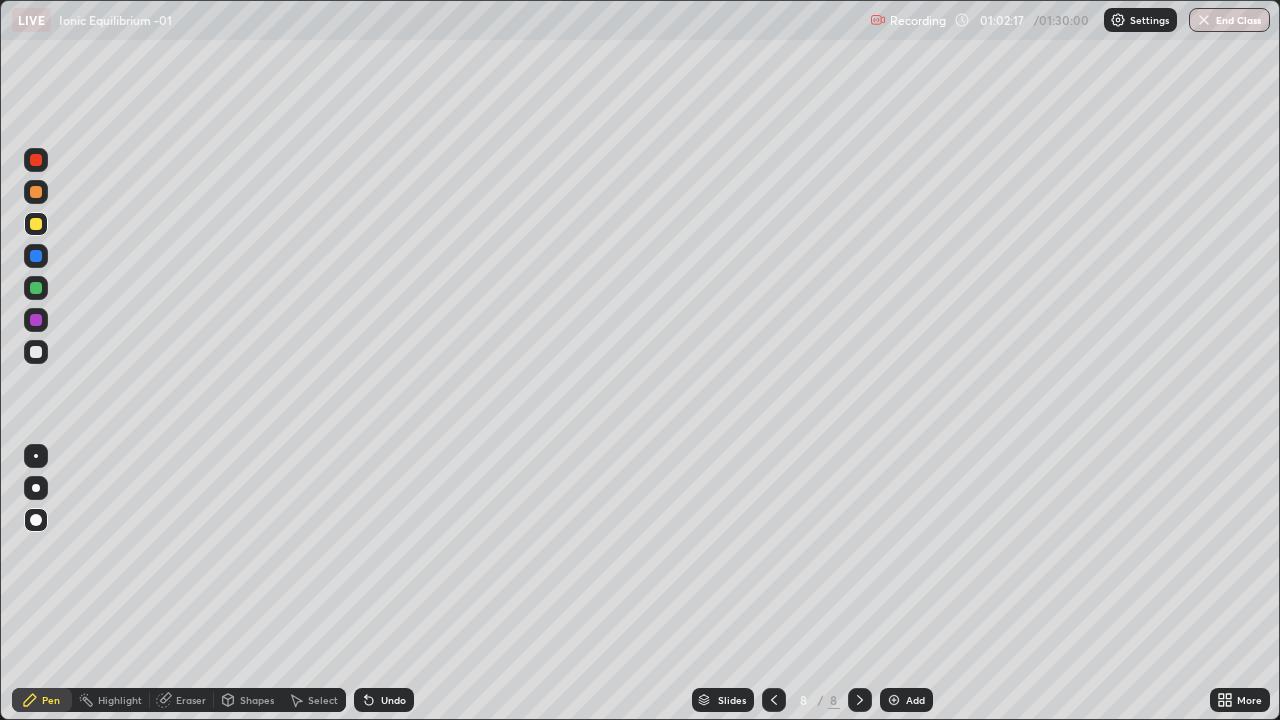 click at bounding box center [36, 192] 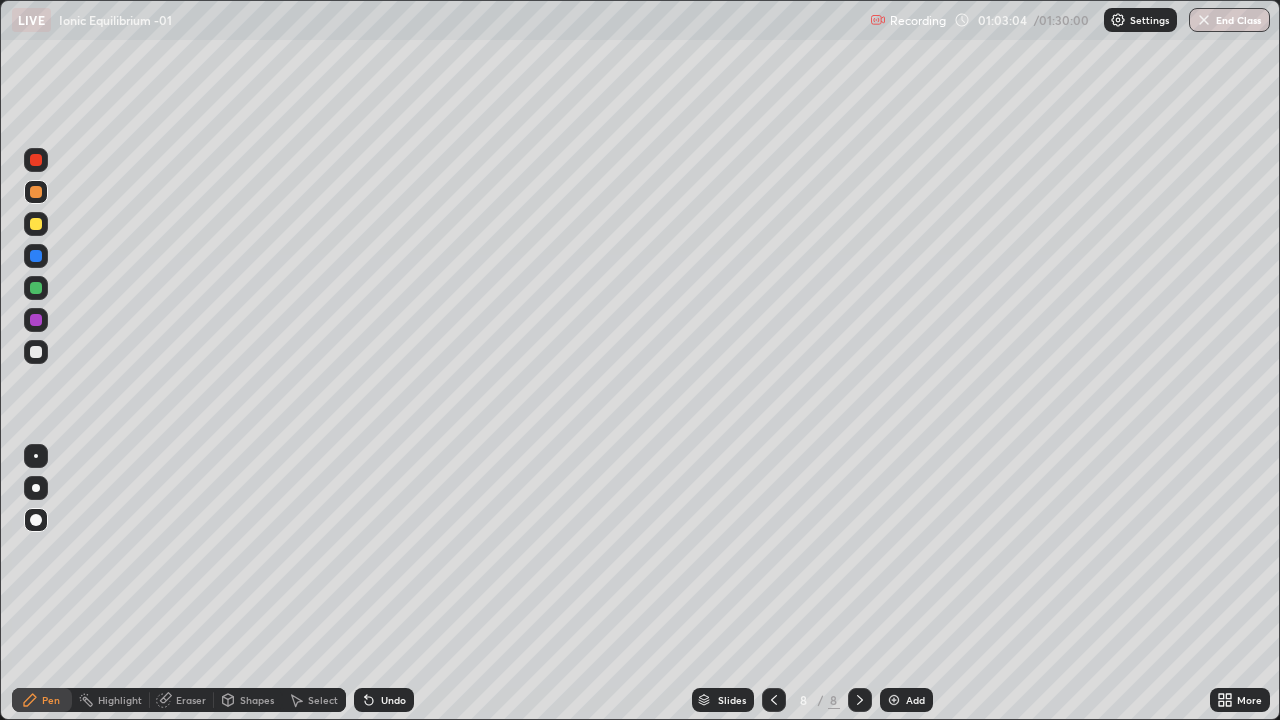 click at bounding box center [36, 224] 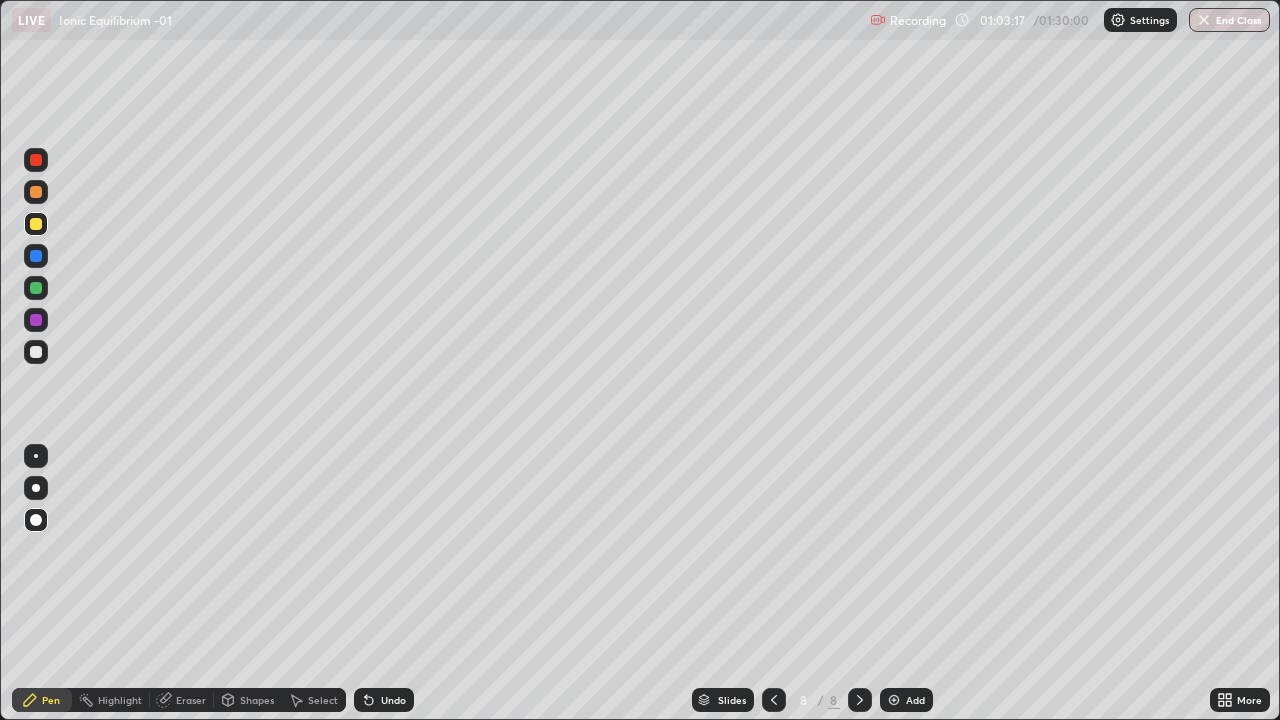 click 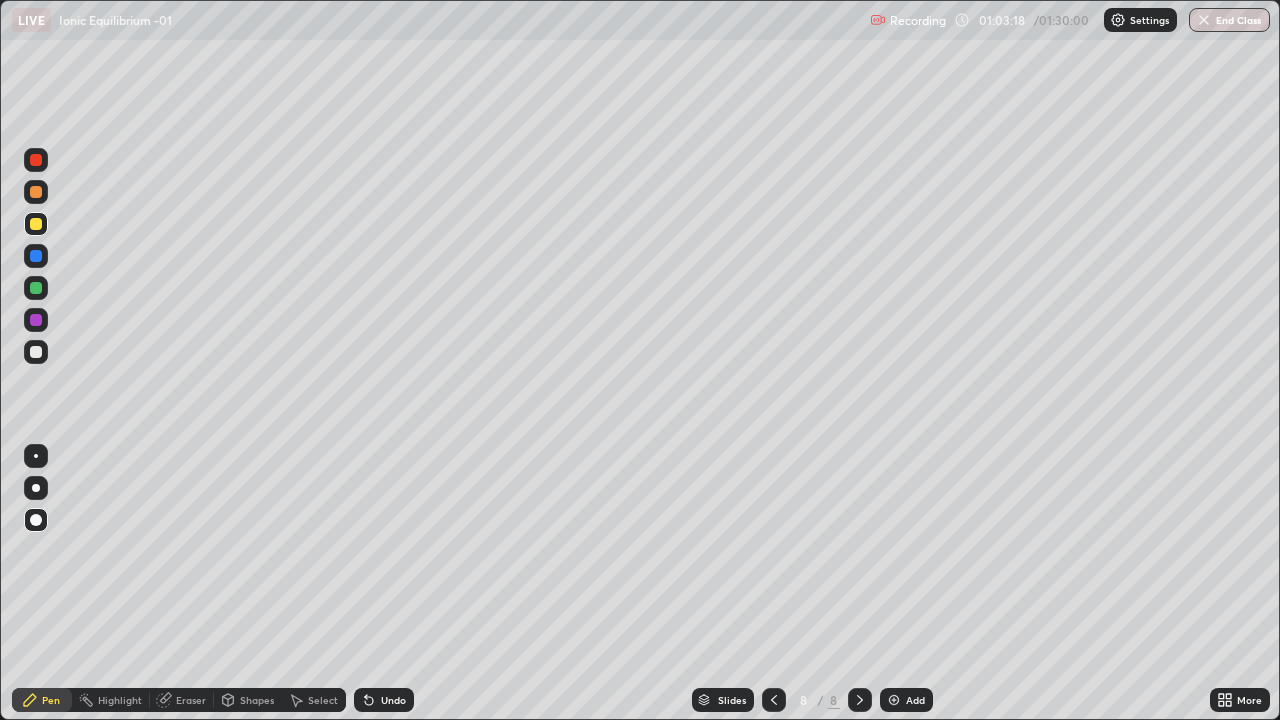 click 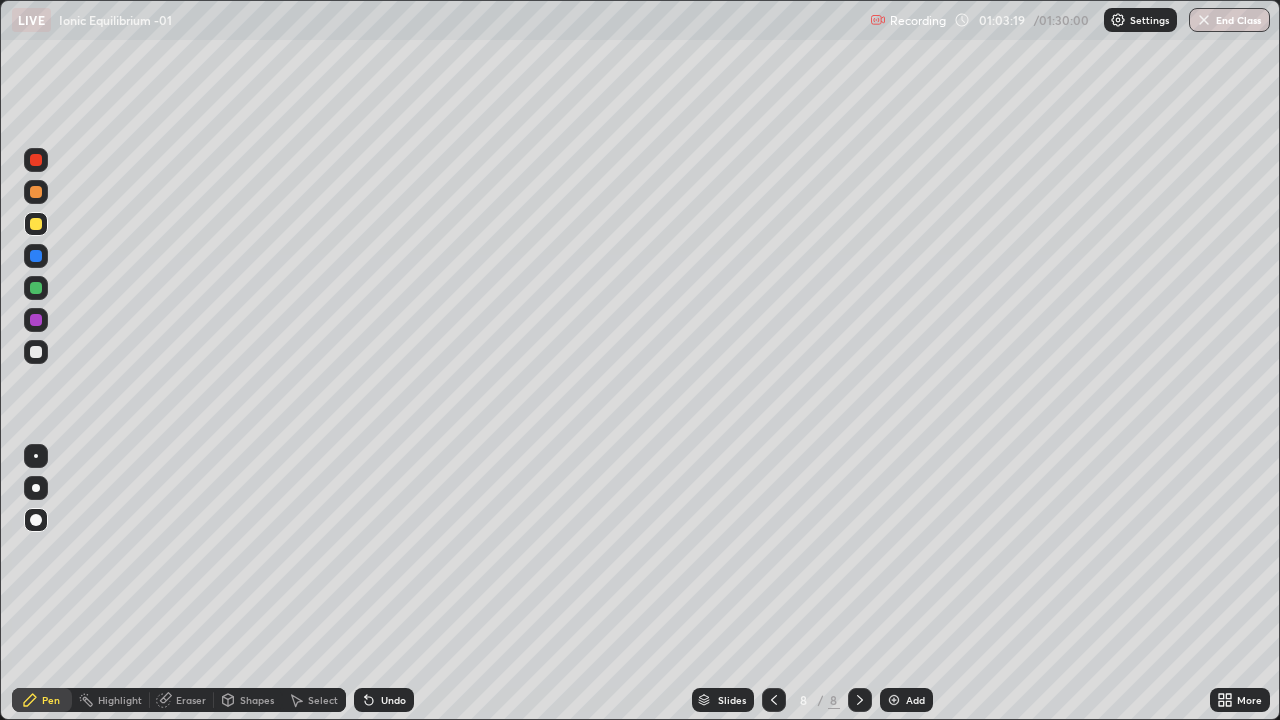 click 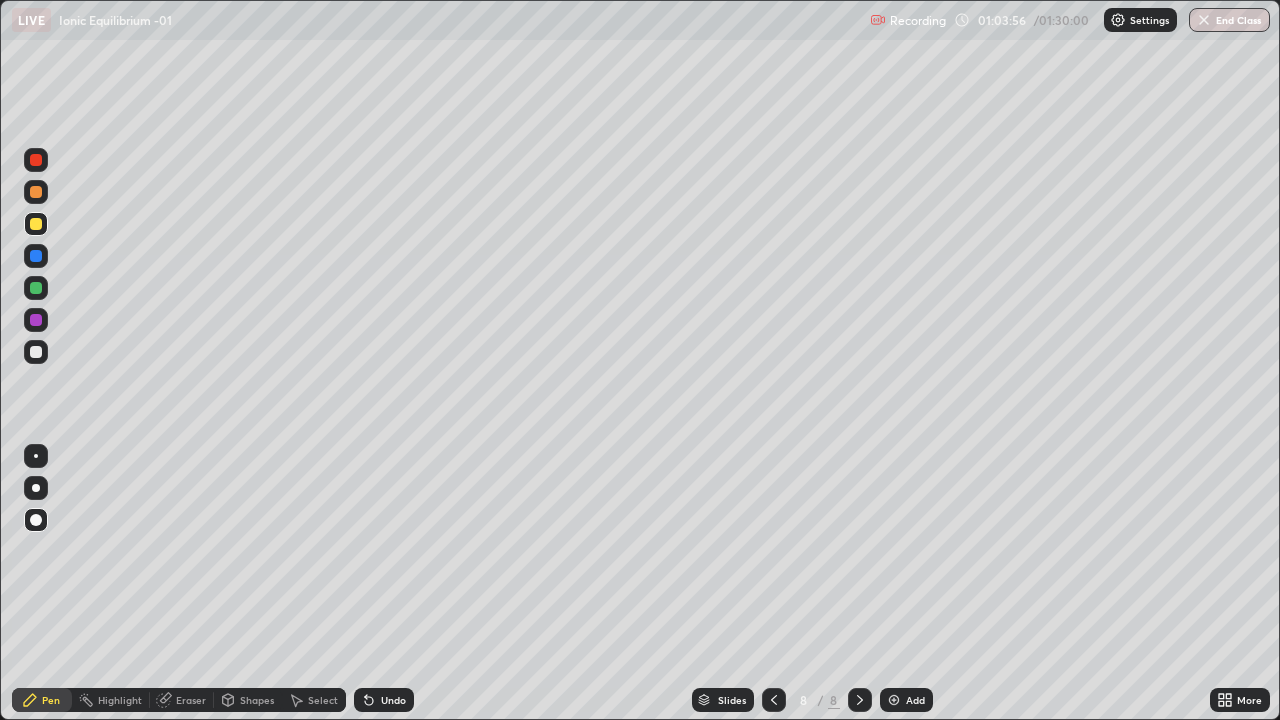click 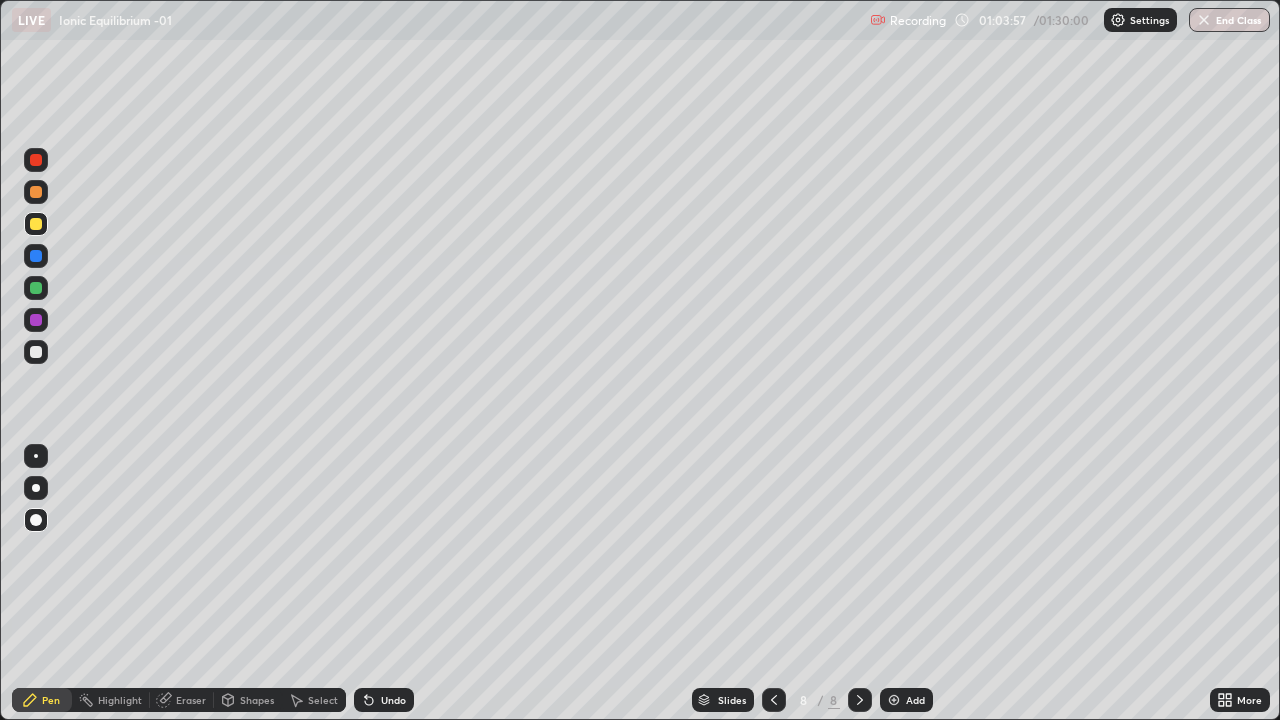 click 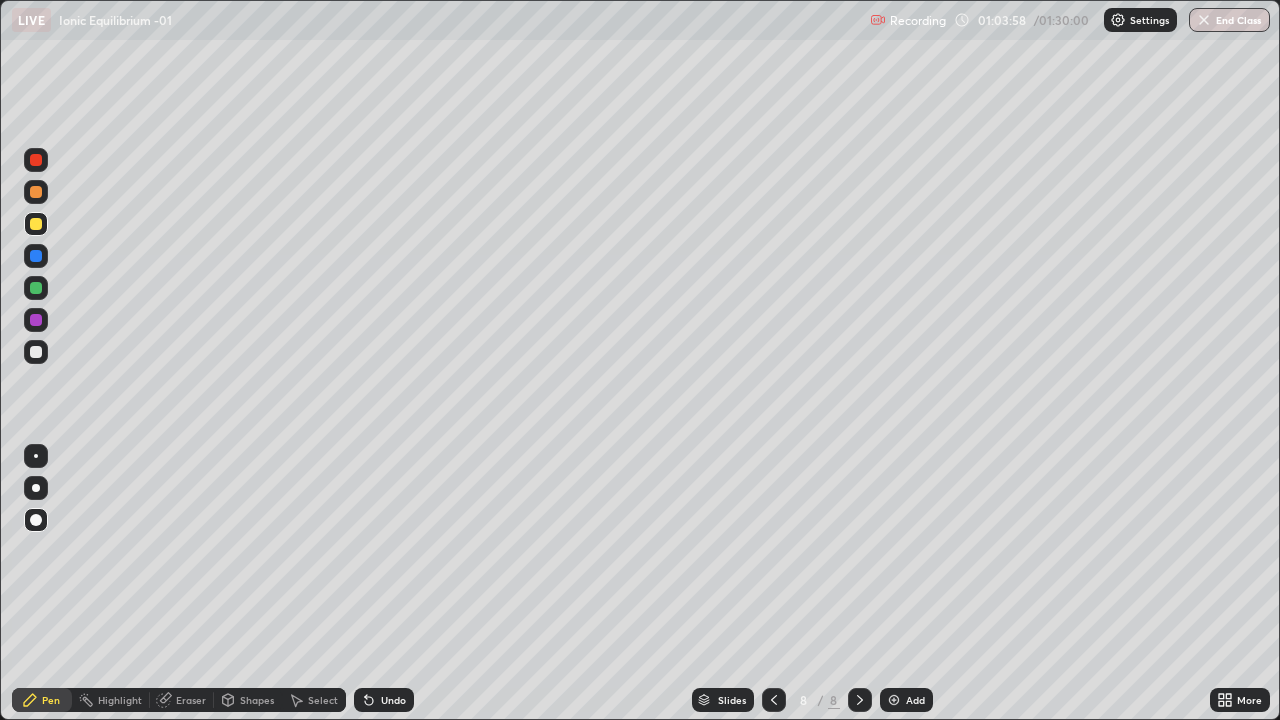 click 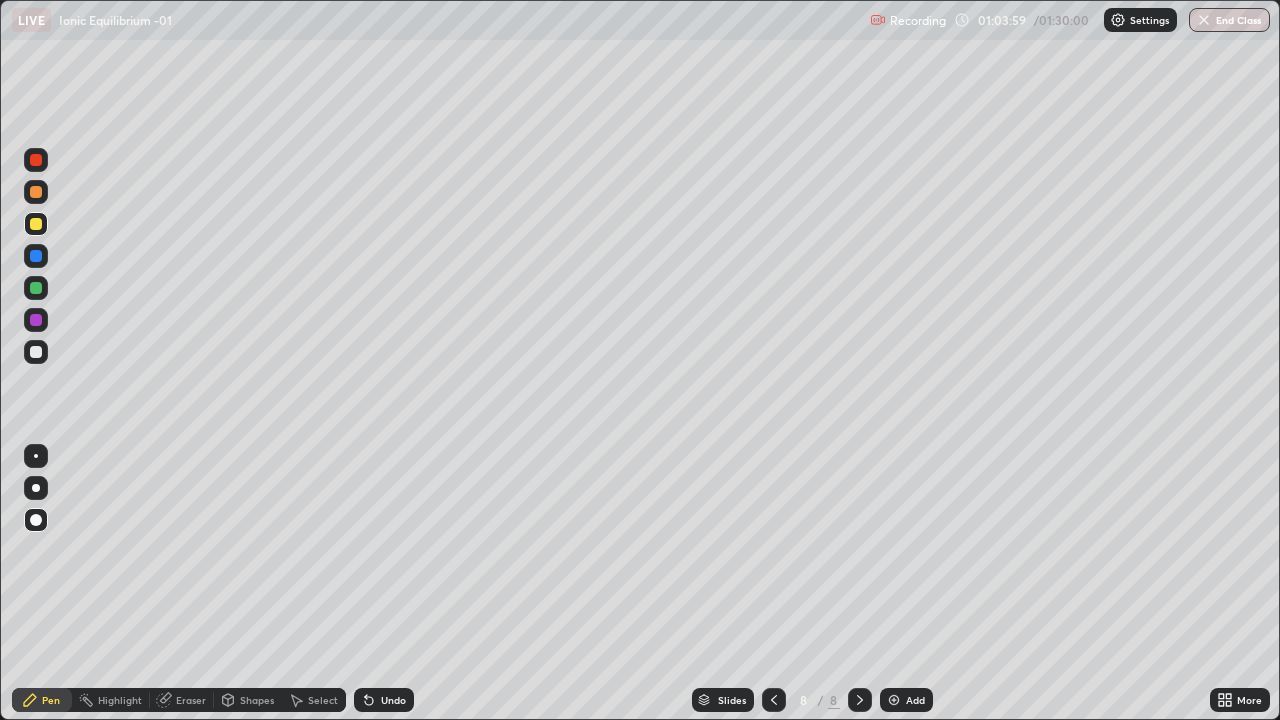 click on "Undo" at bounding box center [384, 700] 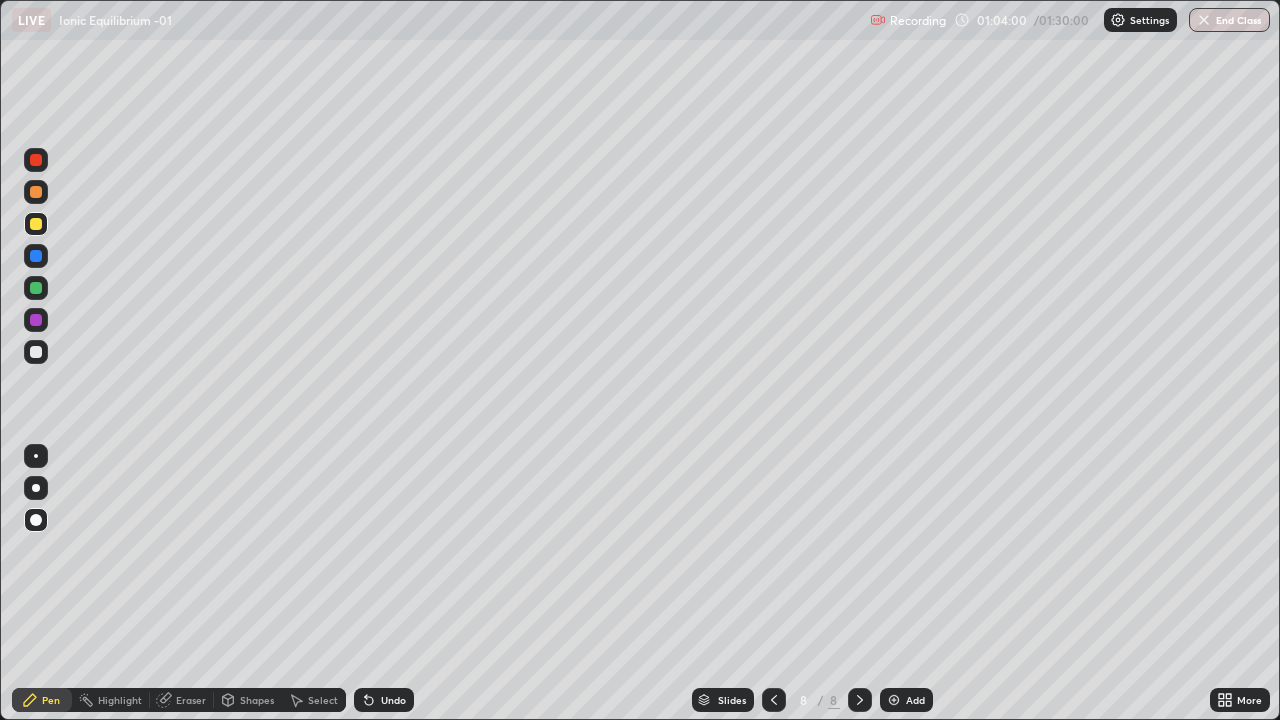 click 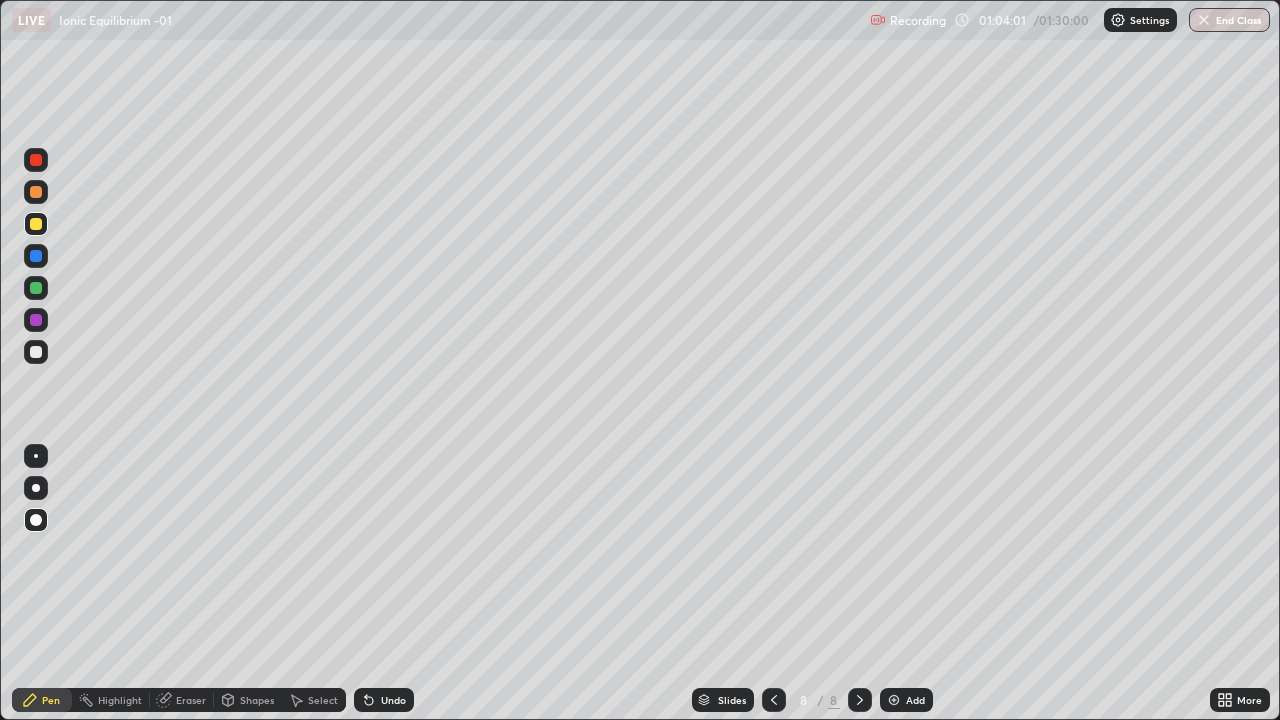 click at bounding box center (36, 192) 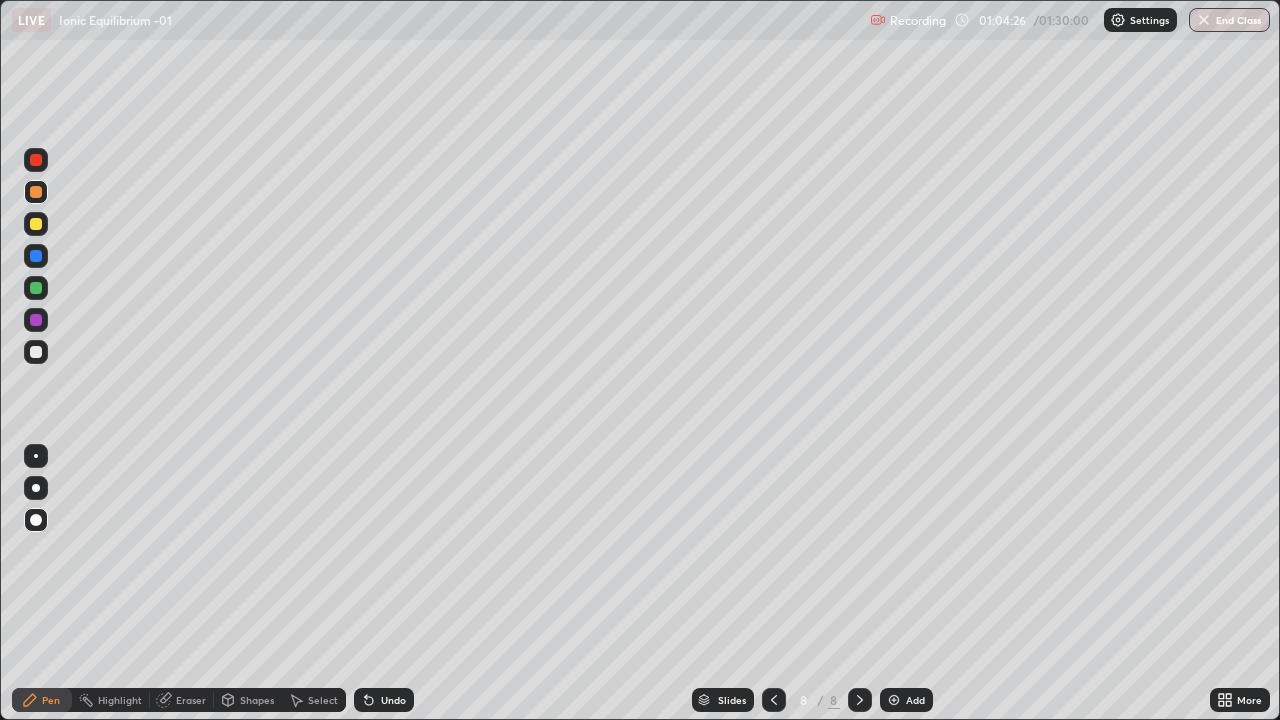 click at bounding box center [36, 192] 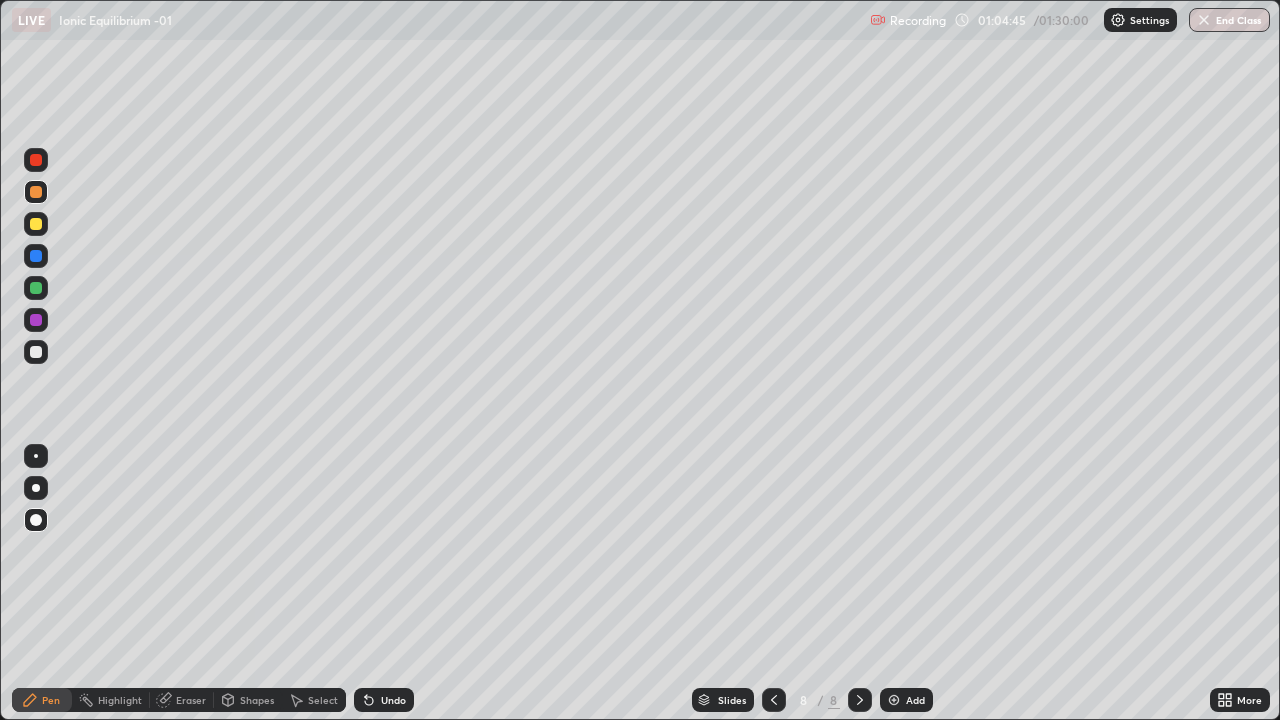 click at bounding box center (36, 352) 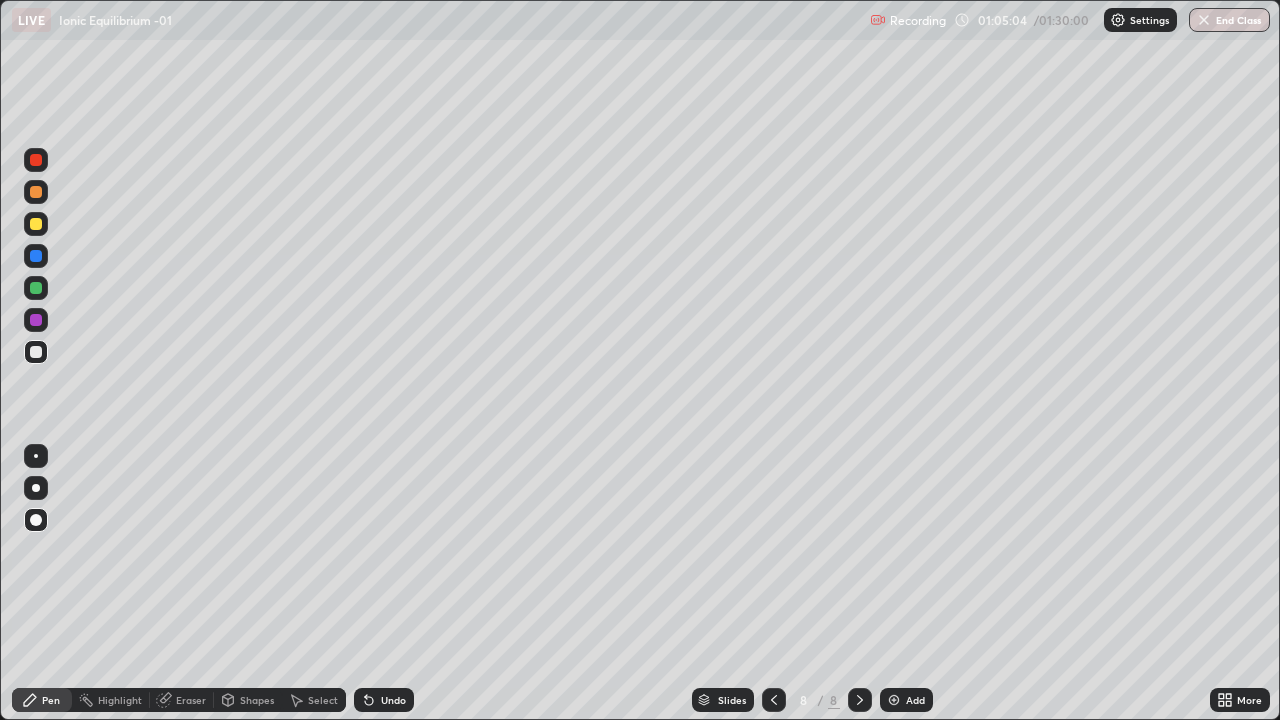 click on "Undo" at bounding box center [393, 700] 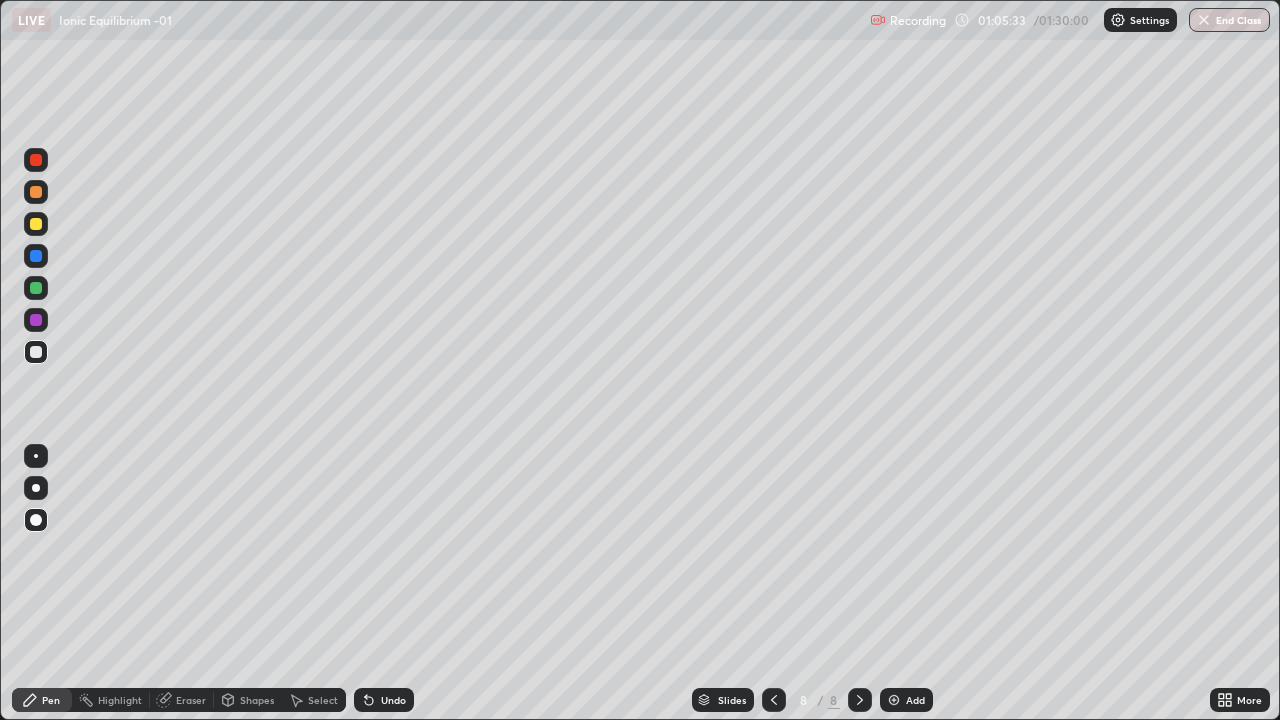 click at bounding box center (36, 192) 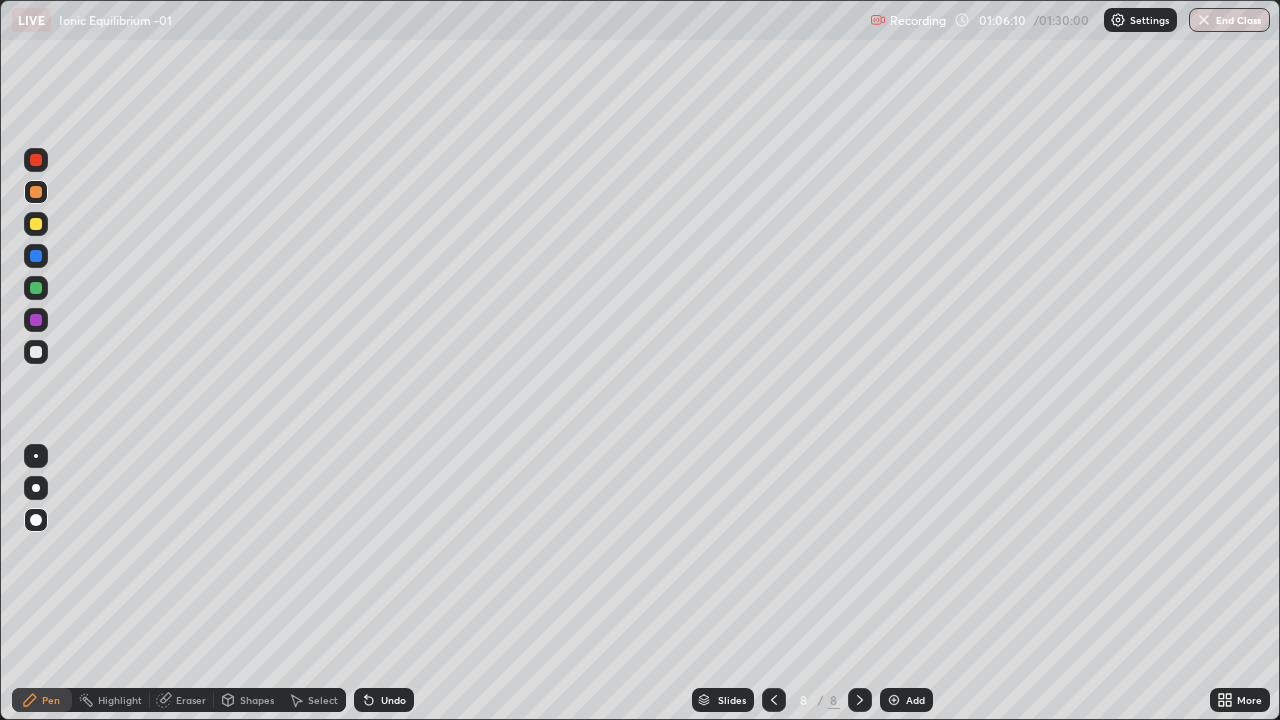 click at bounding box center (36, 224) 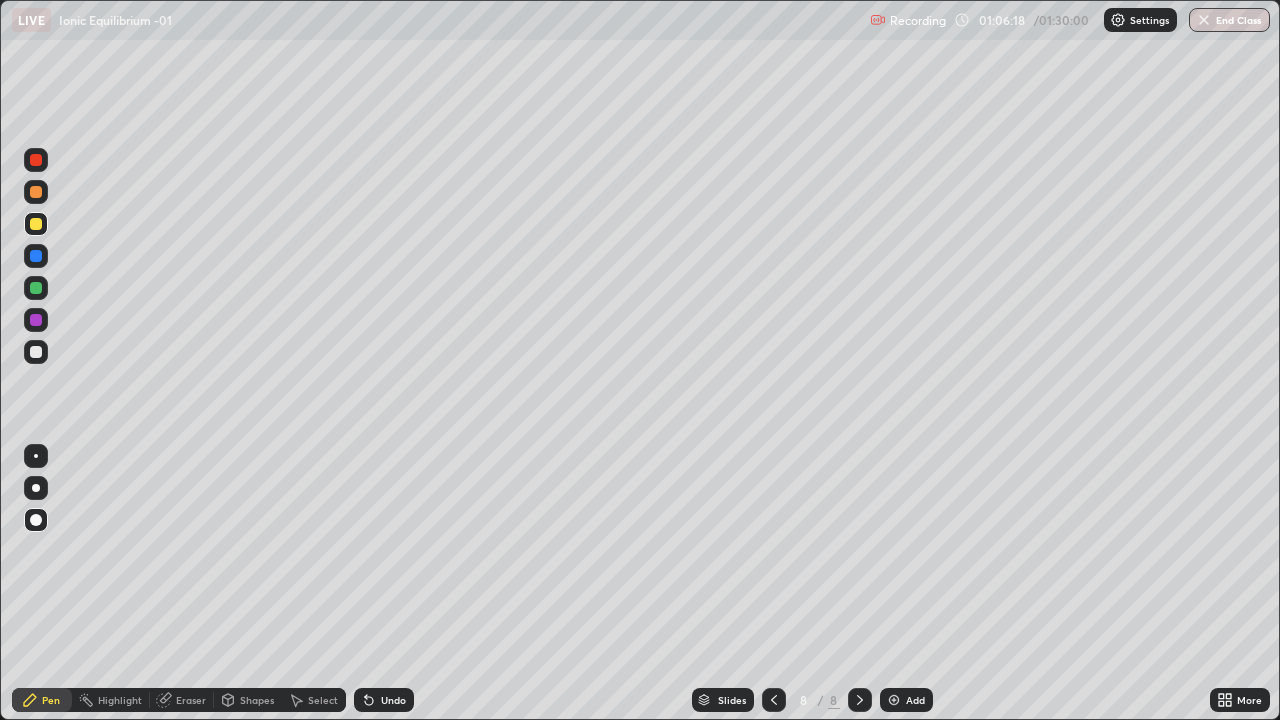 click at bounding box center (36, 224) 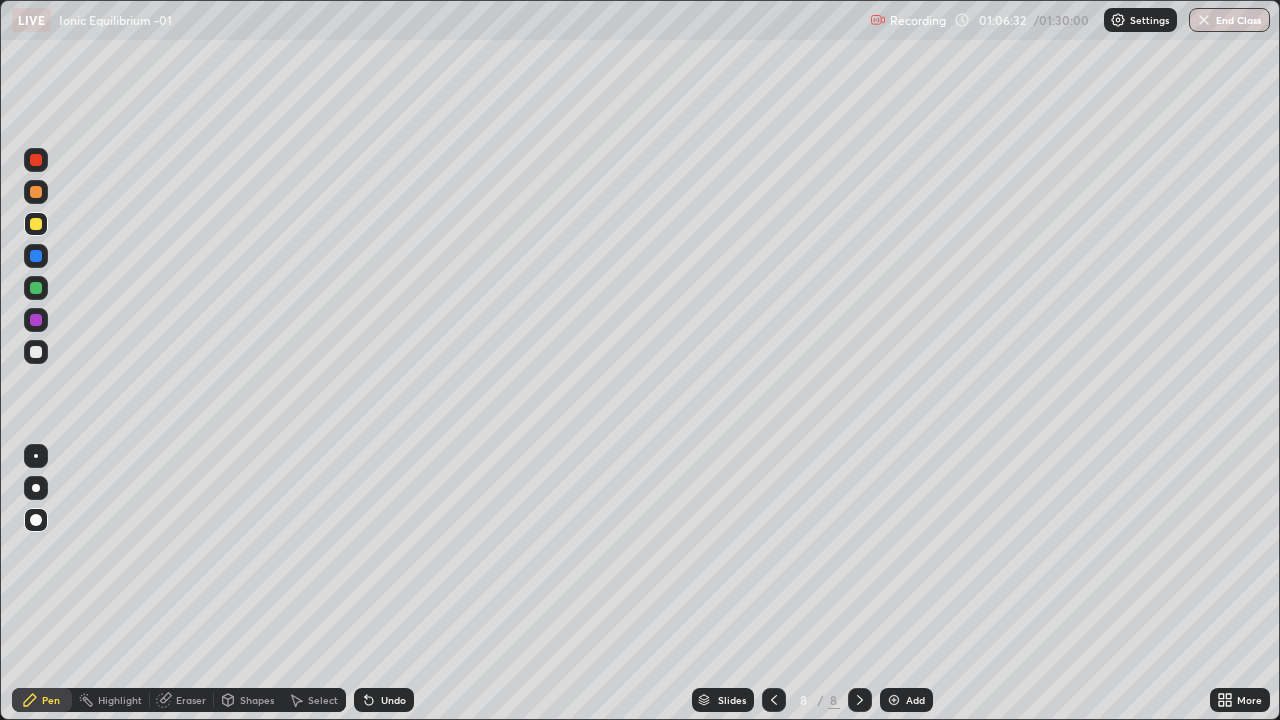 click on "Undo" at bounding box center [384, 700] 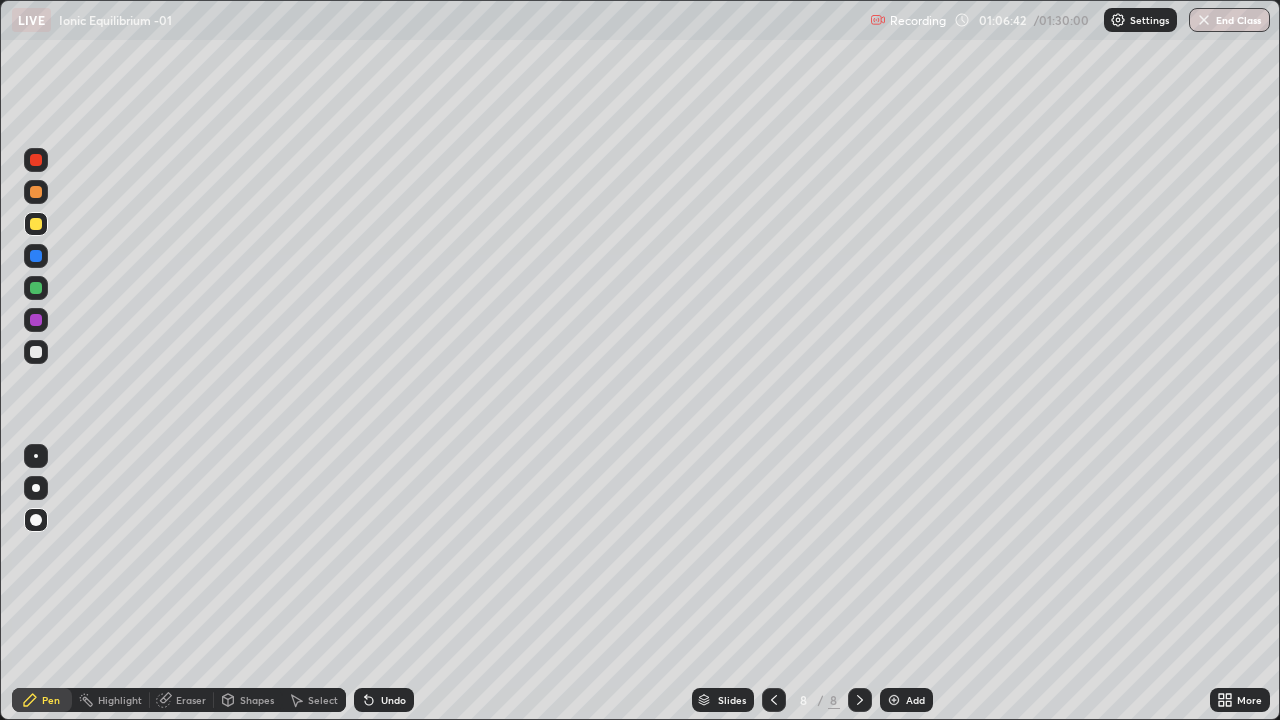 click at bounding box center (36, 192) 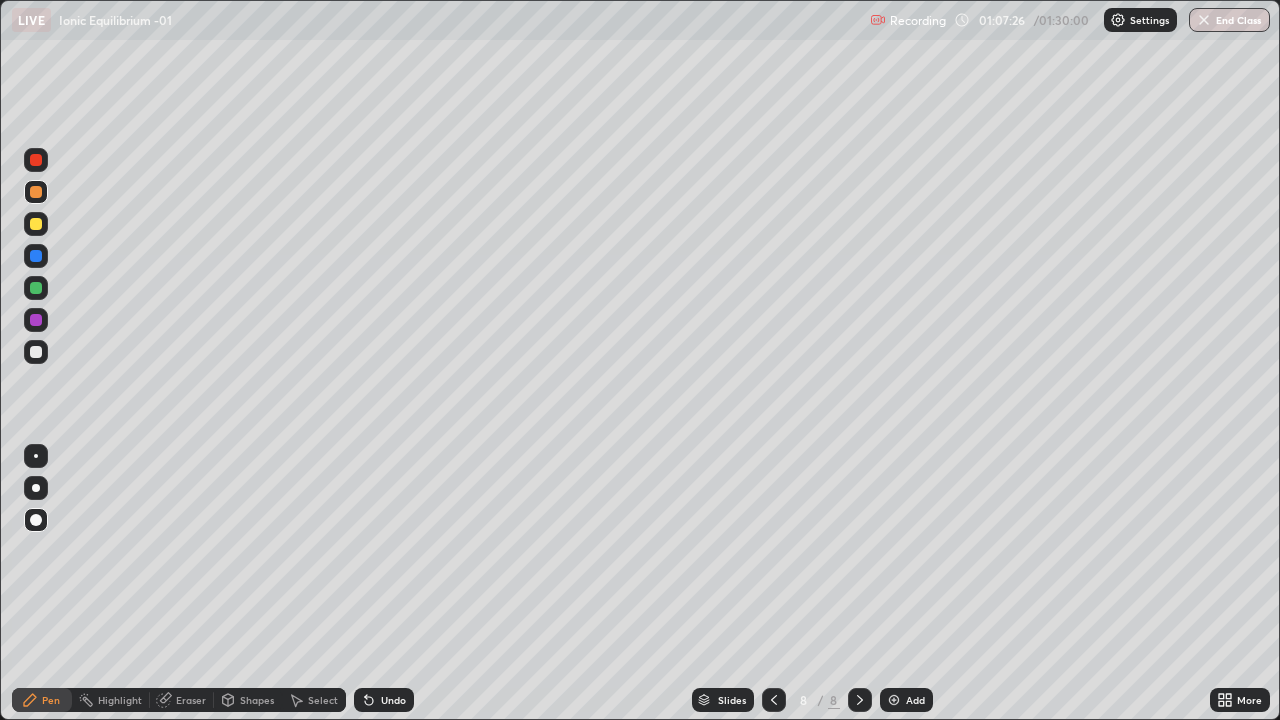 click at bounding box center [36, 352] 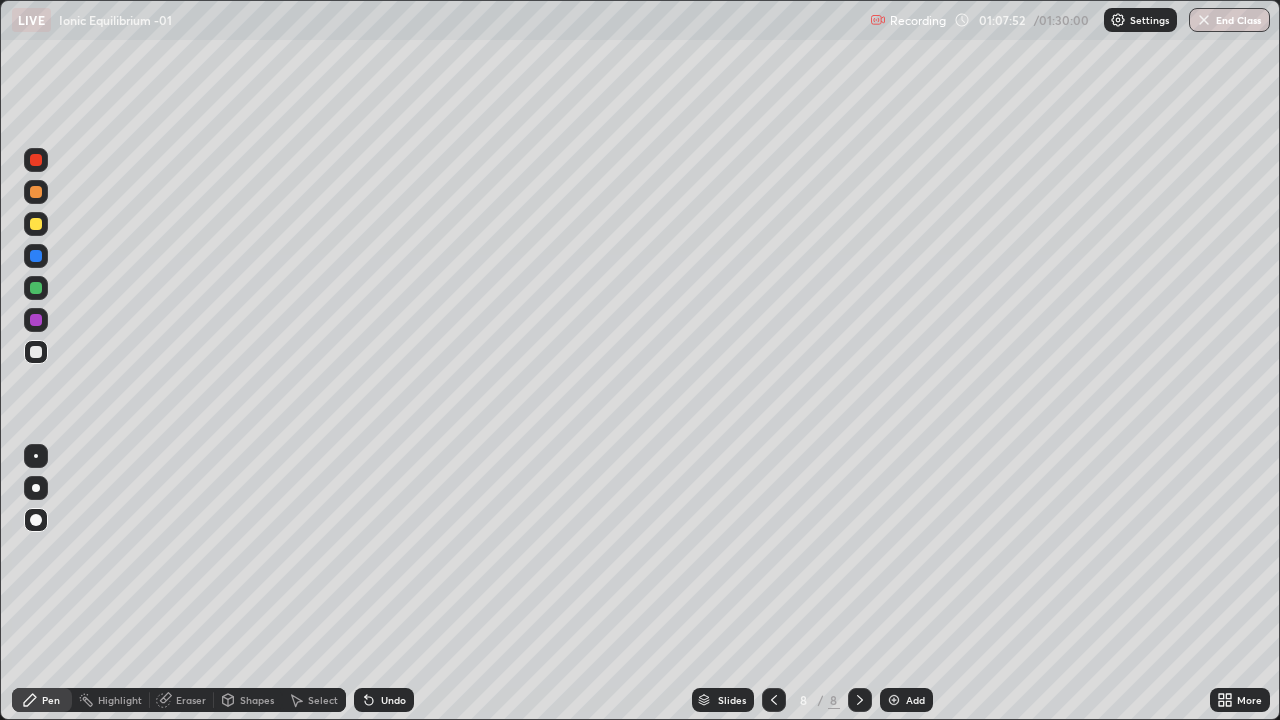 click 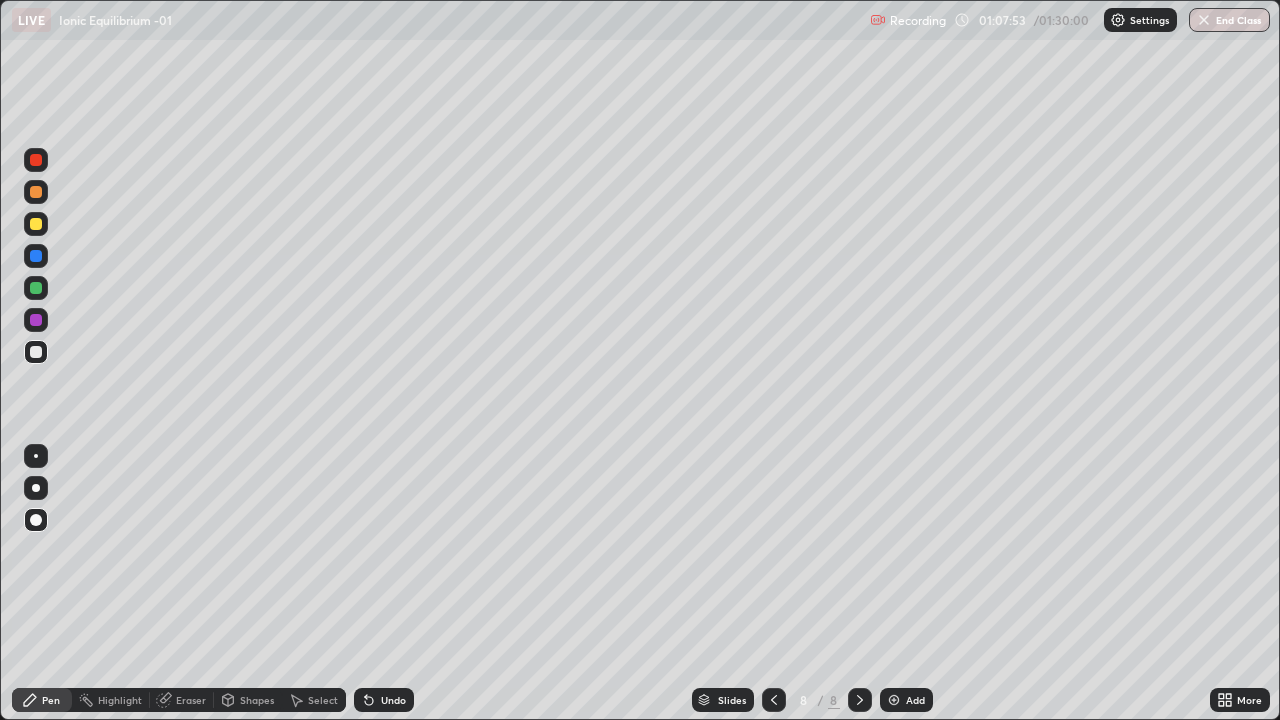 click on "Undo" at bounding box center (384, 700) 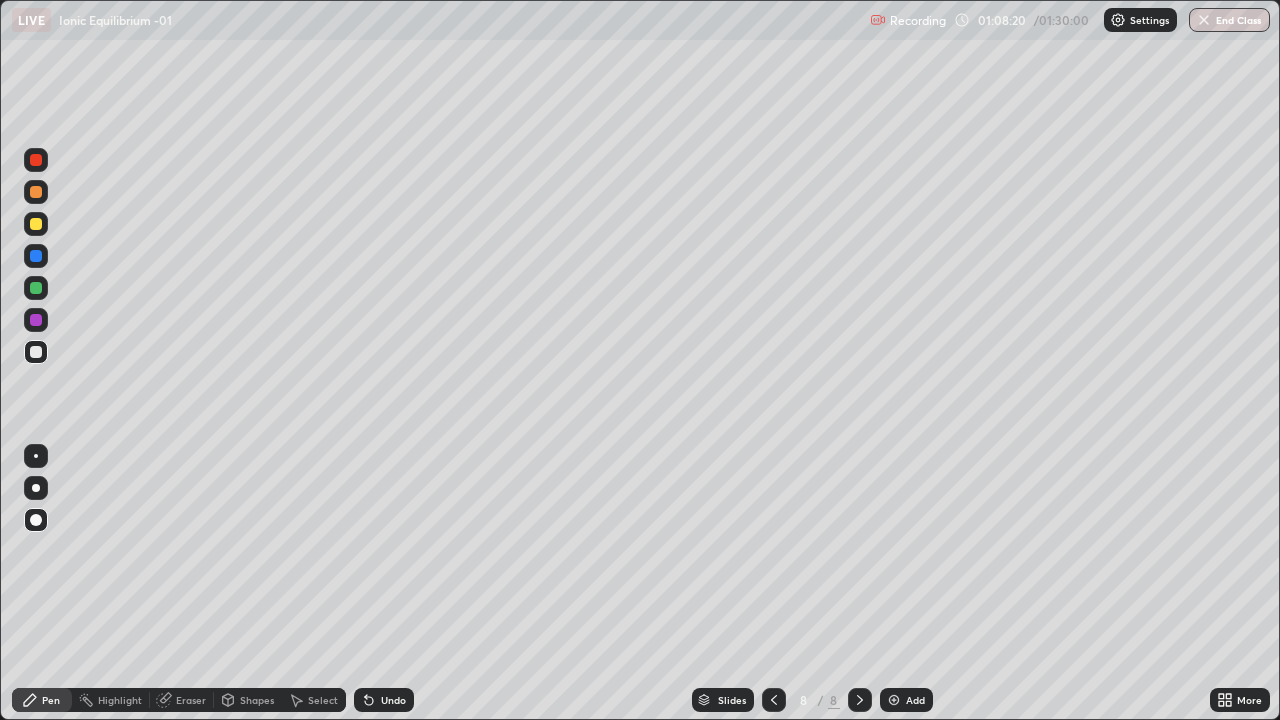 click at bounding box center (36, 160) 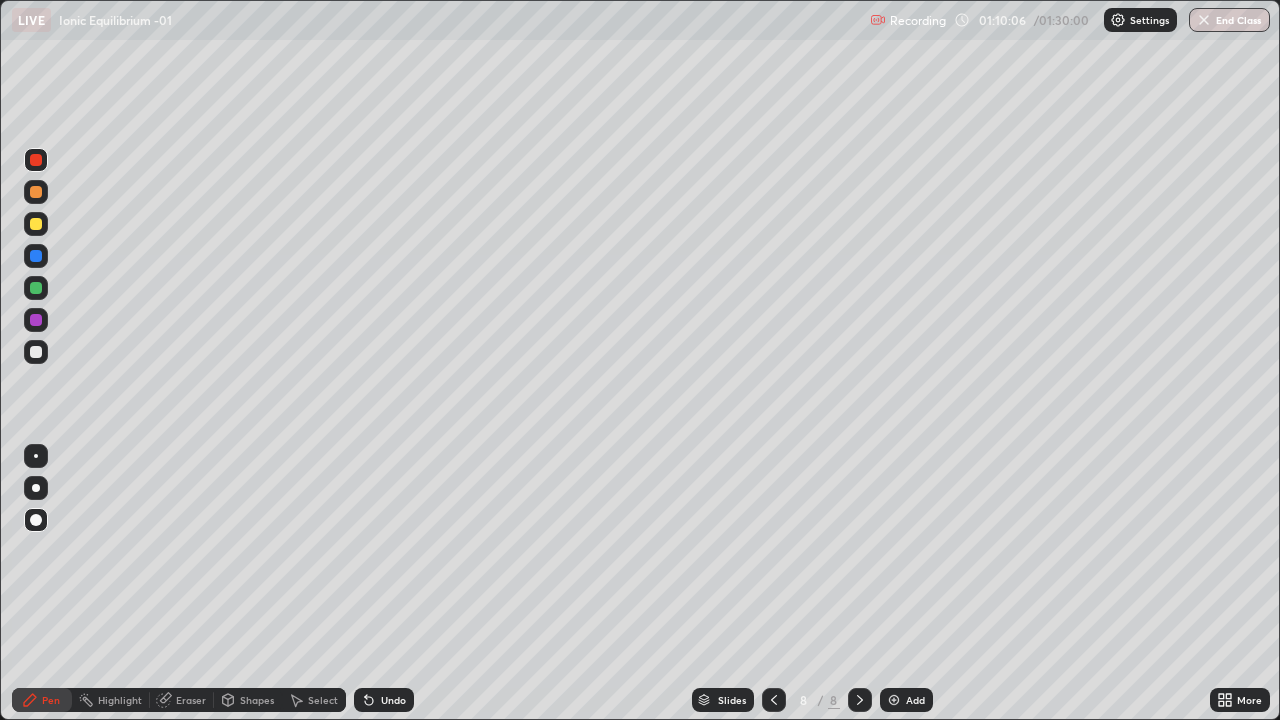 click 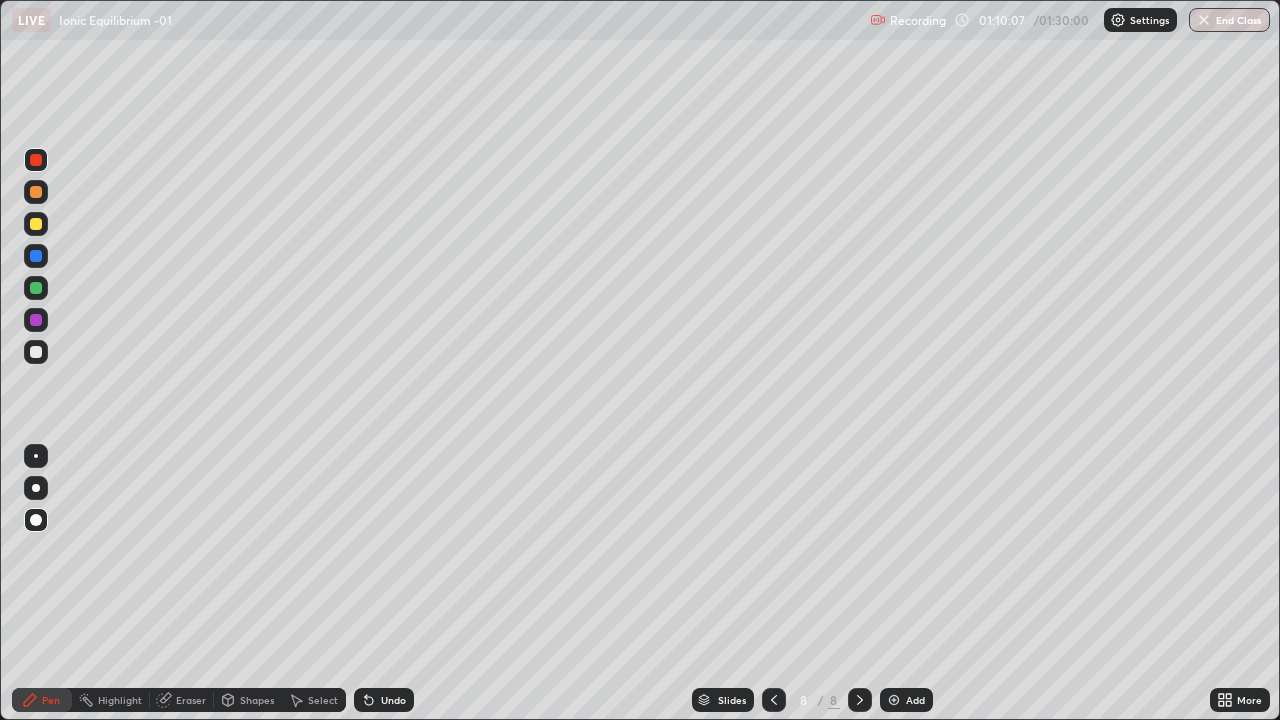 click 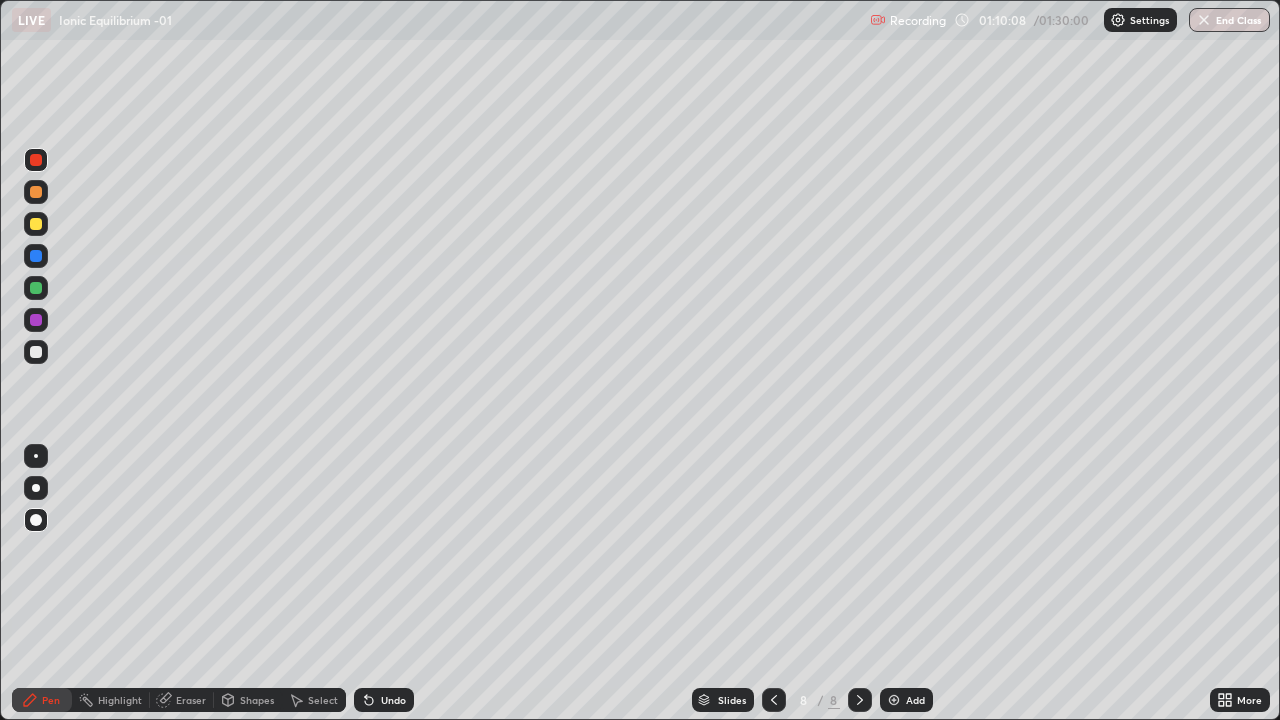 click 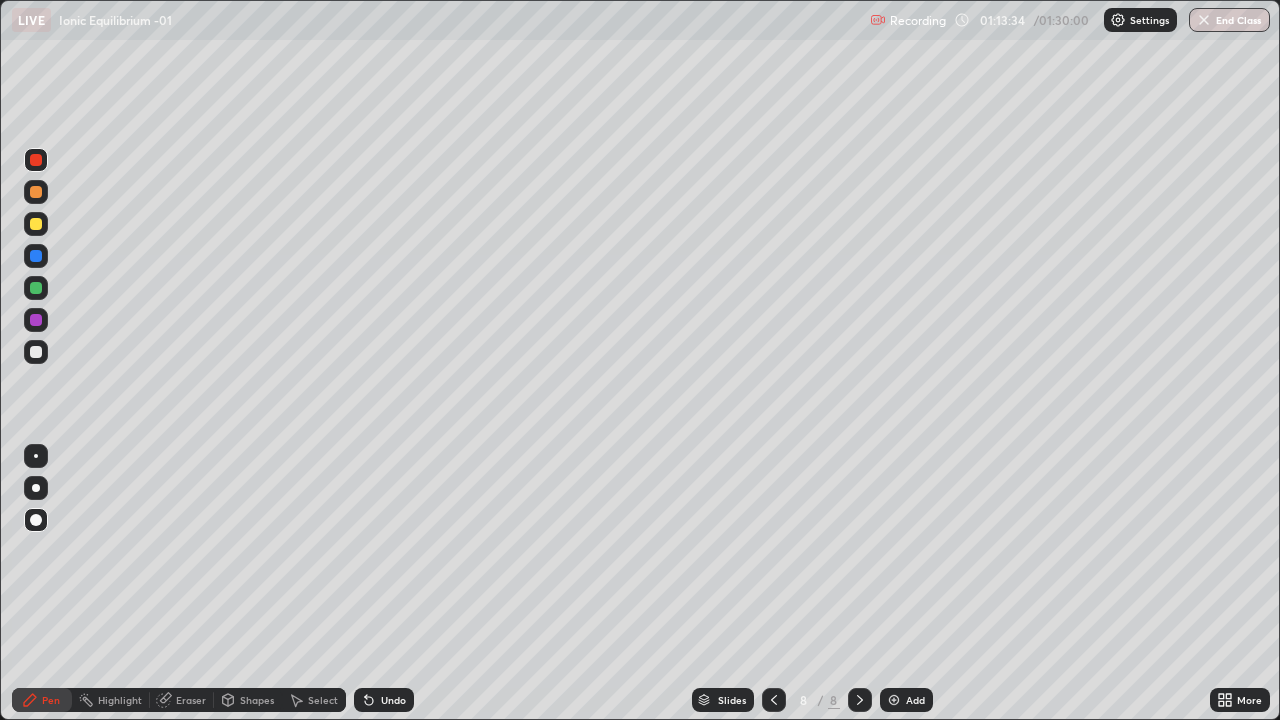 click at bounding box center (894, 700) 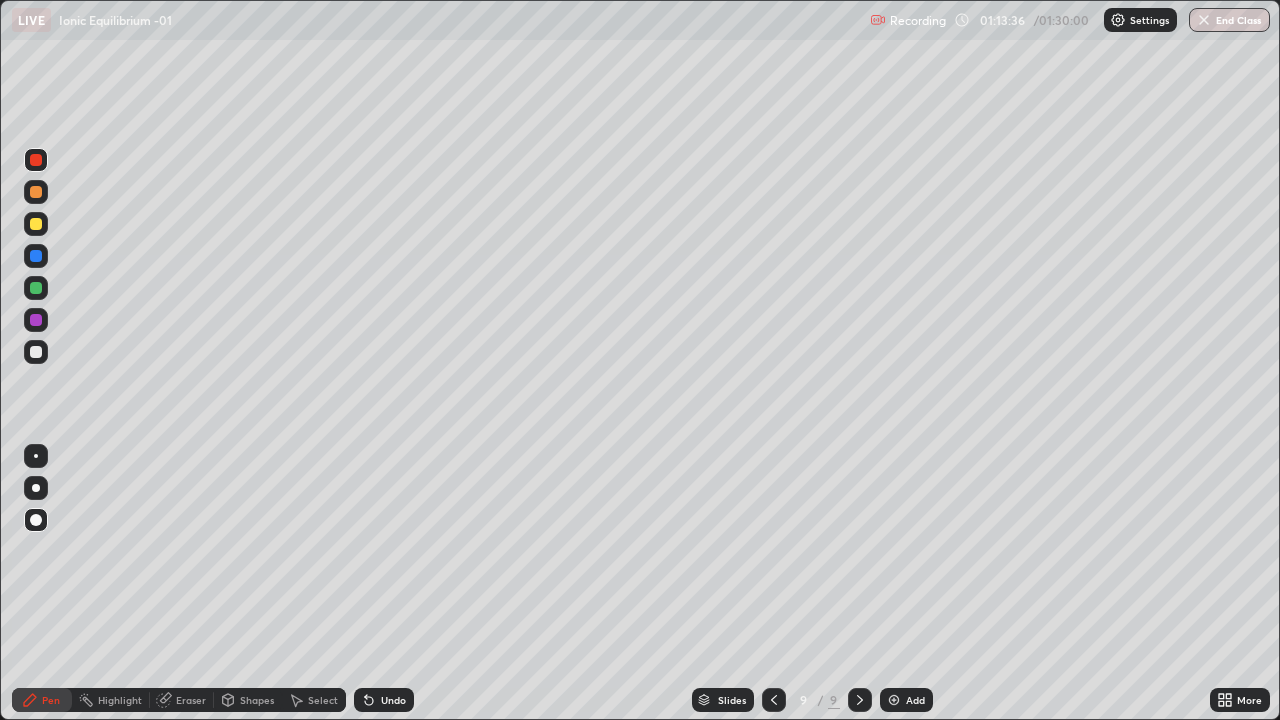click at bounding box center [36, 224] 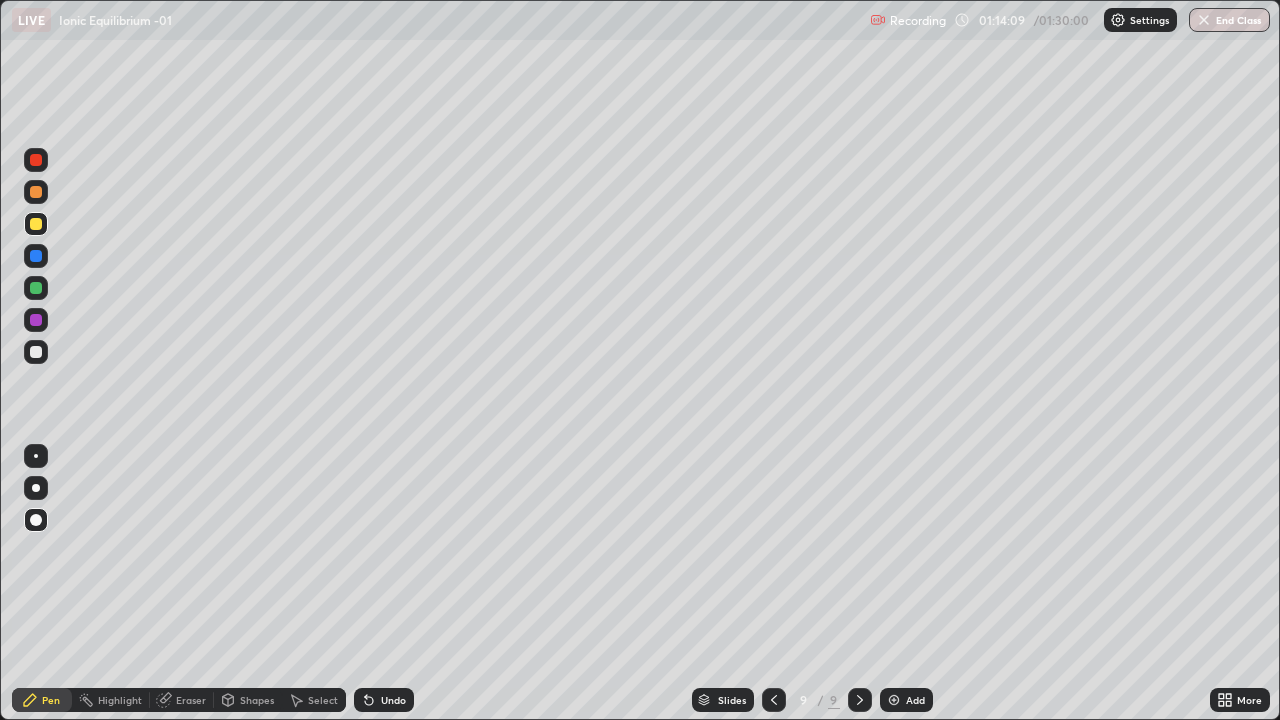 click at bounding box center (36, 288) 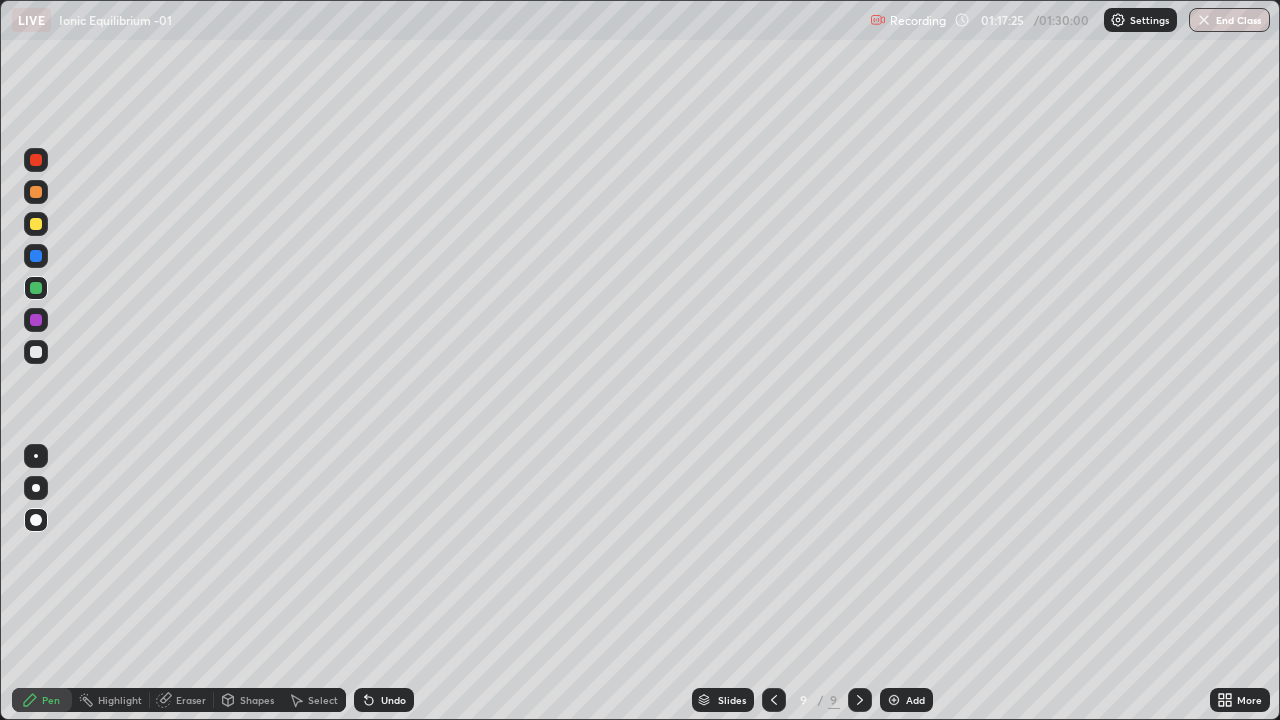 click 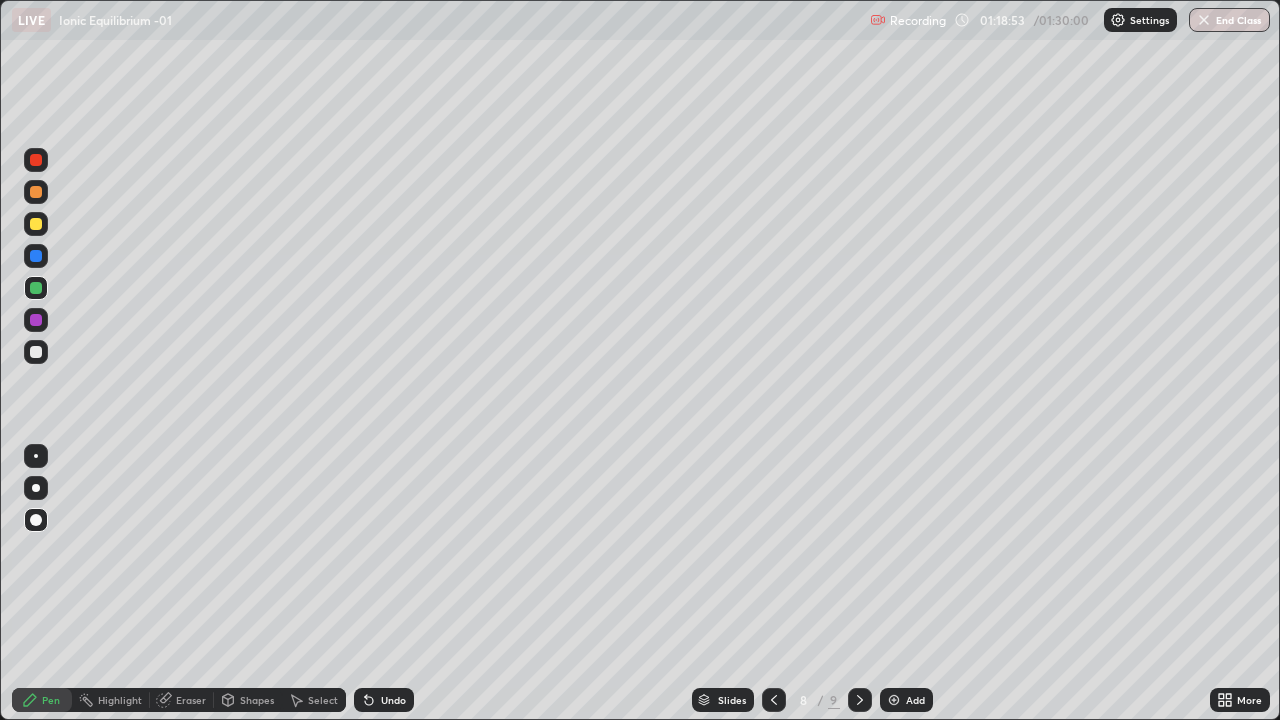 click 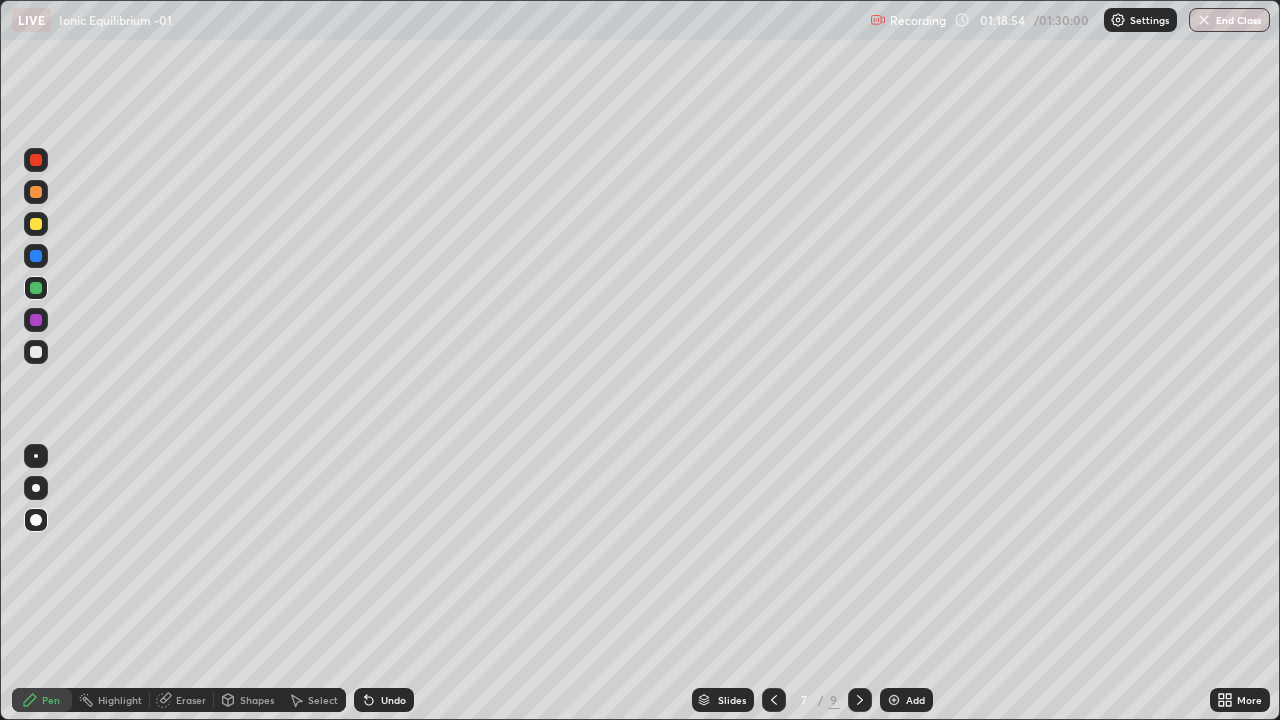 click 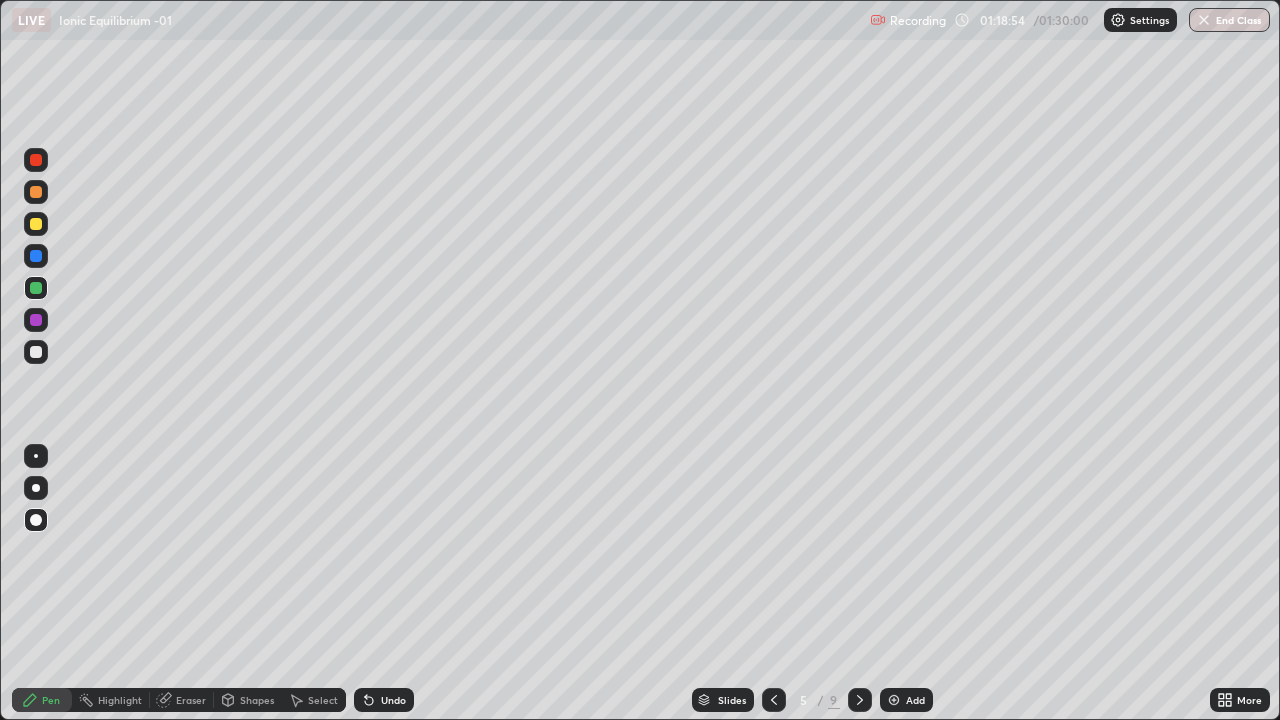 click 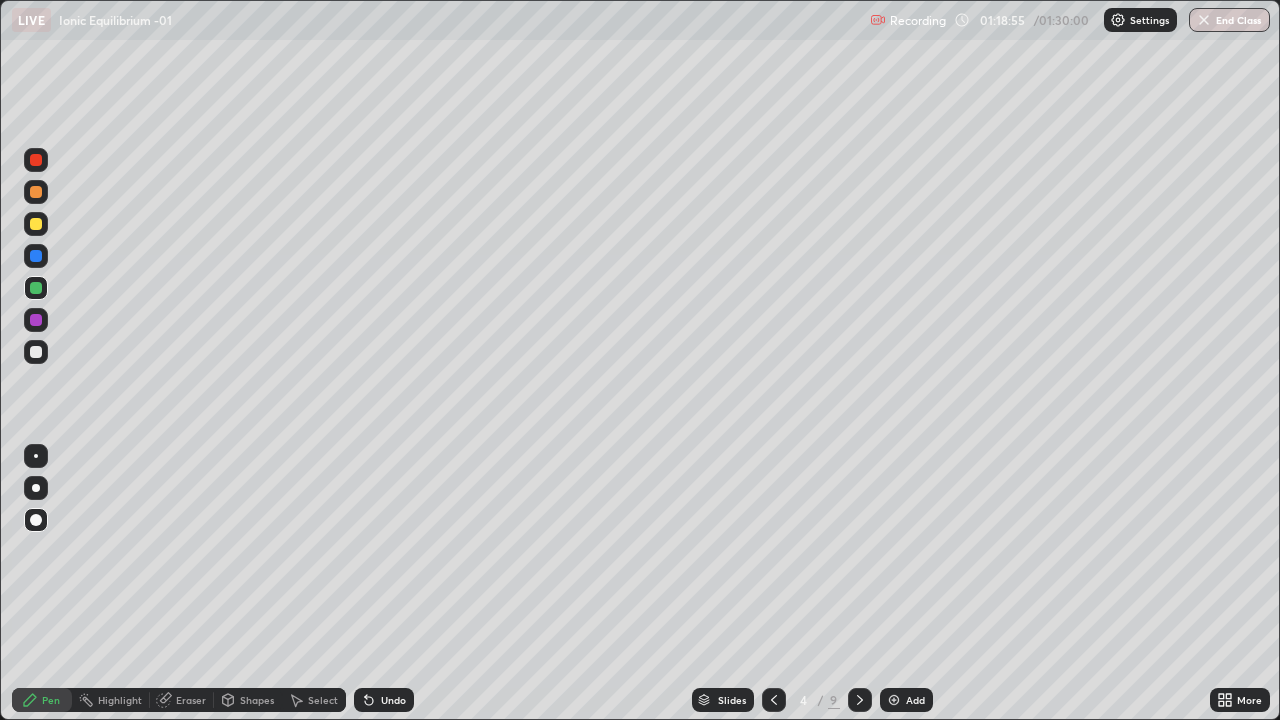 click 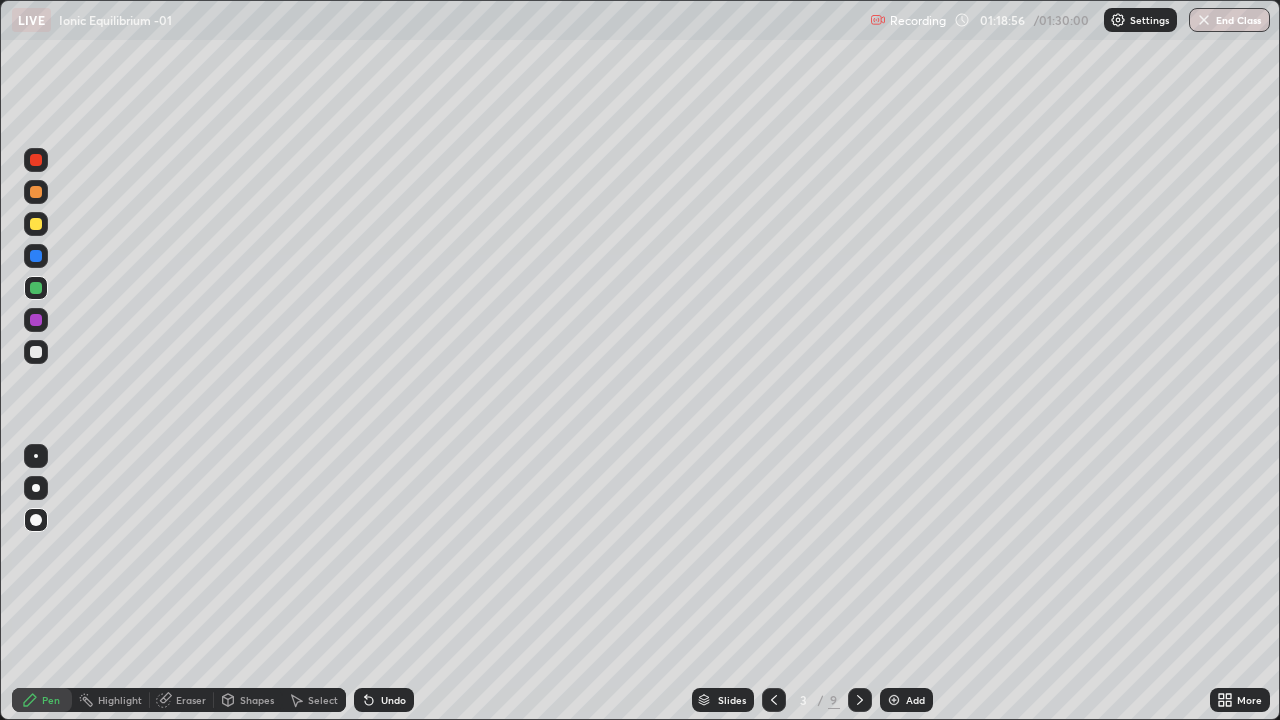 click on "9" at bounding box center (834, 700) 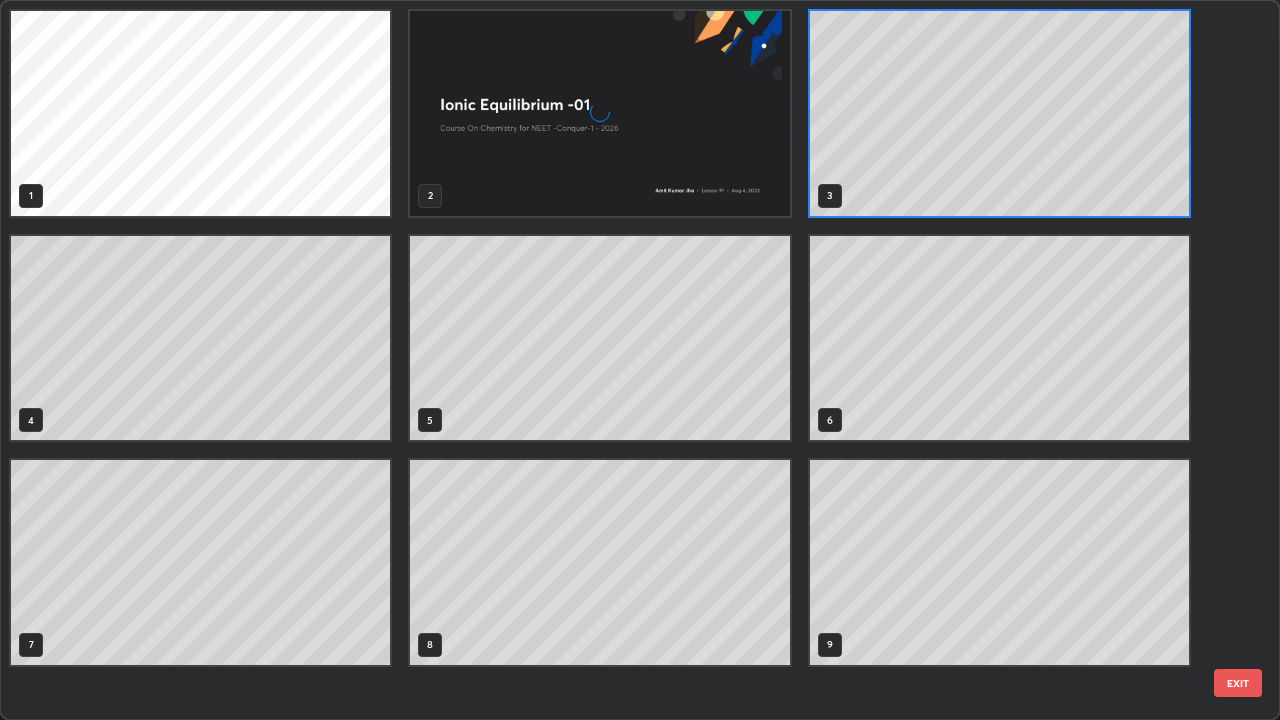click on "1 2 3 4 5 6 7 8 9" at bounding box center (622, 360) 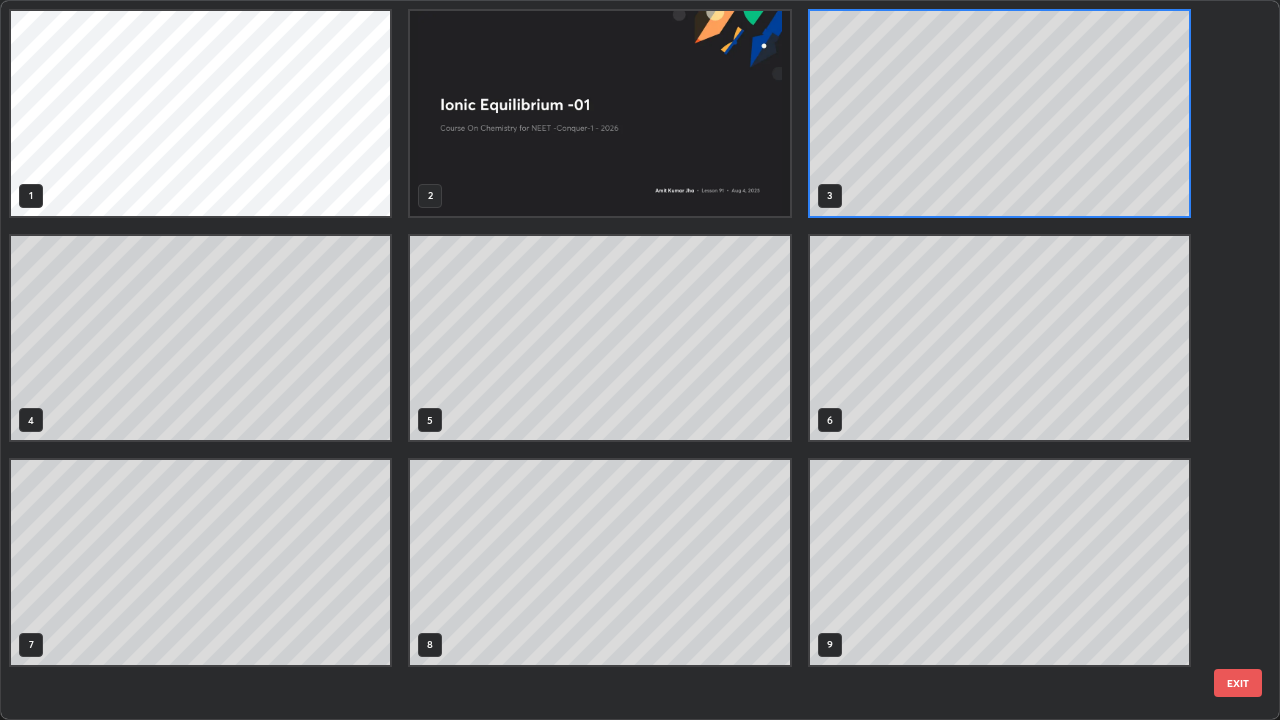 scroll, scrollTop: 7, scrollLeft: 11, axis: both 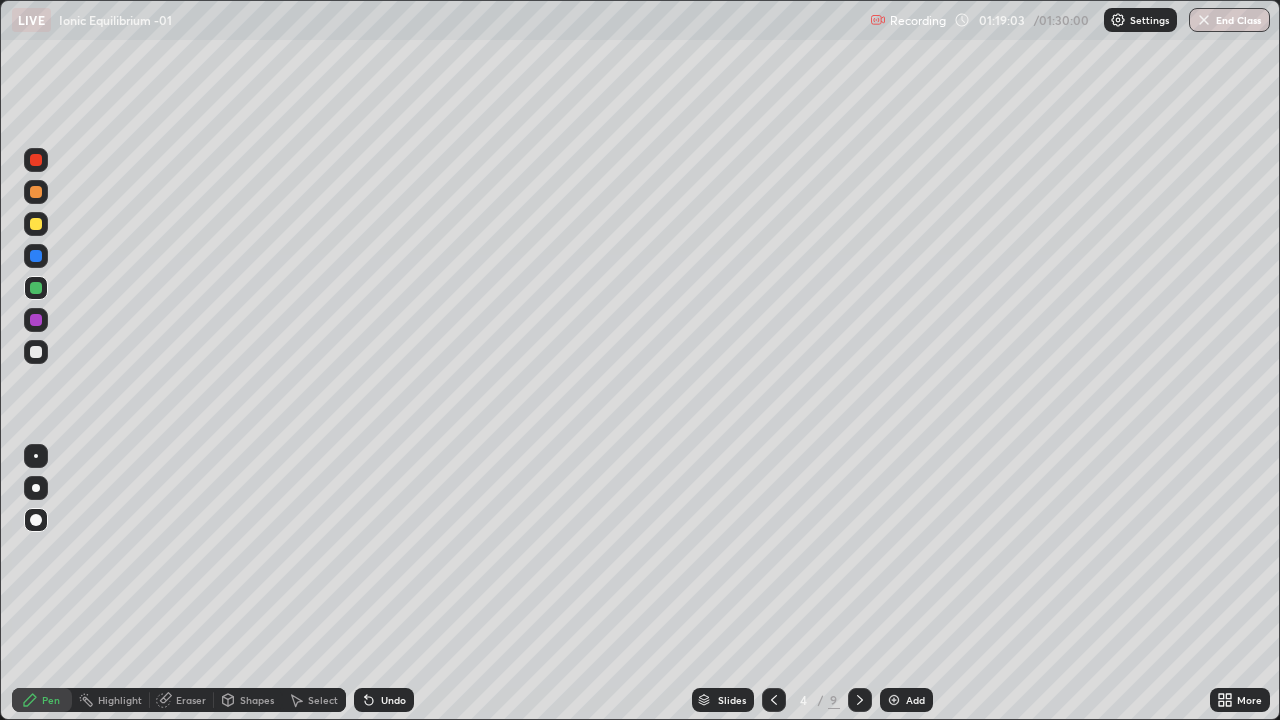 click at bounding box center [36, 192] 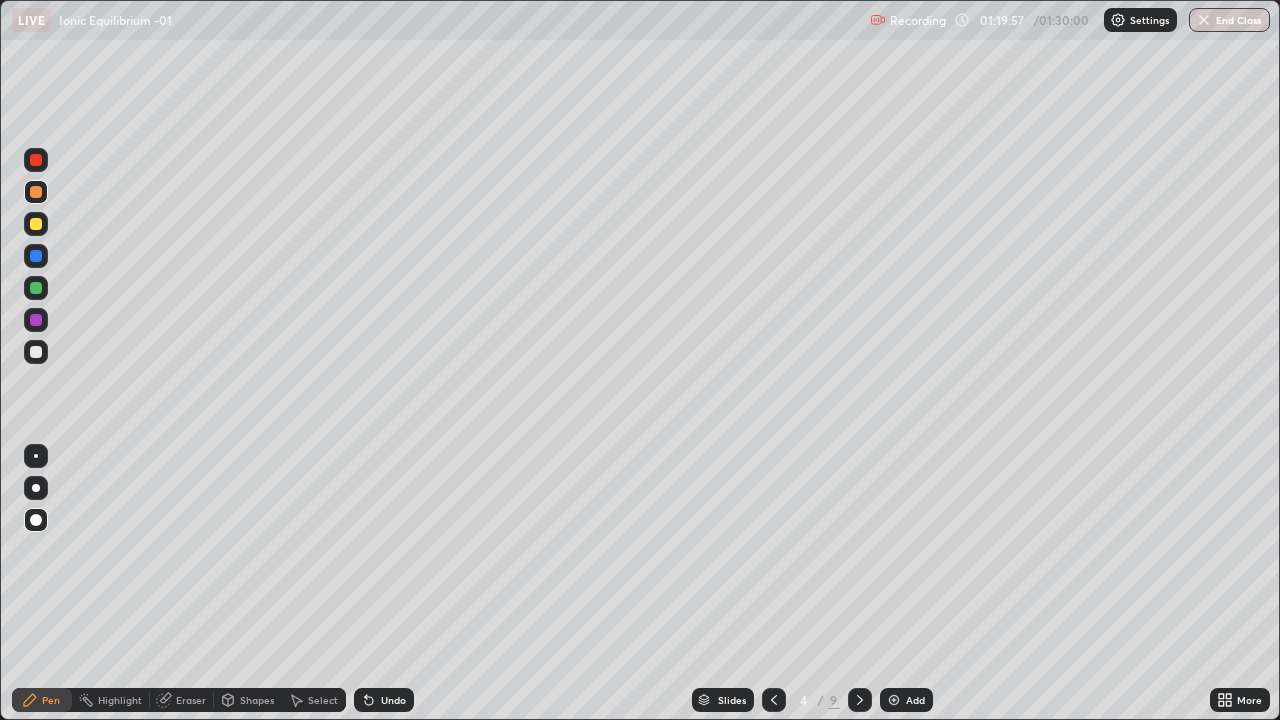 click at bounding box center (36, 160) 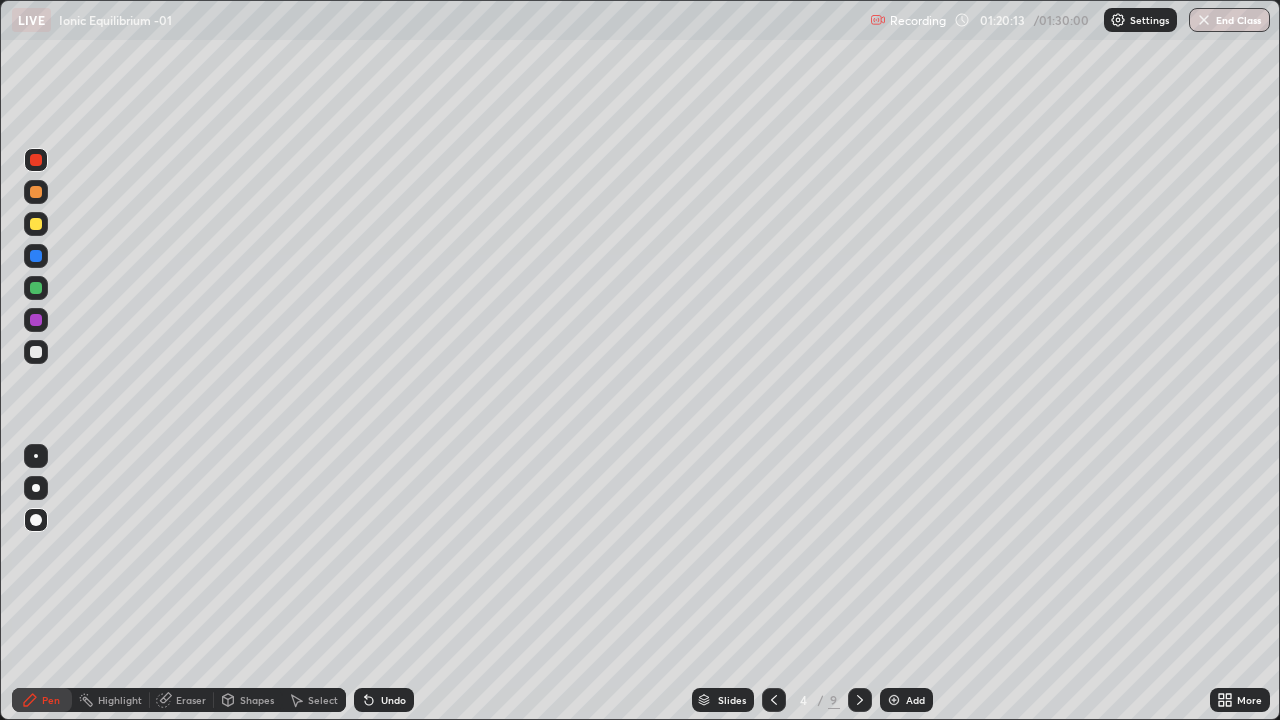 click 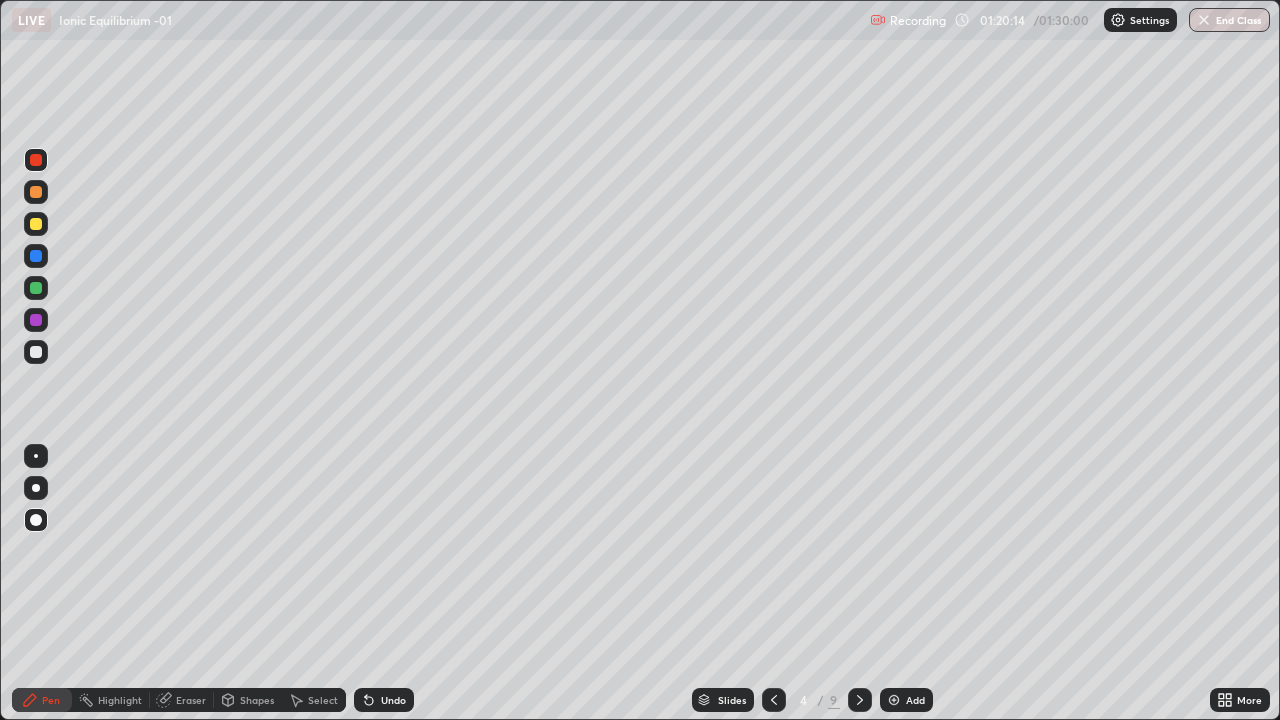 click 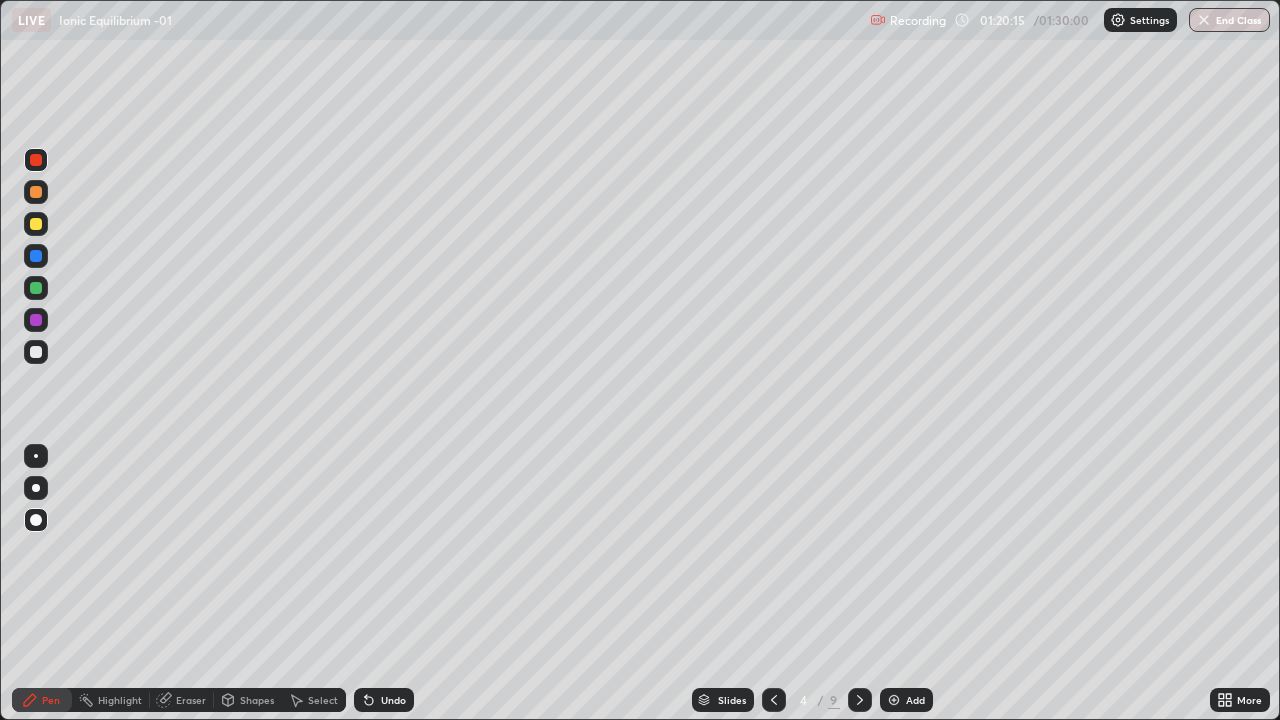 click 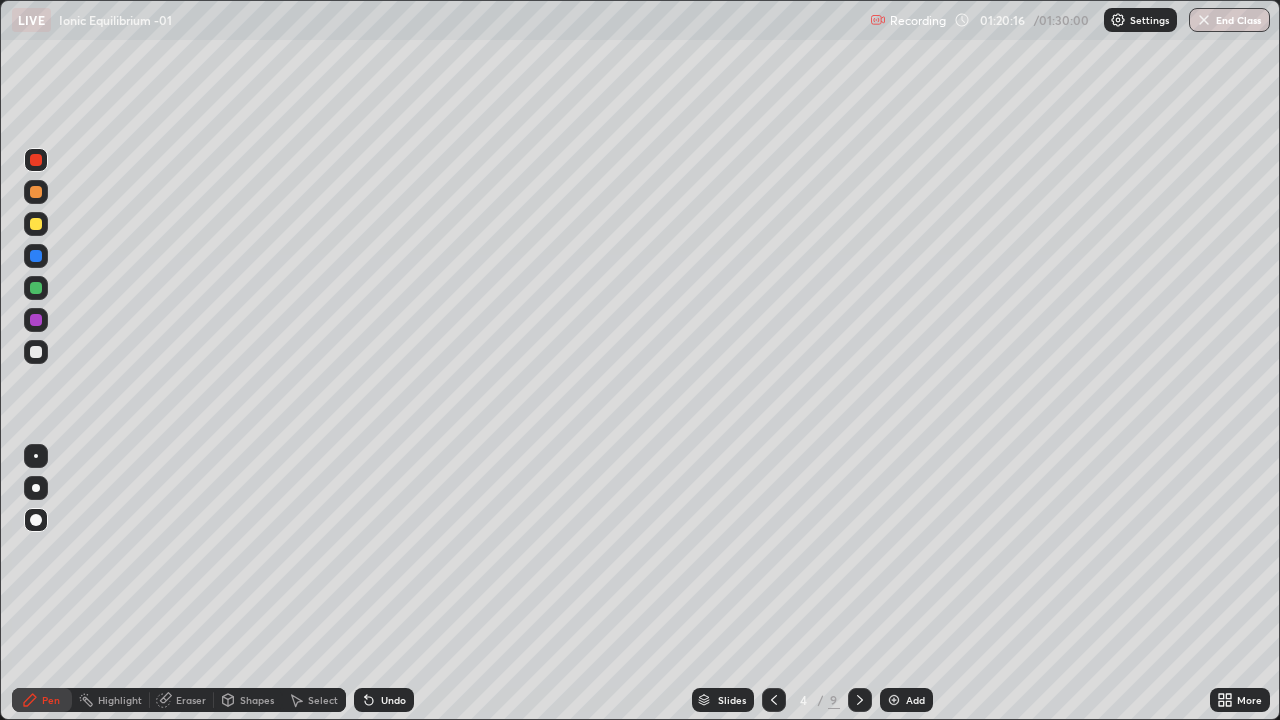 click 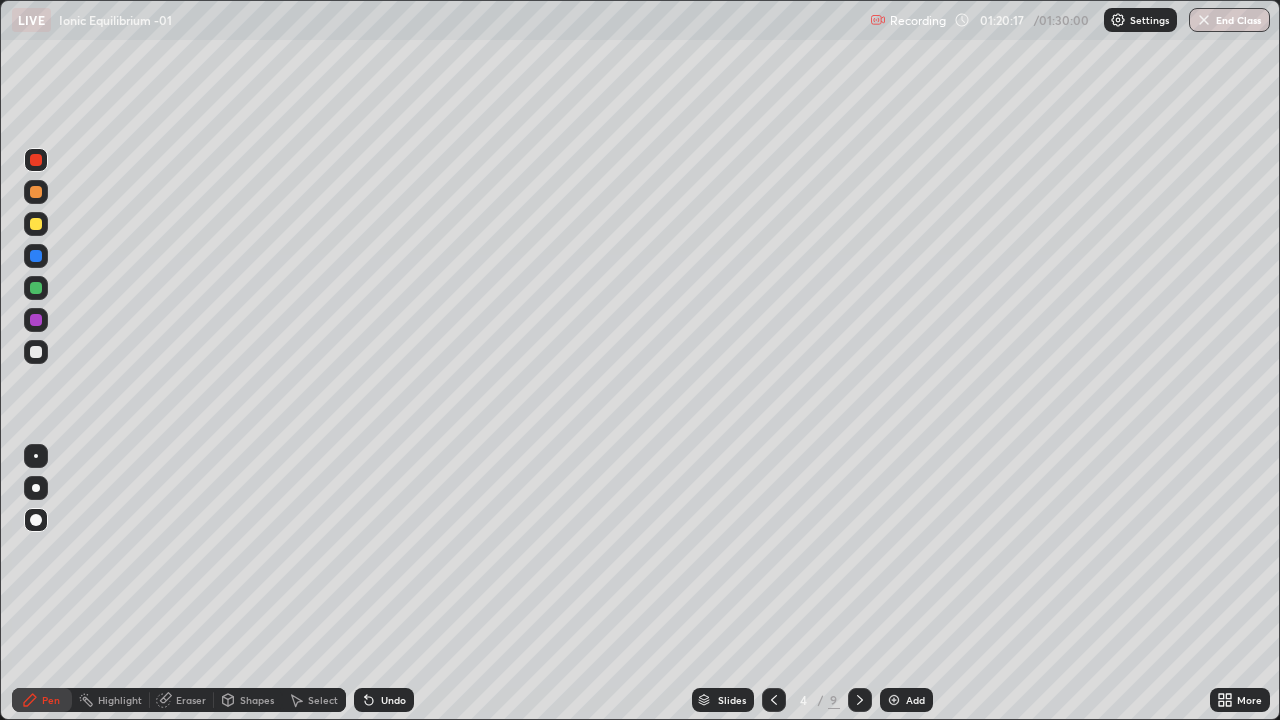 click 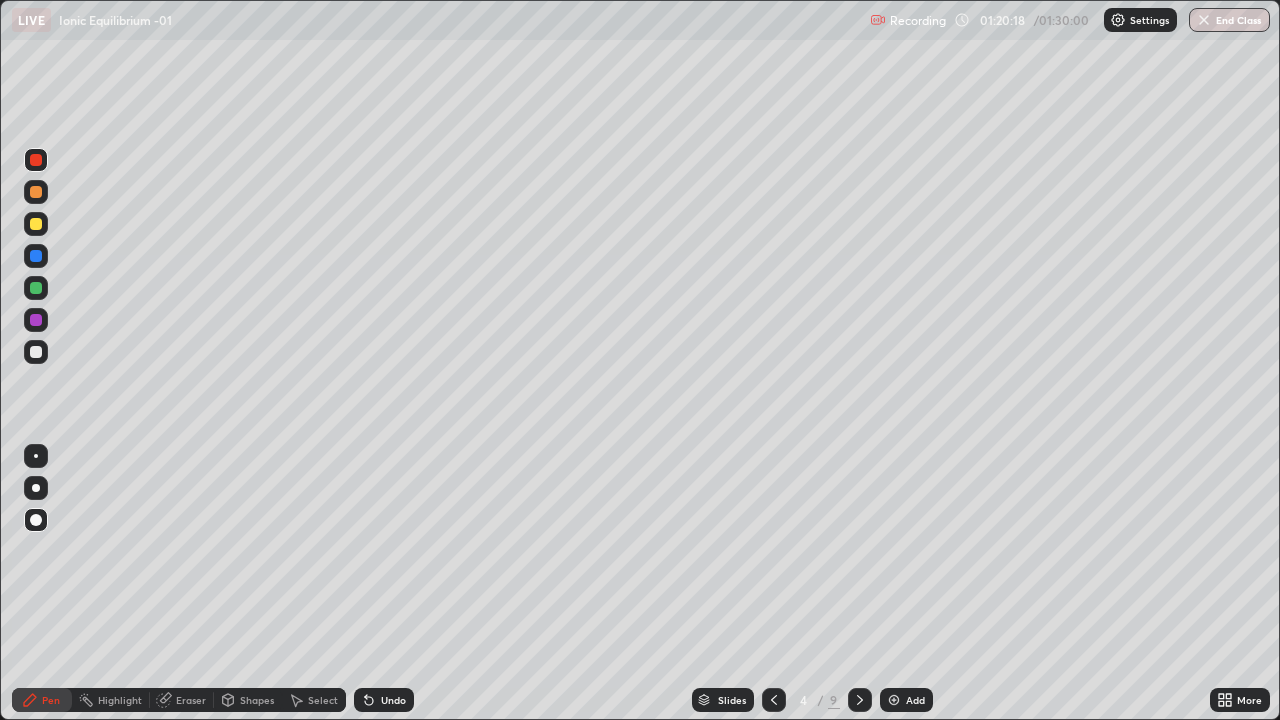 click on "Undo" at bounding box center [384, 700] 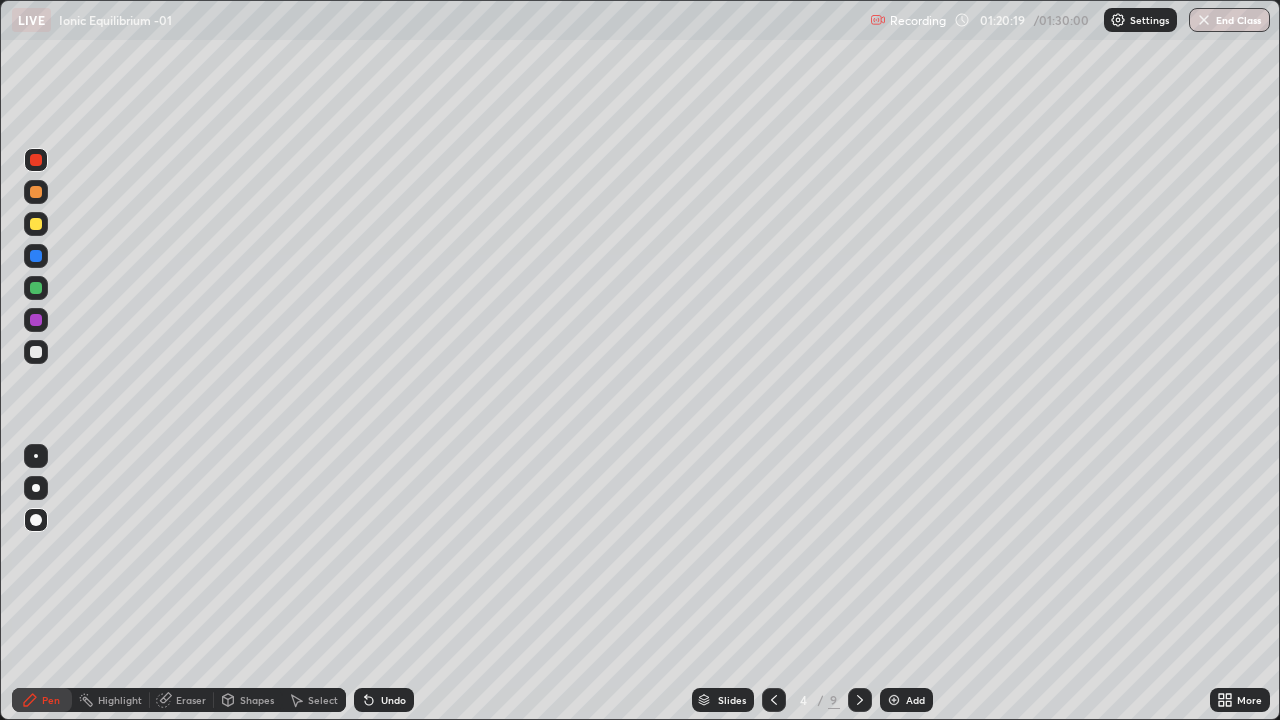click on "Undo" at bounding box center [380, 700] 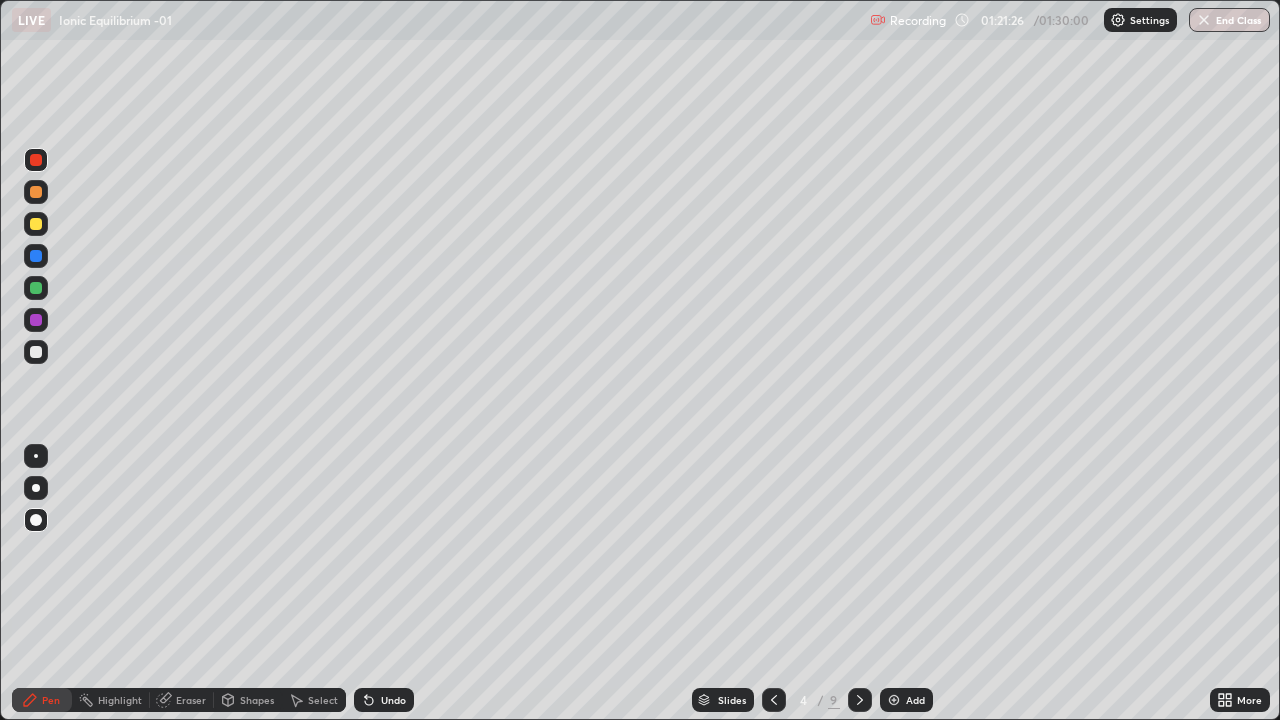 click 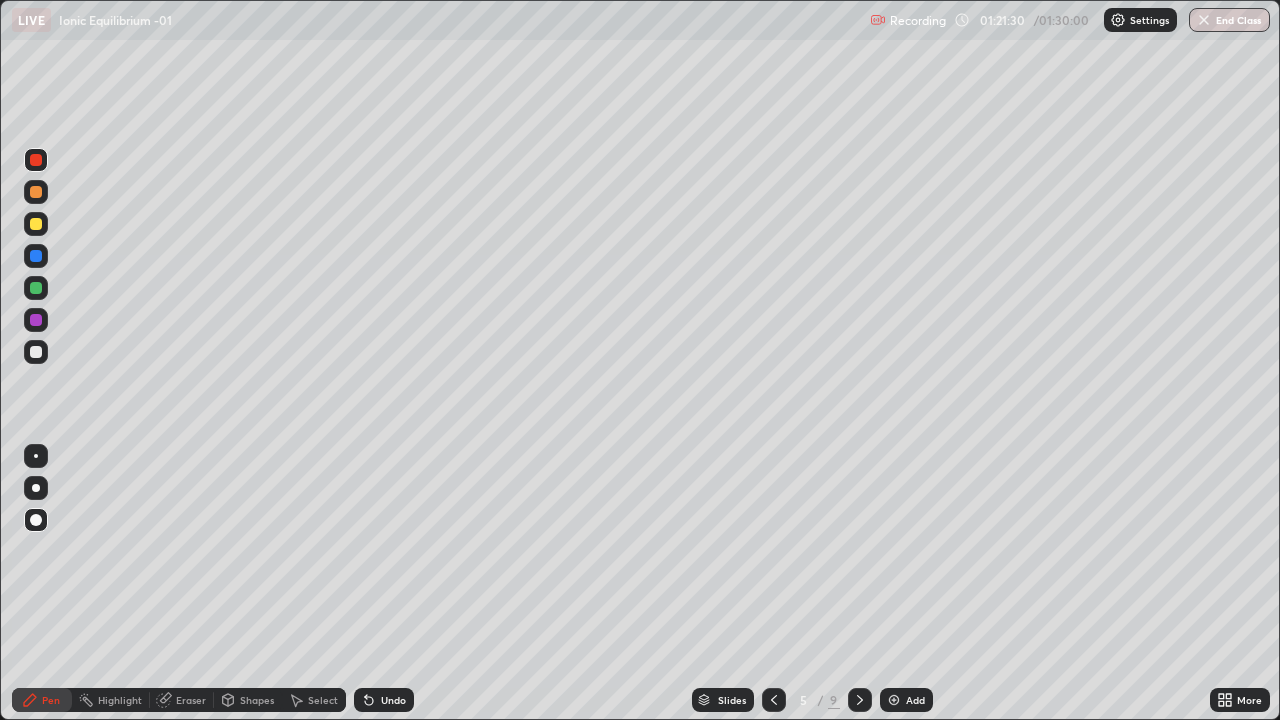 click 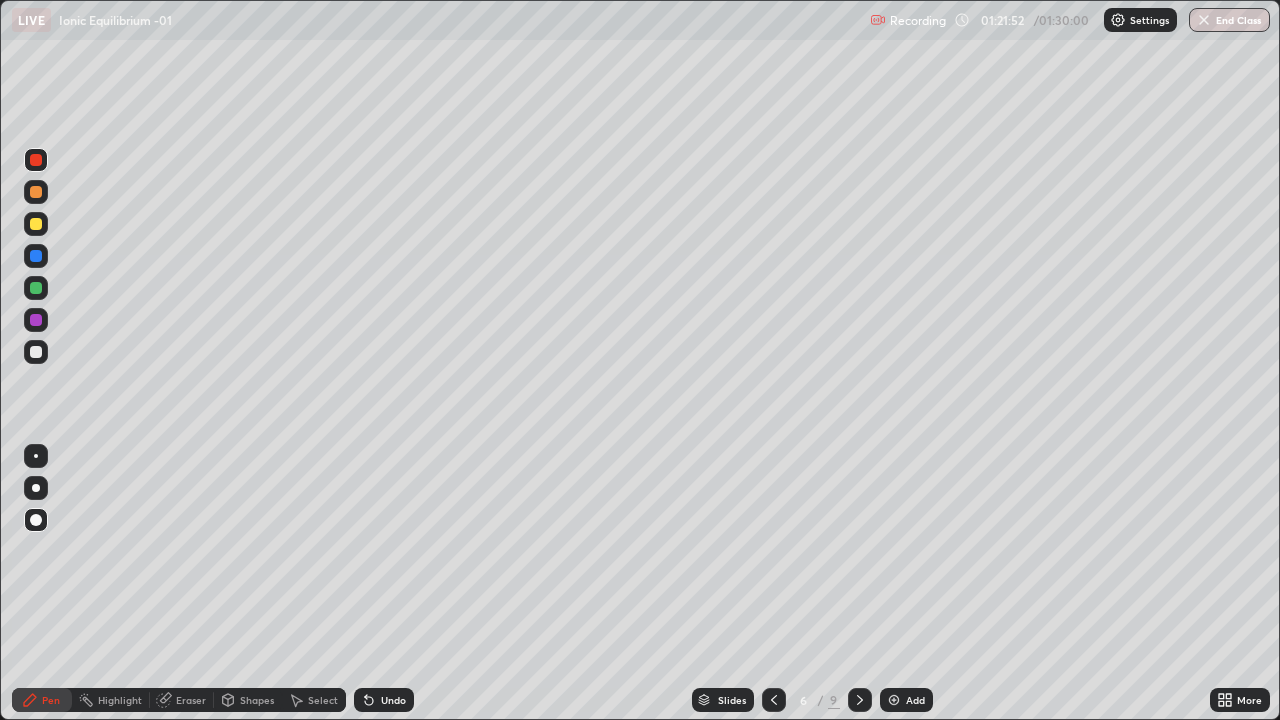 click at bounding box center (36, 224) 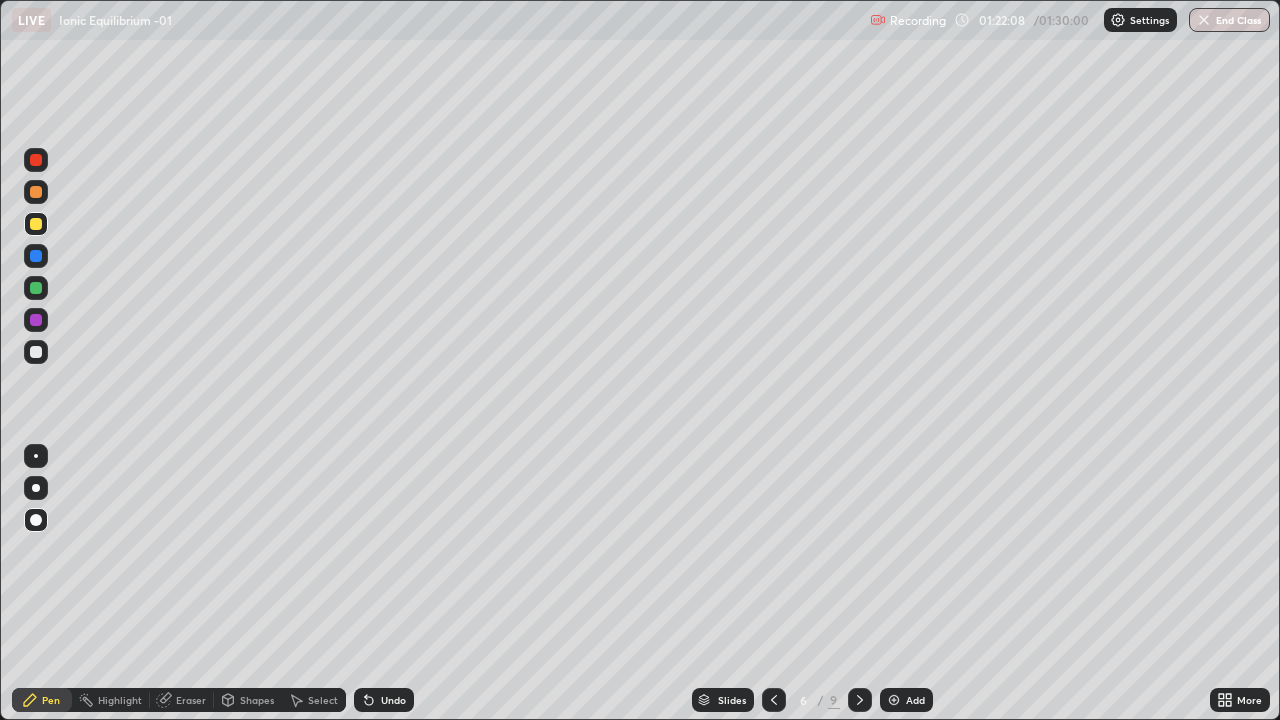 click on "End Class" at bounding box center [1229, 20] 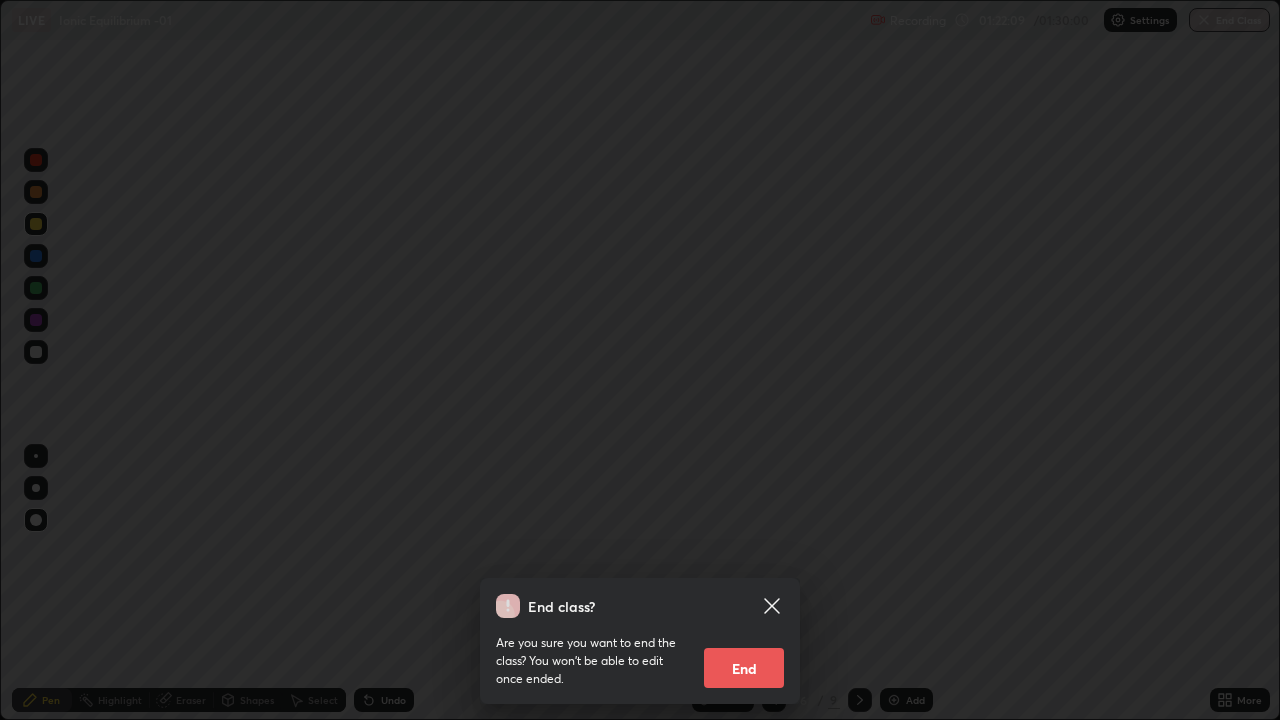 click on "End" at bounding box center (744, 668) 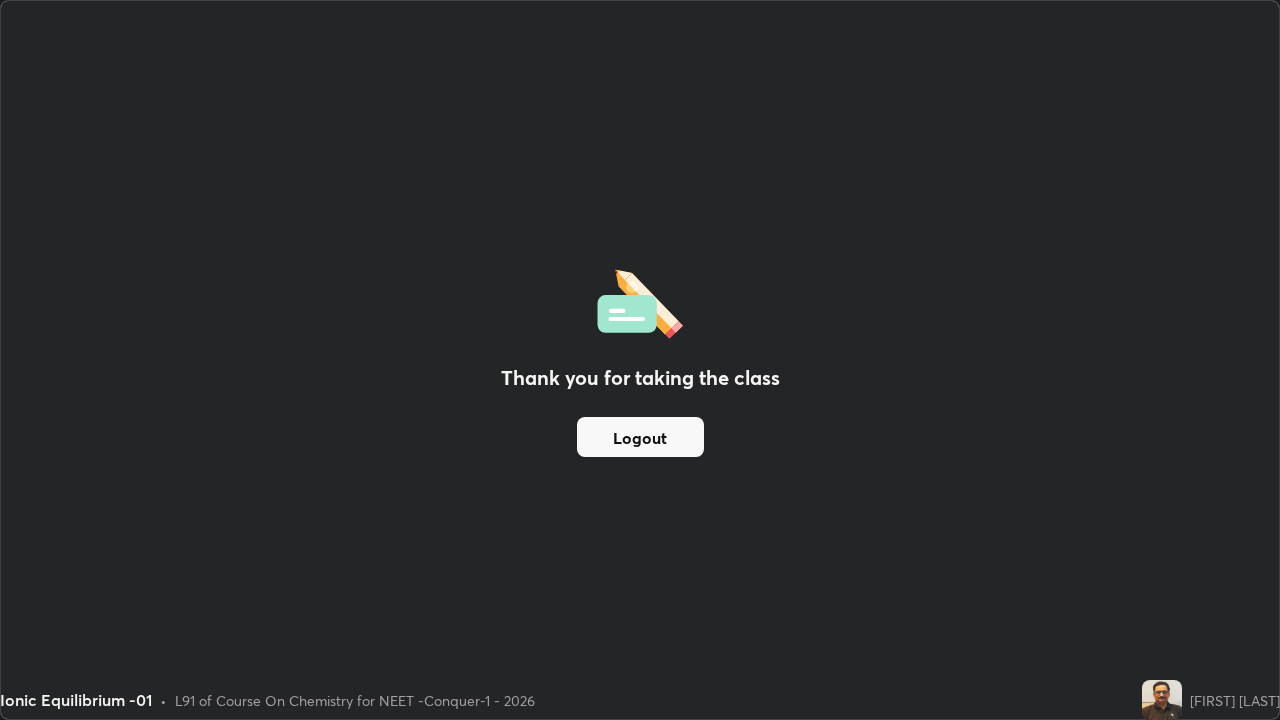 click on "Logout" at bounding box center (640, 437) 